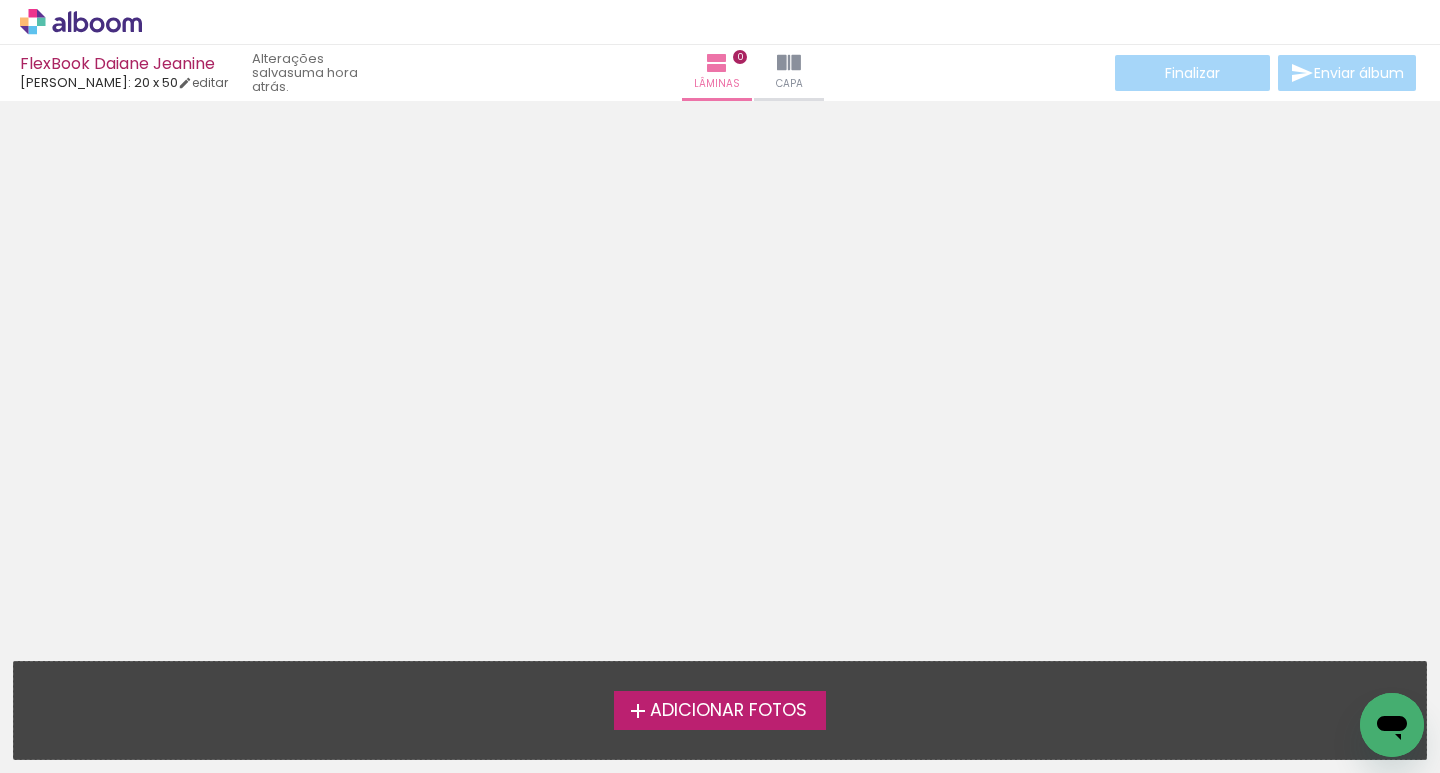 scroll, scrollTop: 0, scrollLeft: 0, axis: both 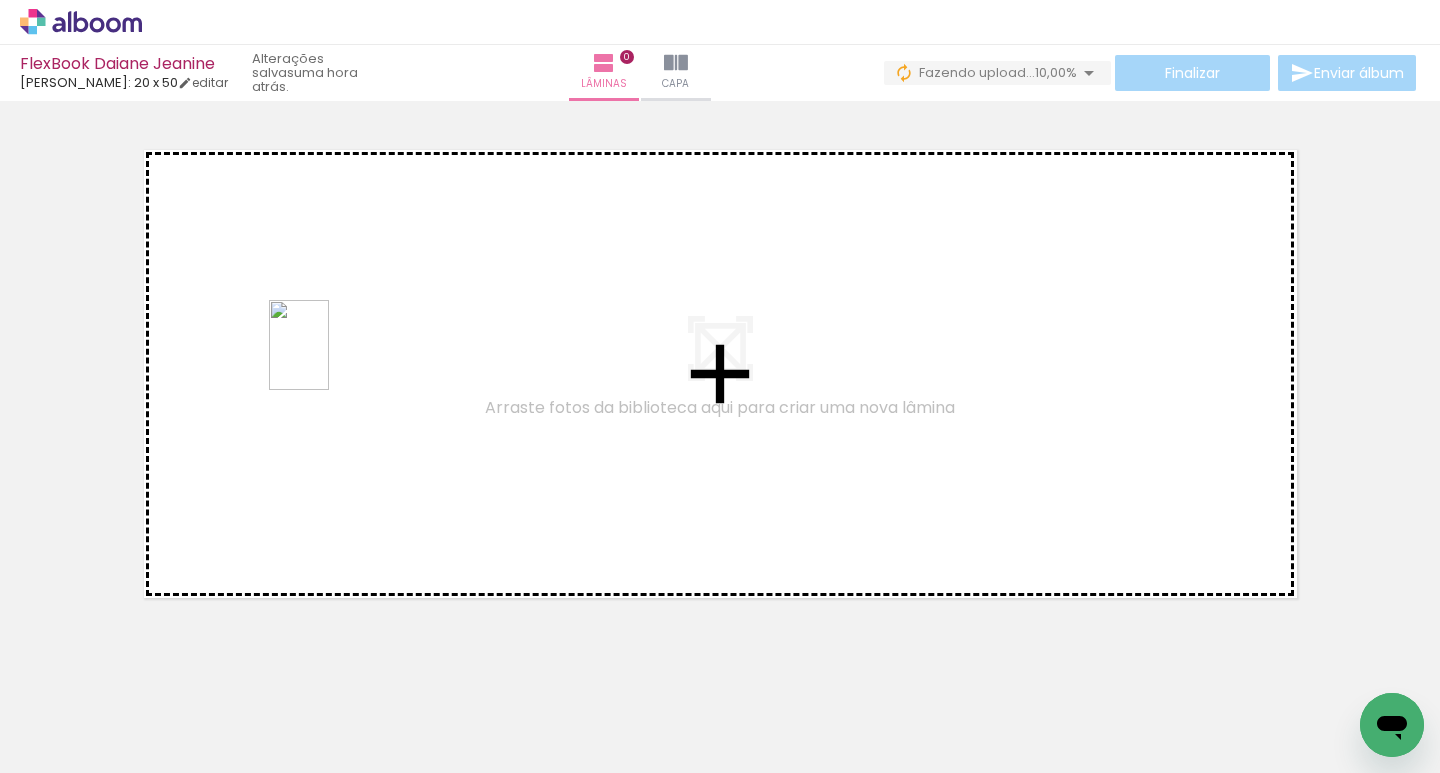 drag, startPoint x: 1055, startPoint y: 730, endPoint x: 329, endPoint y: 360, distance: 814.8472 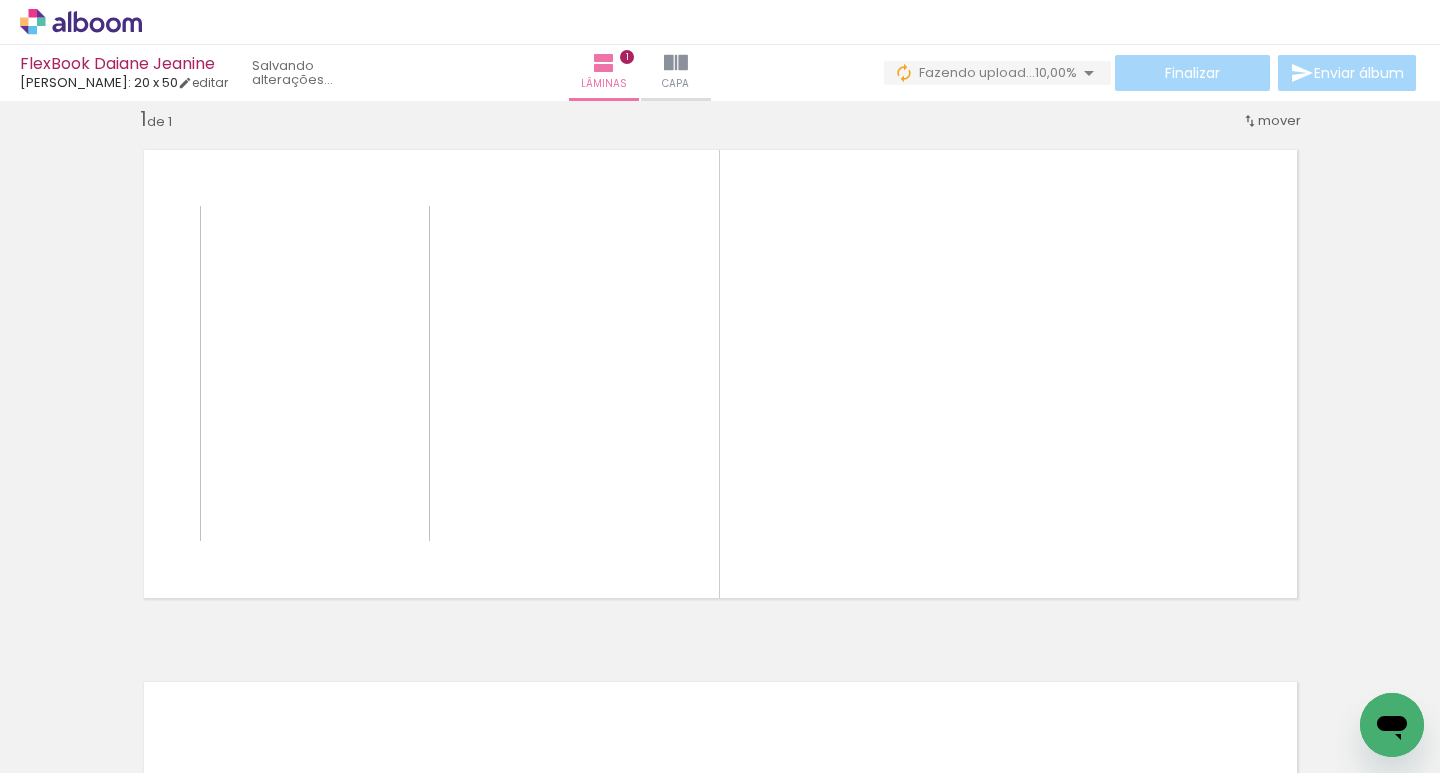 scroll, scrollTop: 26, scrollLeft: 0, axis: vertical 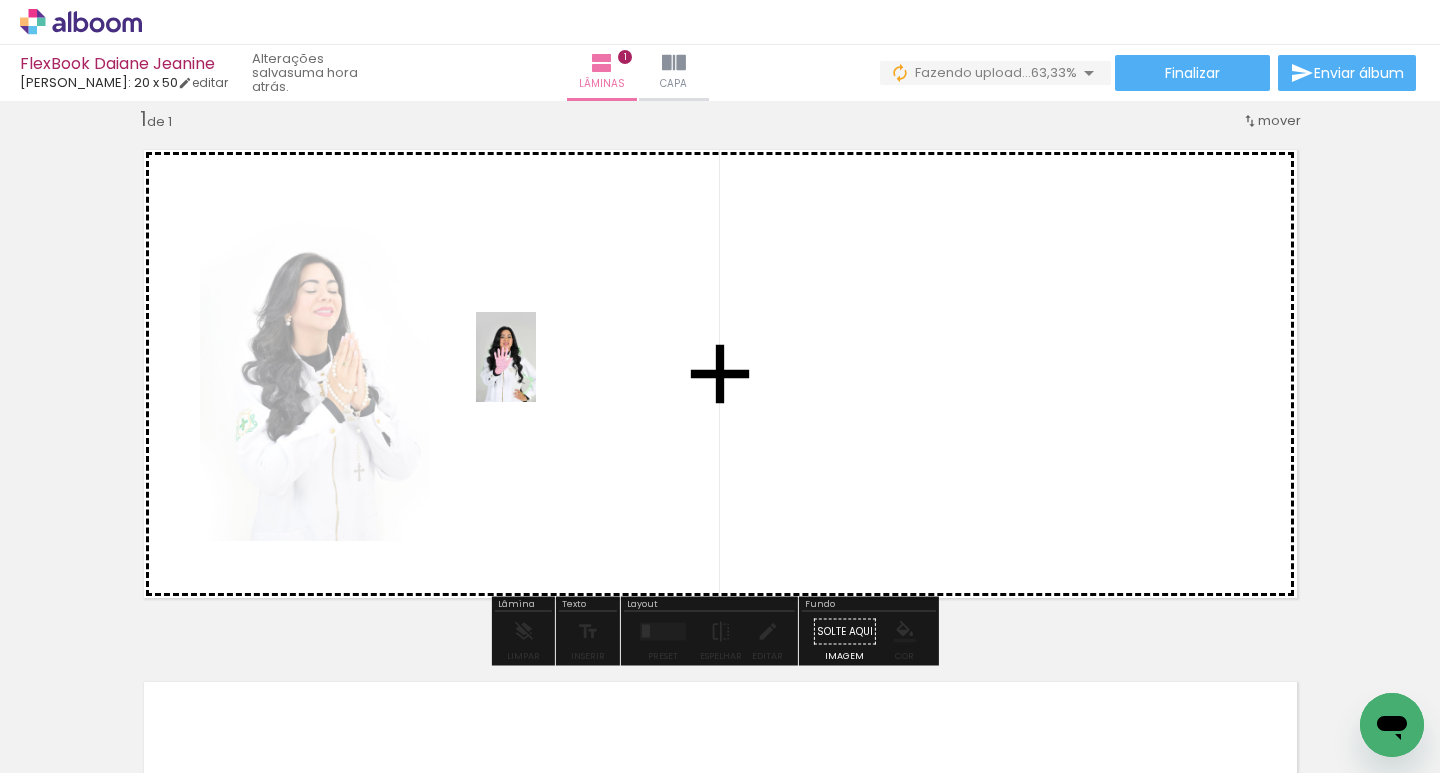 drag, startPoint x: 425, startPoint y: 734, endPoint x: 536, endPoint y: 372, distance: 378.6357 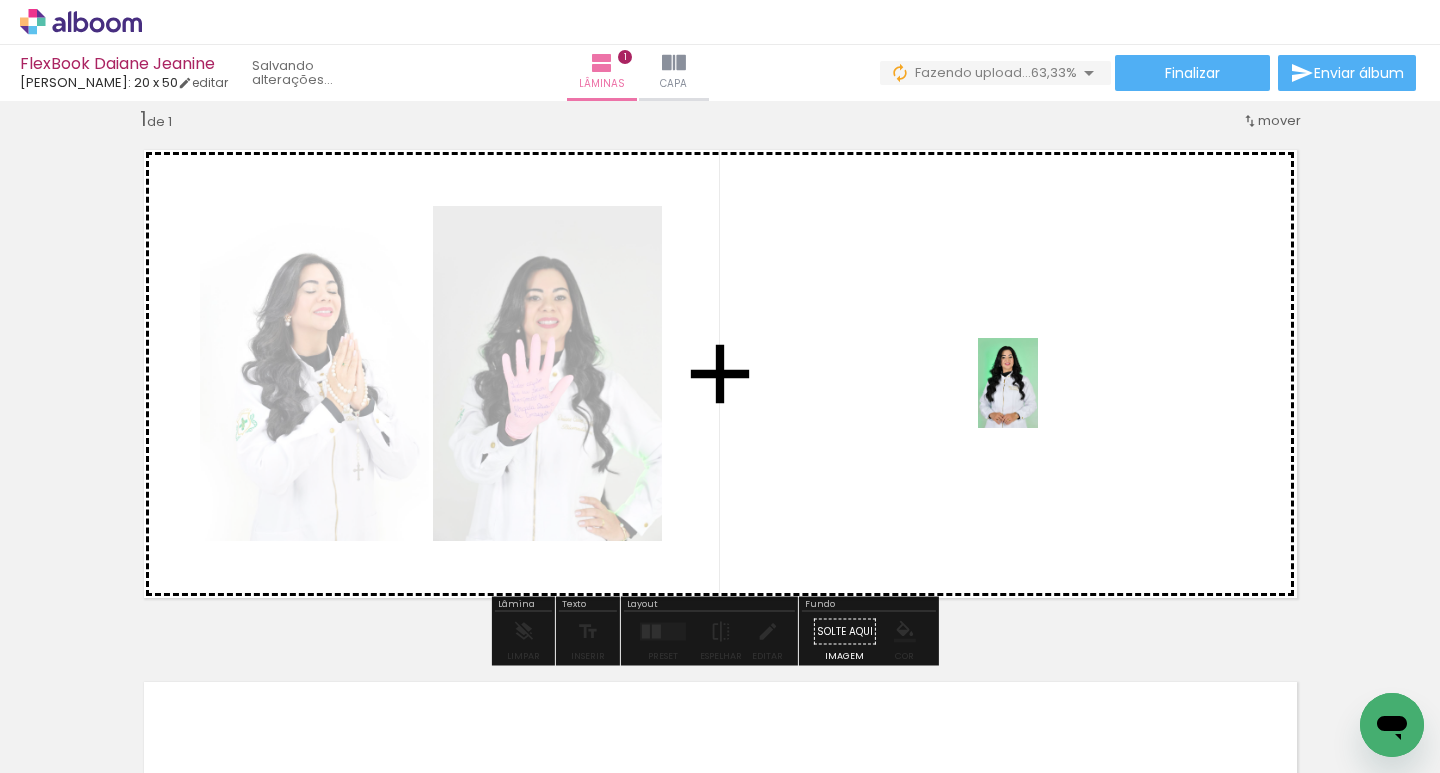 drag, startPoint x: 317, startPoint y: 708, endPoint x: 1038, endPoint y: 398, distance: 784.8191 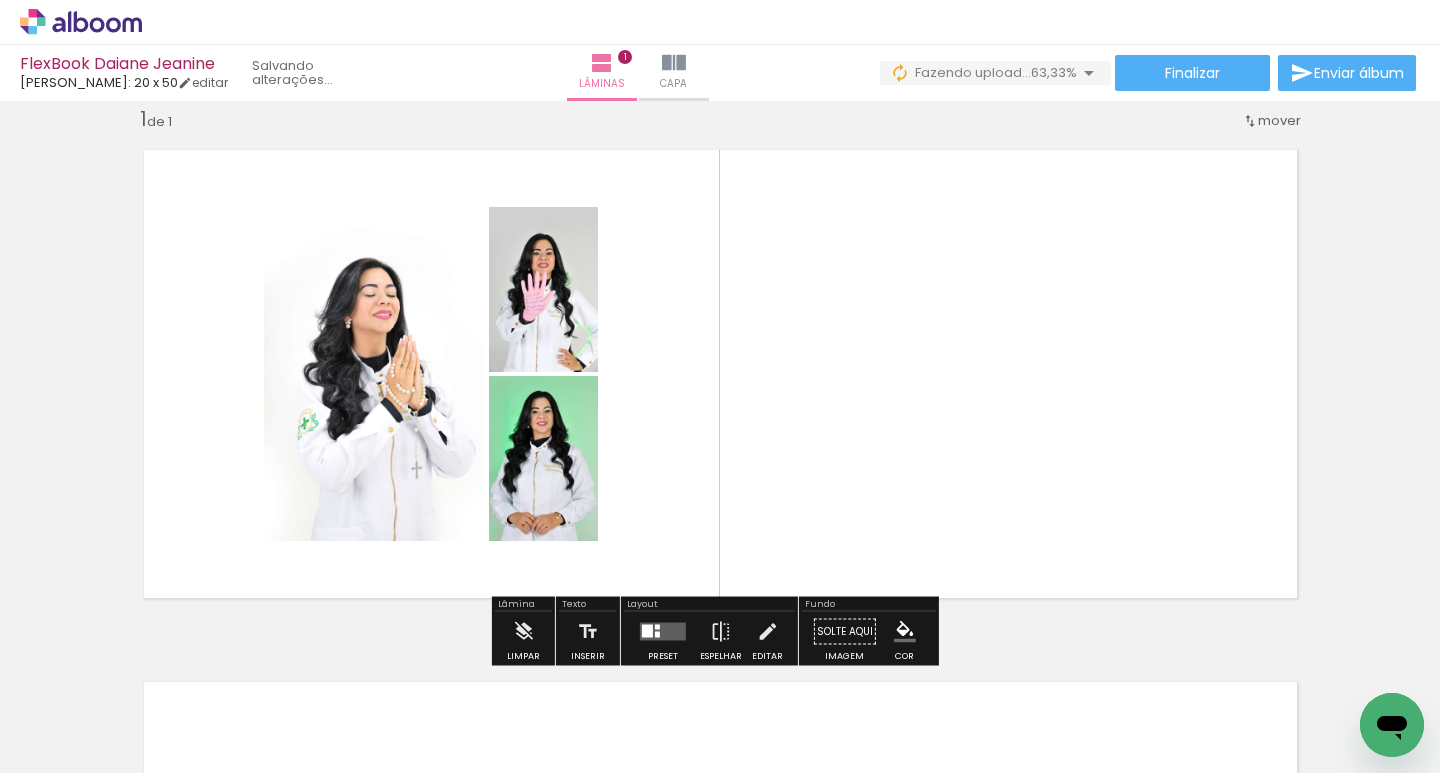 click at bounding box center [663, 632] 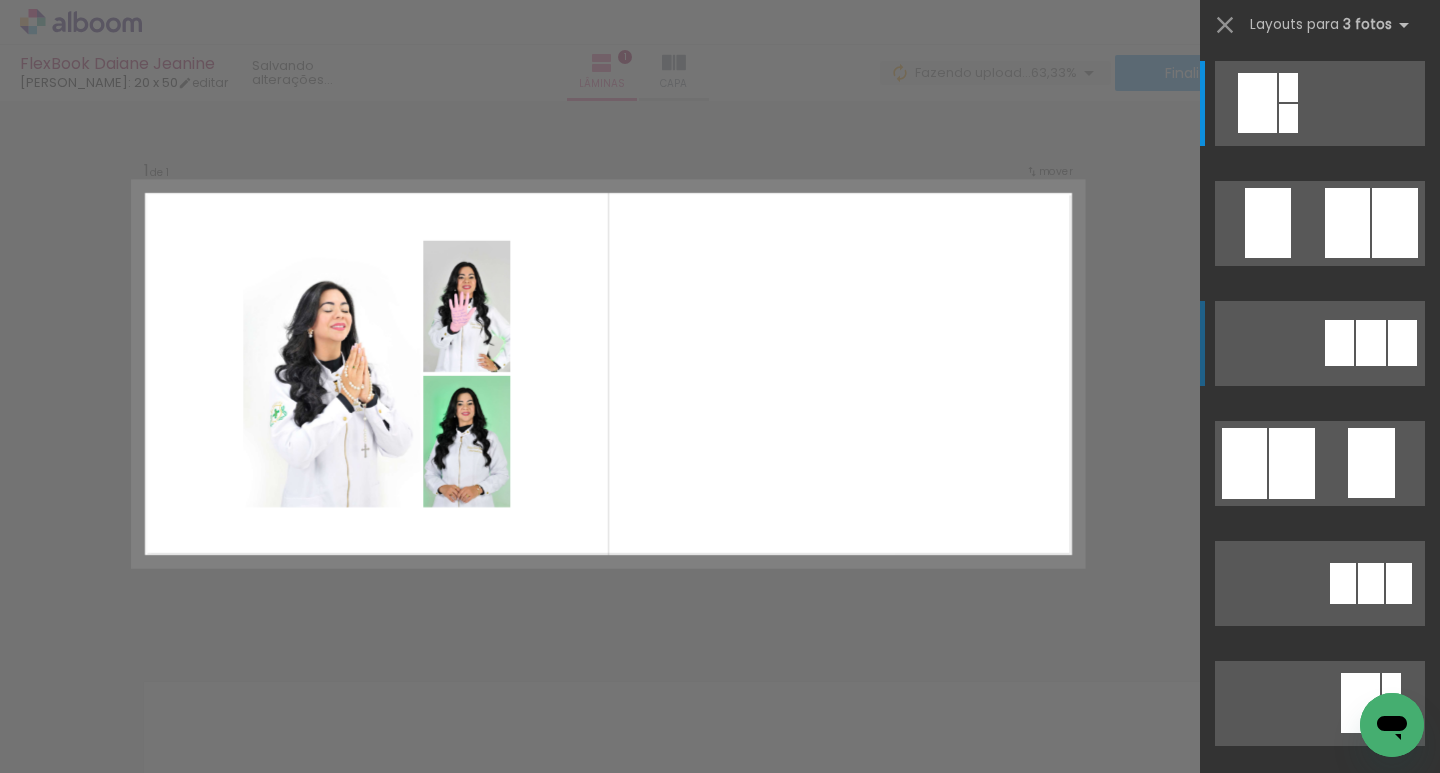 scroll, scrollTop: 25, scrollLeft: 0, axis: vertical 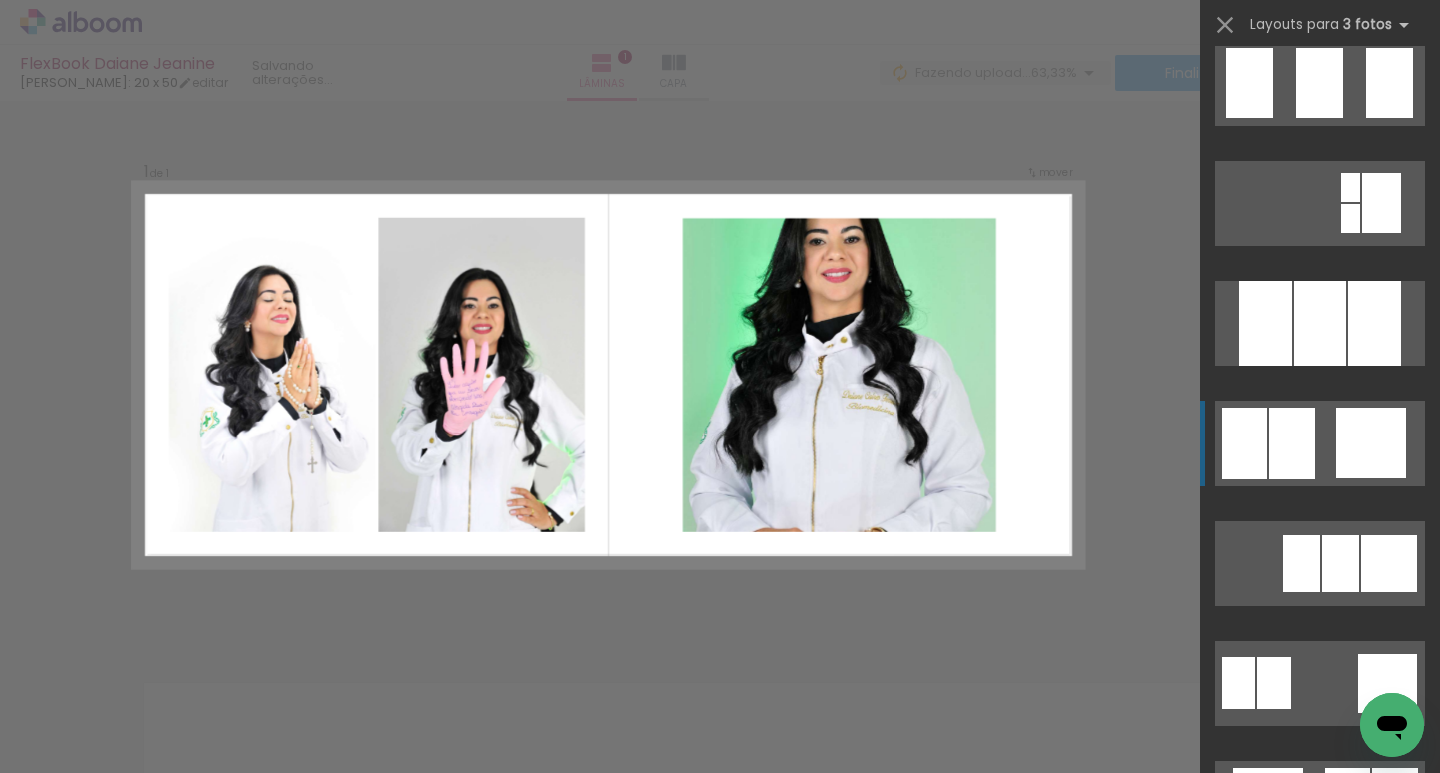 click at bounding box center [1288, -11582] 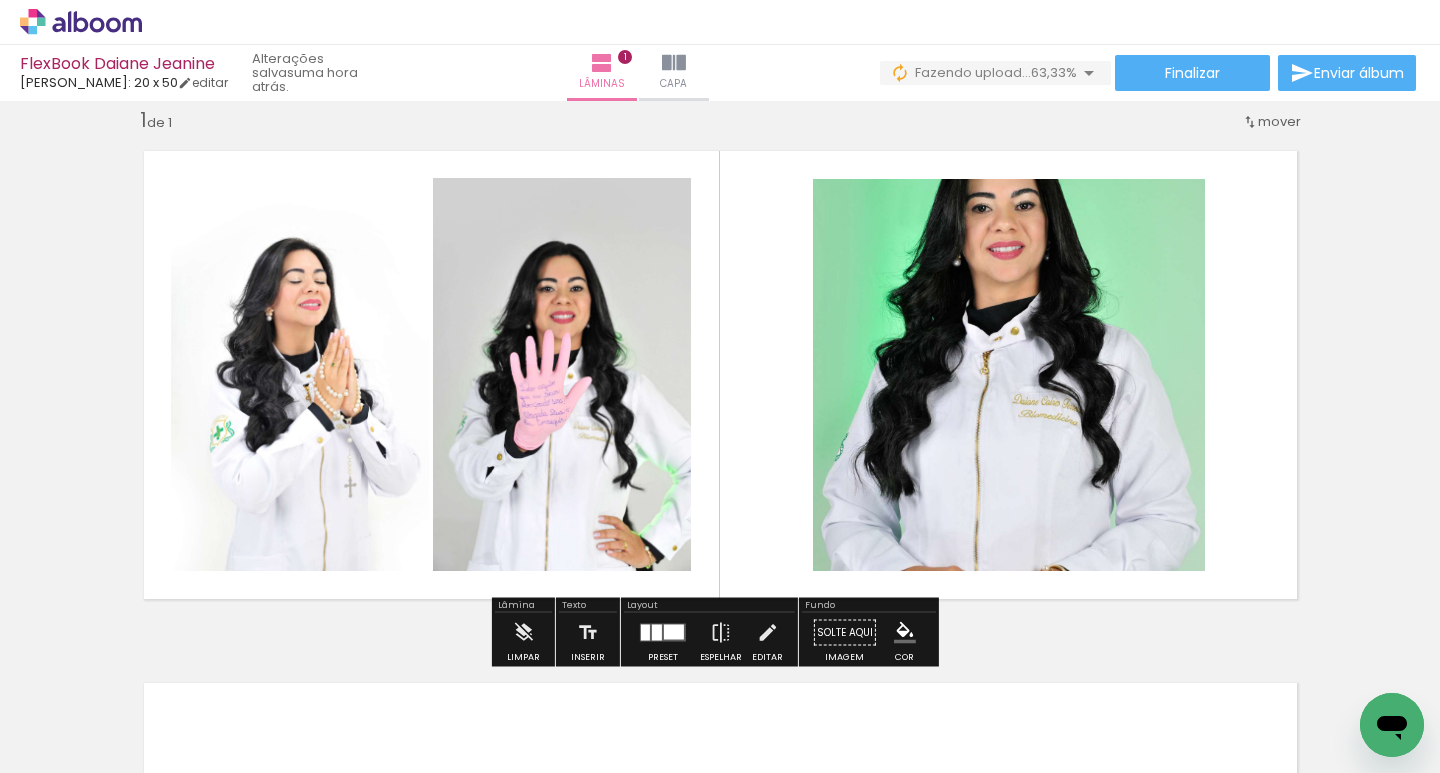 click 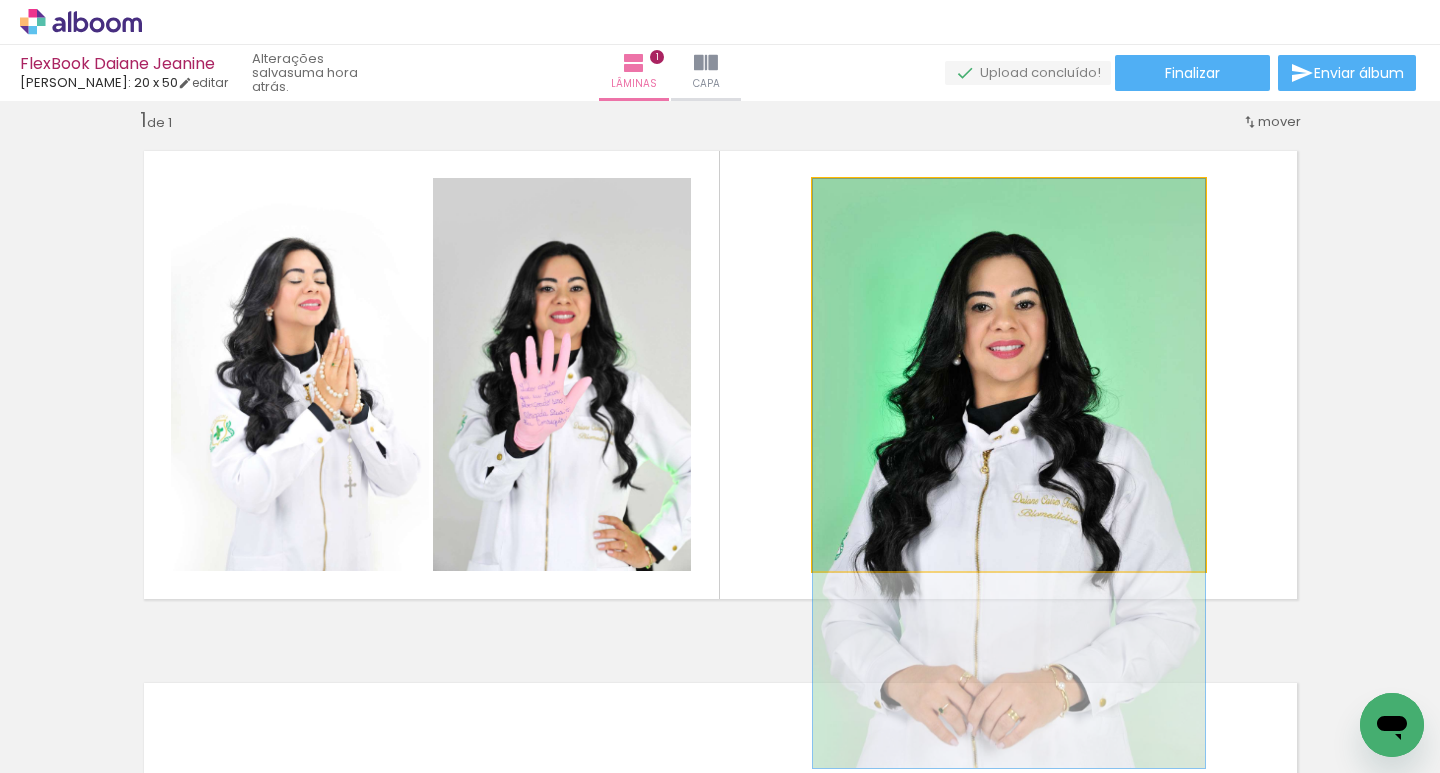 drag, startPoint x: 1068, startPoint y: 268, endPoint x: 1084, endPoint y: 373, distance: 106.21205 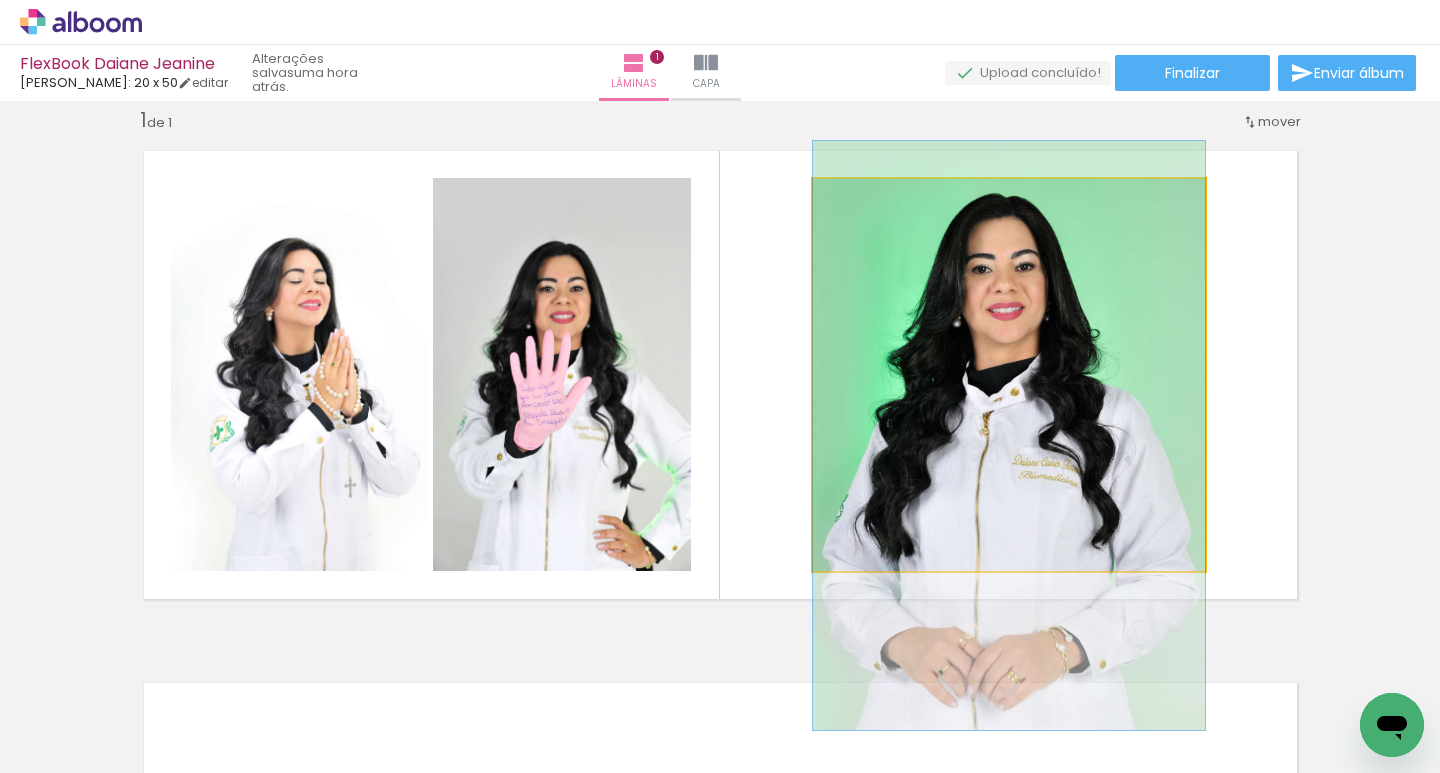 drag, startPoint x: 1059, startPoint y: 327, endPoint x: 1059, endPoint y: 290, distance: 37 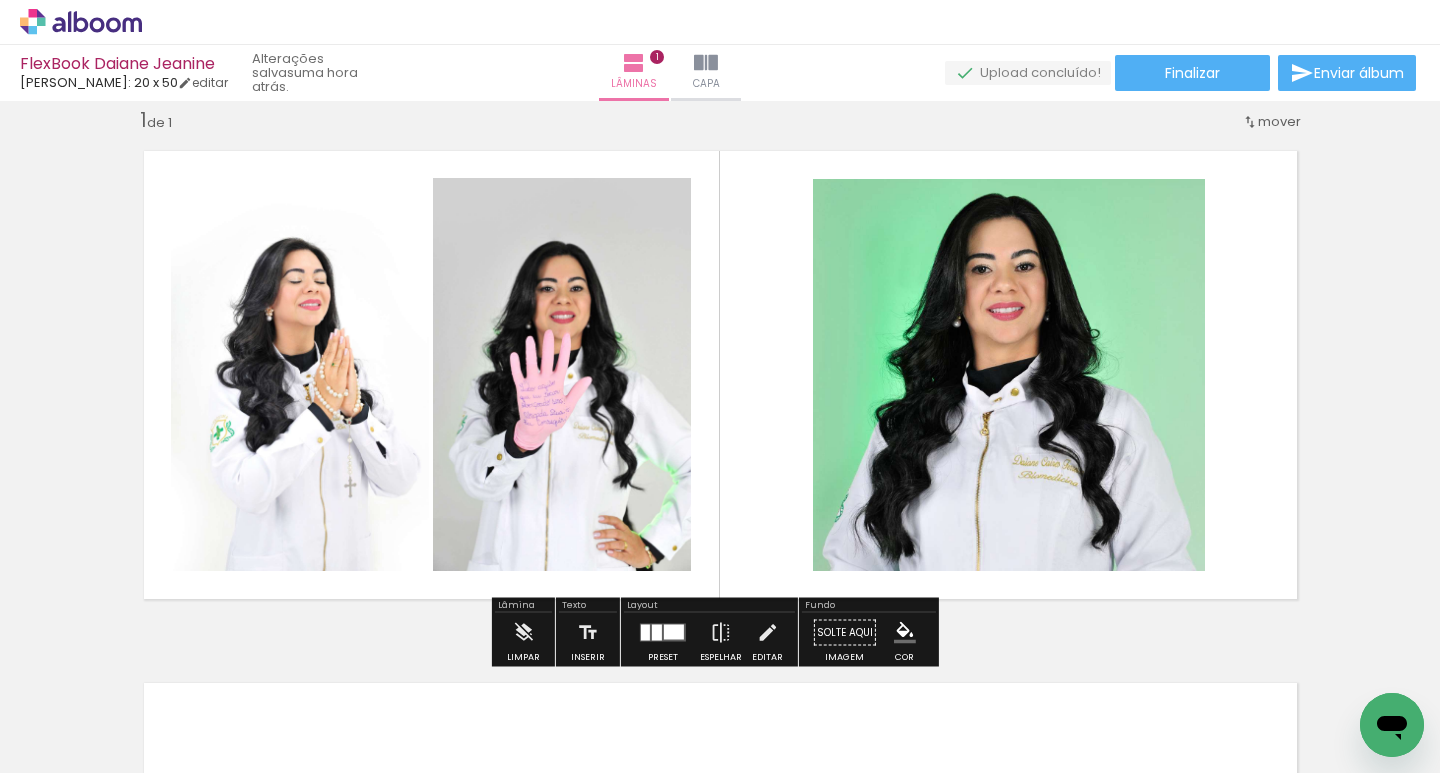 click 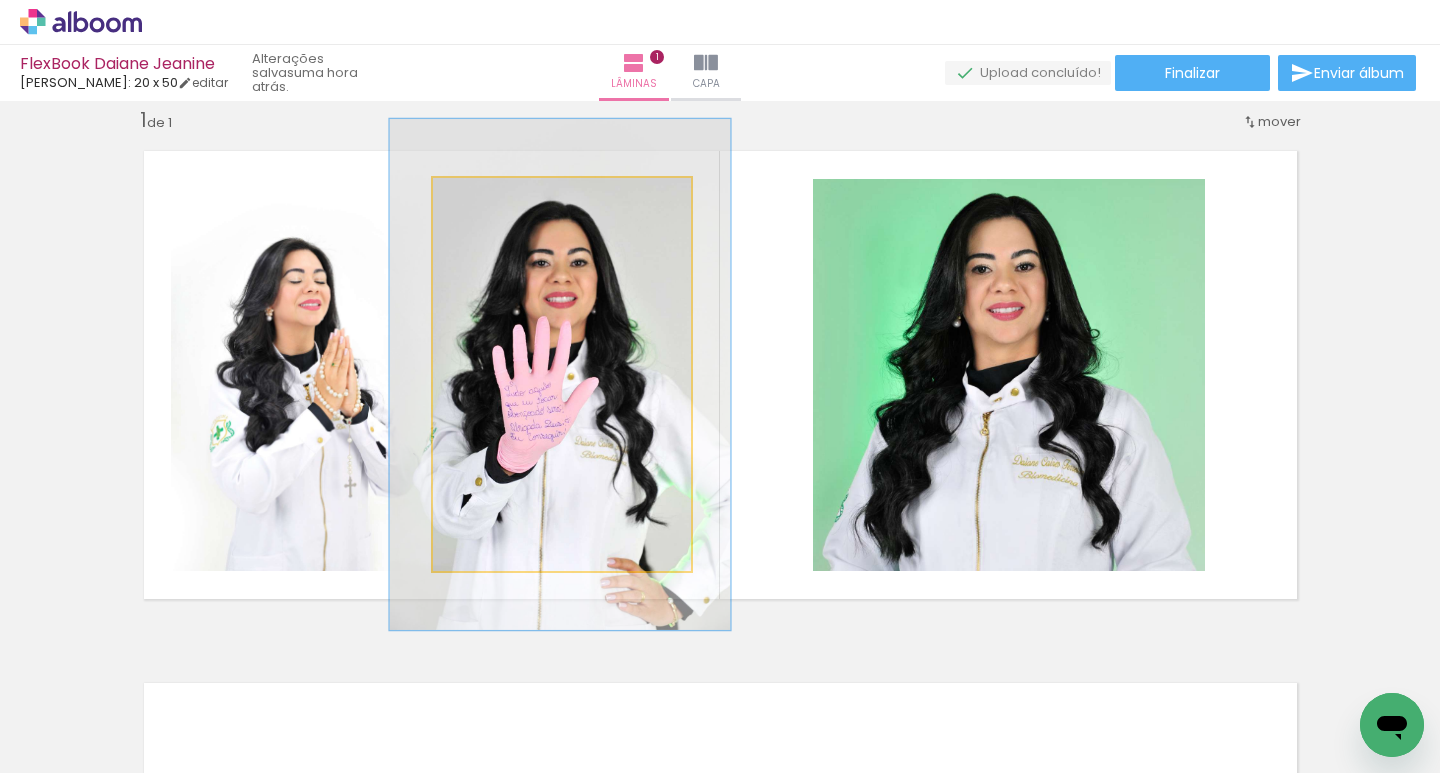 drag, startPoint x: 479, startPoint y: 203, endPoint x: 500, endPoint y: 208, distance: 21.587032 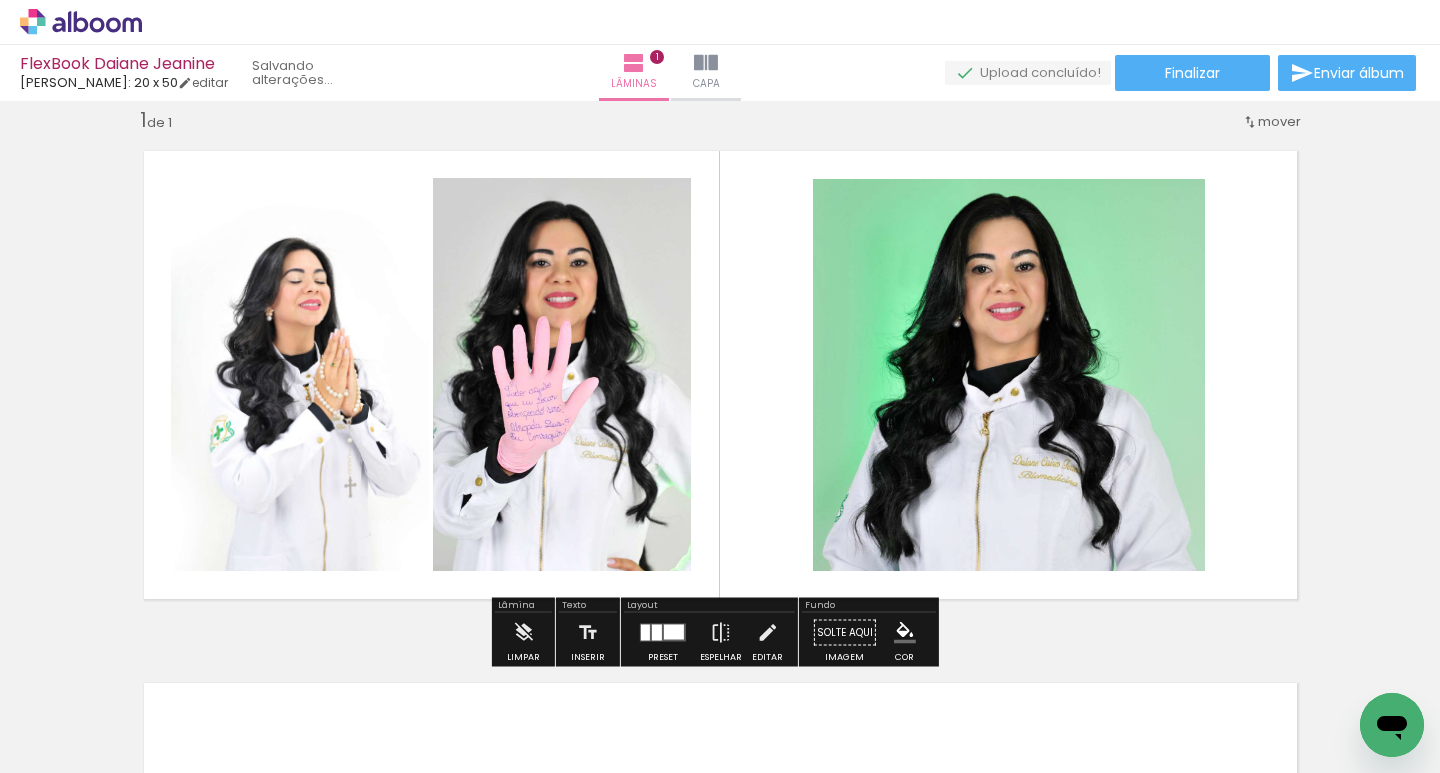 click 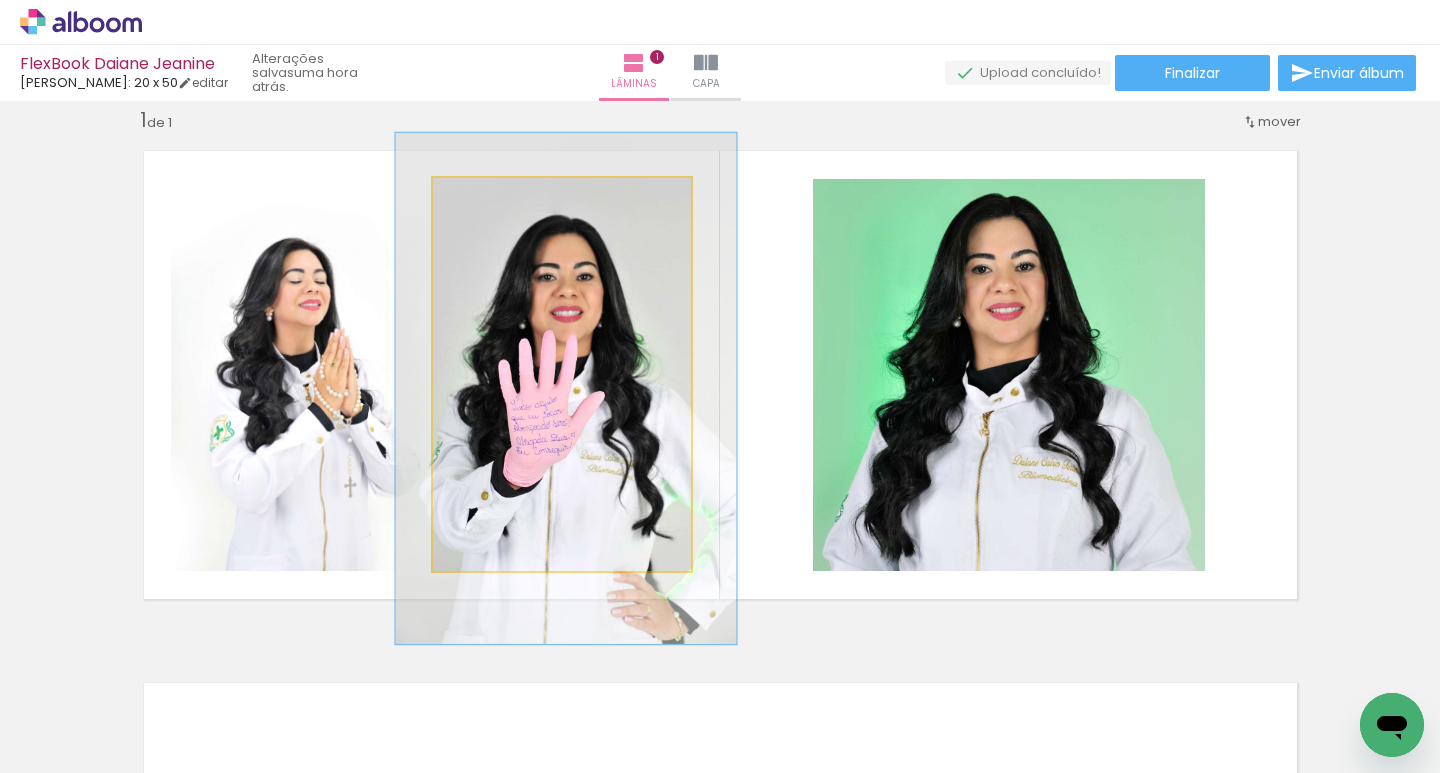 drag, startPoint x: 546, startPoint y: 295, endPoint x: 547, endPoint y: 307, distance: 12.0415945 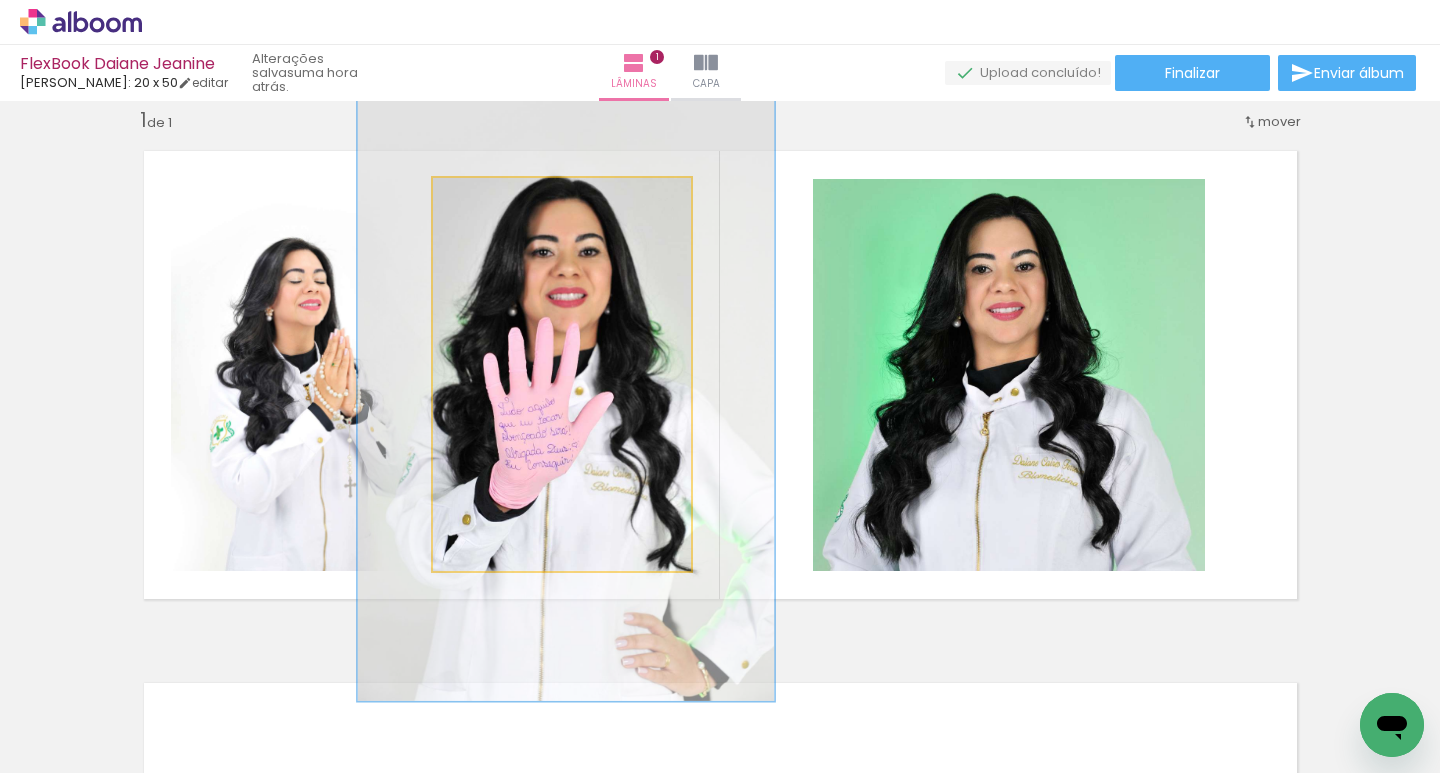 drag, startPoint x: 500, startPoint y: 203, endPoint x: 523, endPoint y: 209, distance: 23.769728 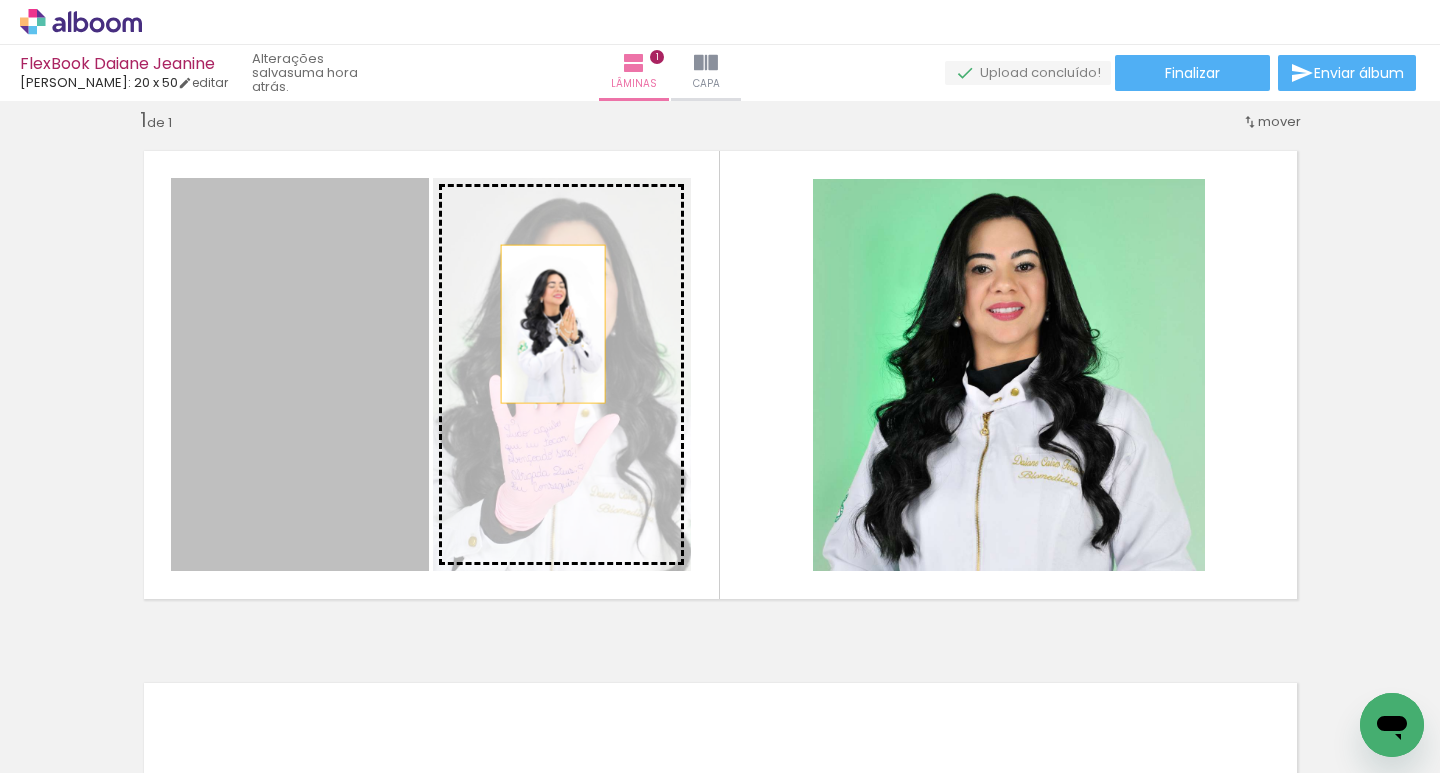drag, startPoint x: 251, startPoint y: 354, endPoint x: 545, endPoint y: 324, distance: 295.52664 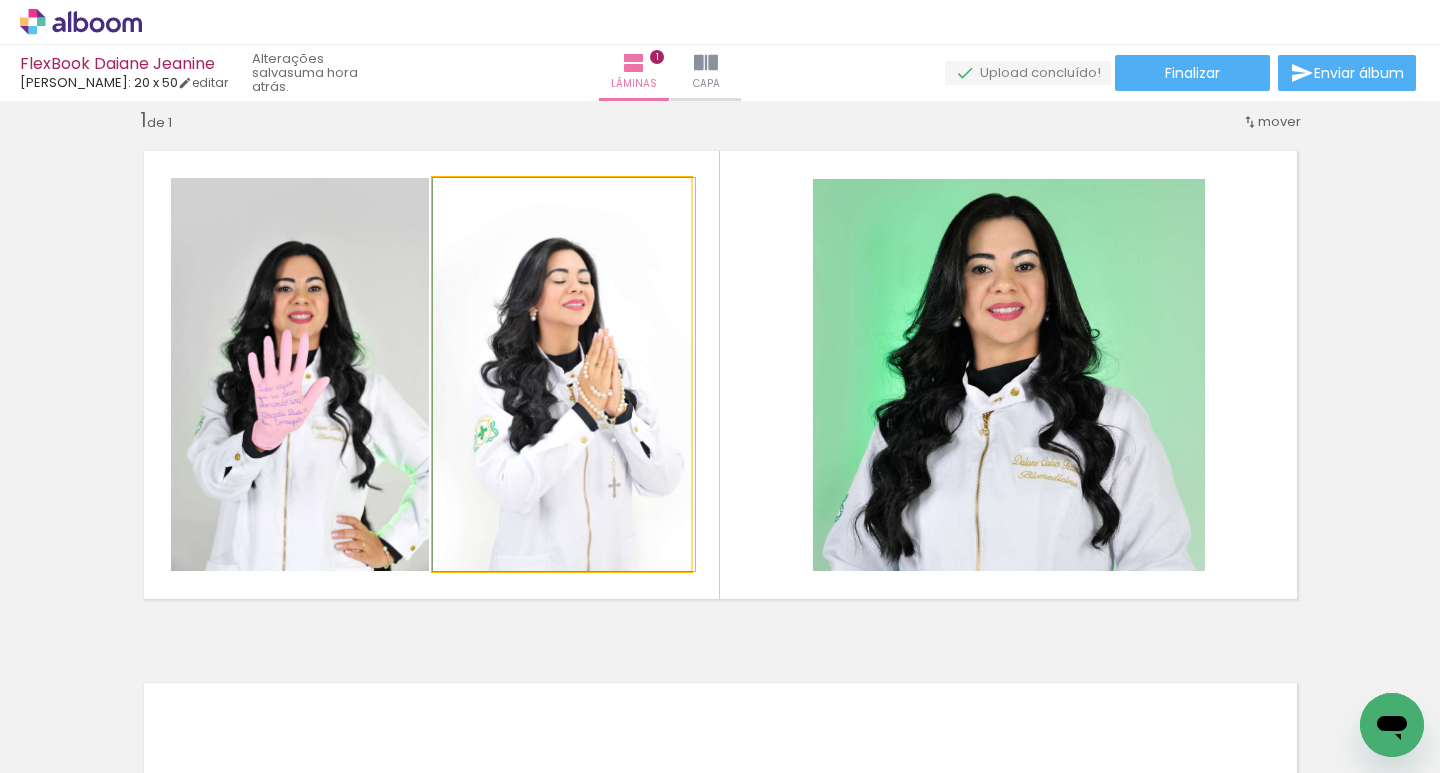 drag, startPoint x: 558, startPoint y: 306, endPoint x: 585, endPoint y: 302, distance: 27.294687 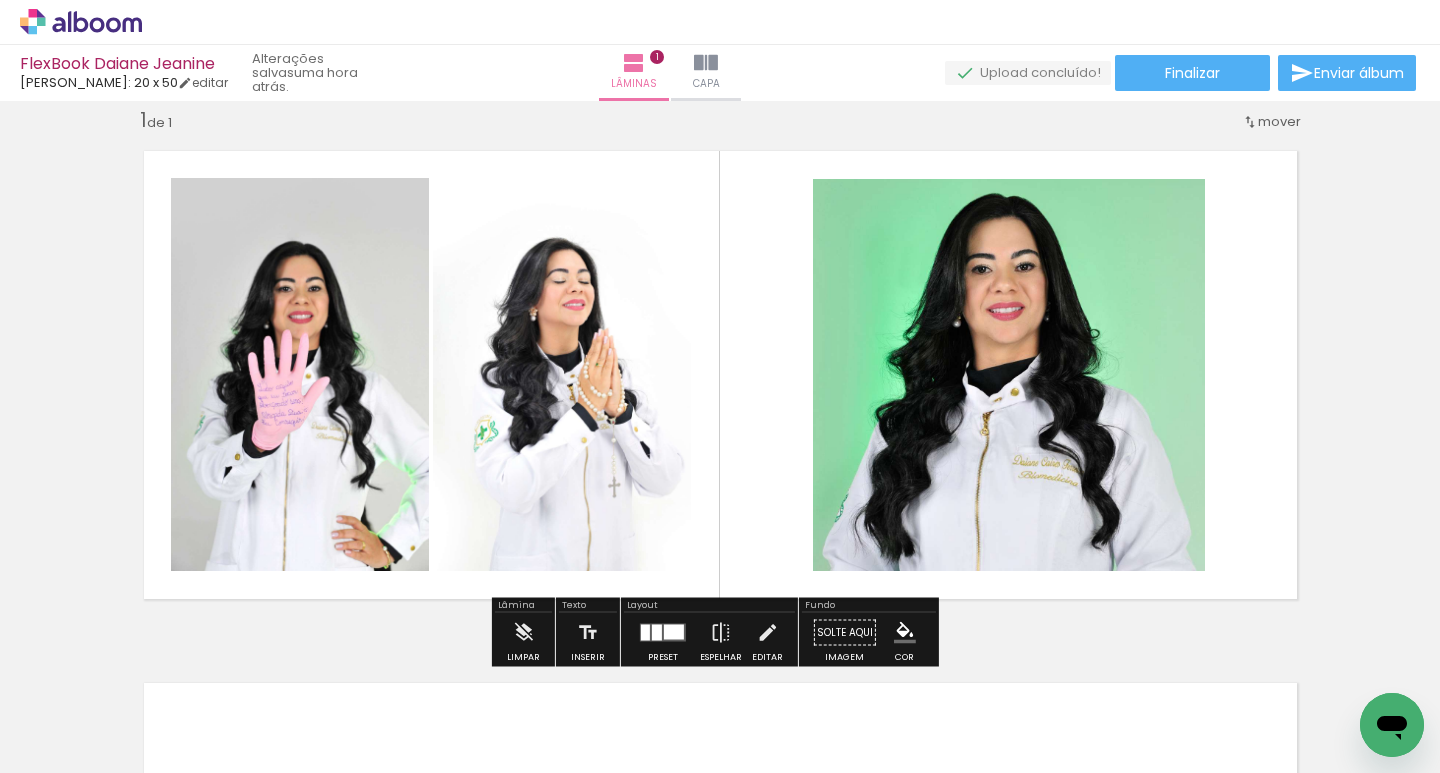 click 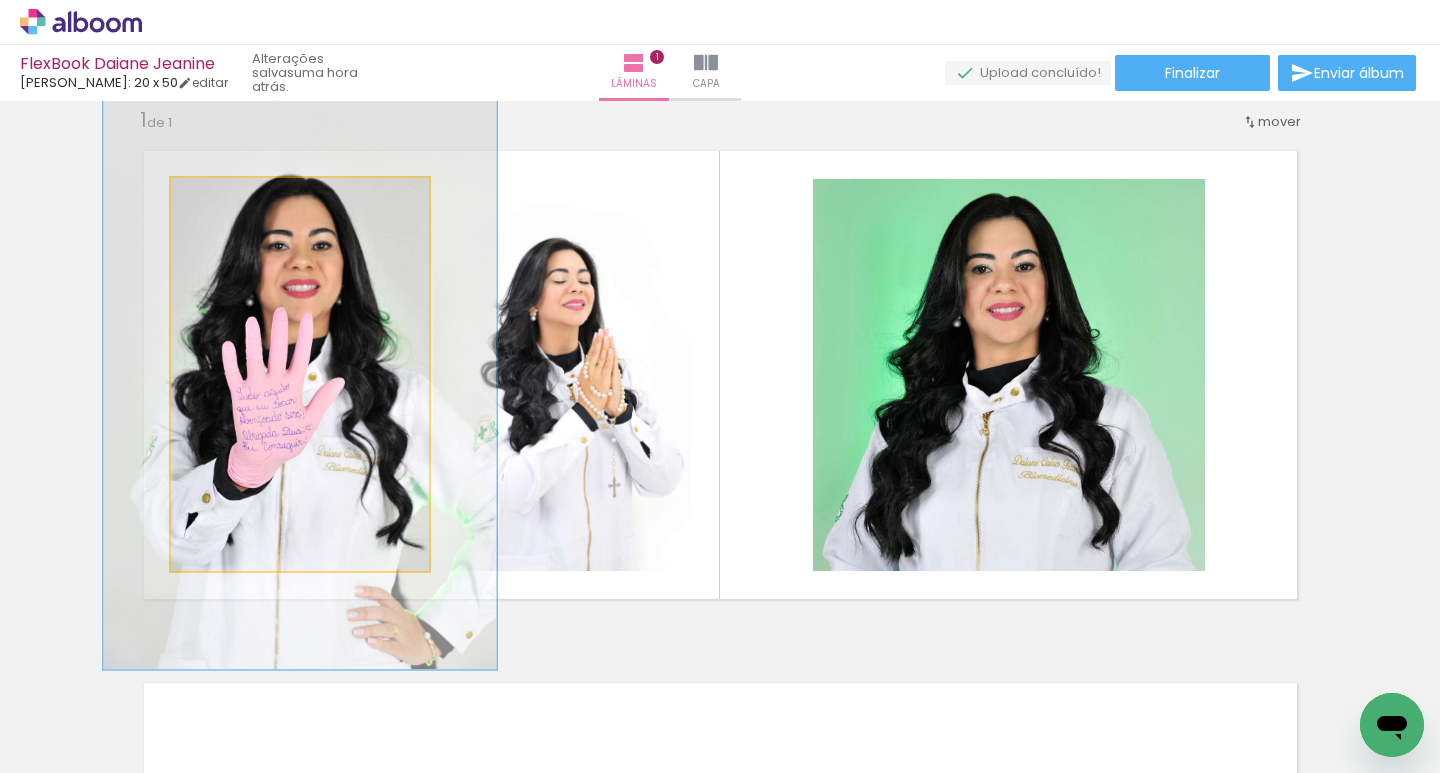 drag, startPoint x: 206, startPoint y: 203, endPoint x: 242, endPoint y: 206, distance: 36.124783 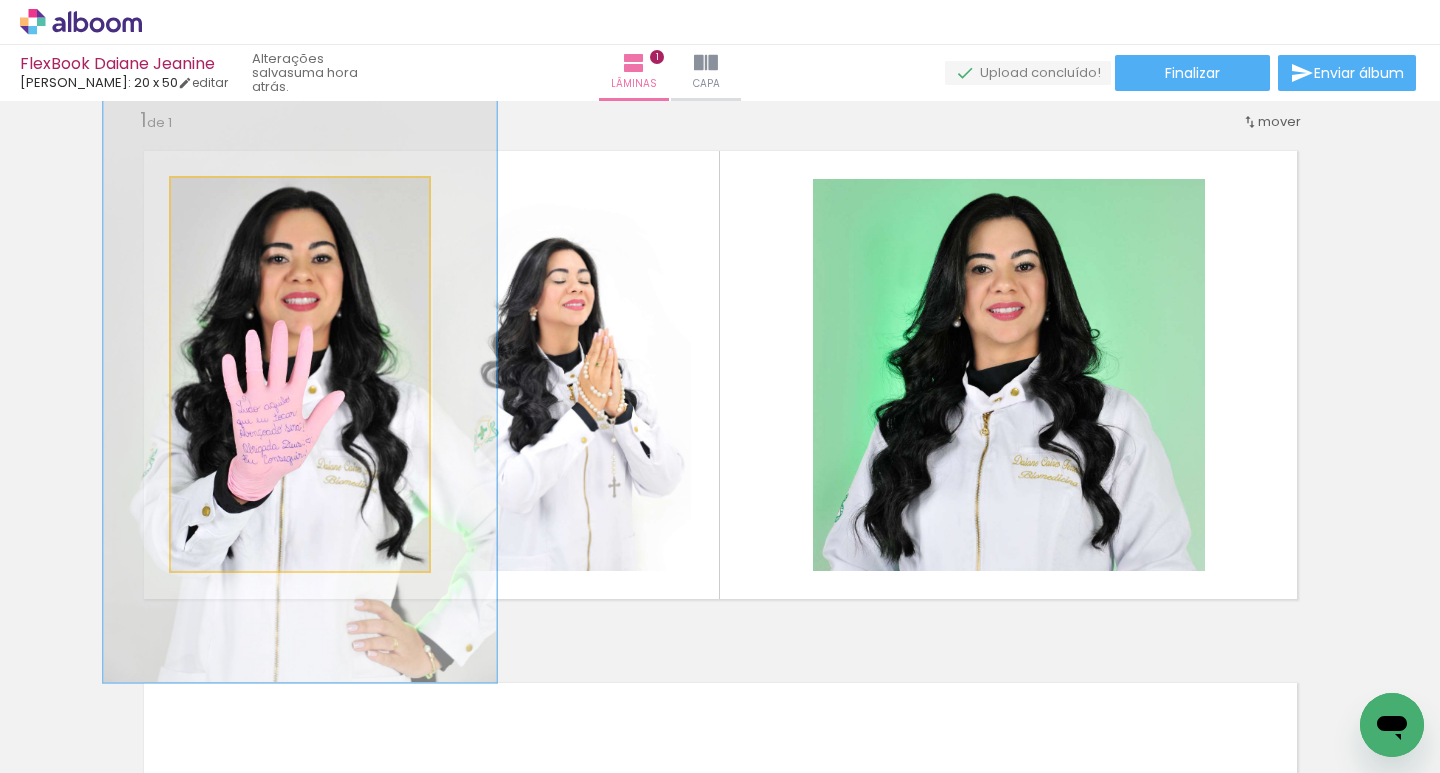 click 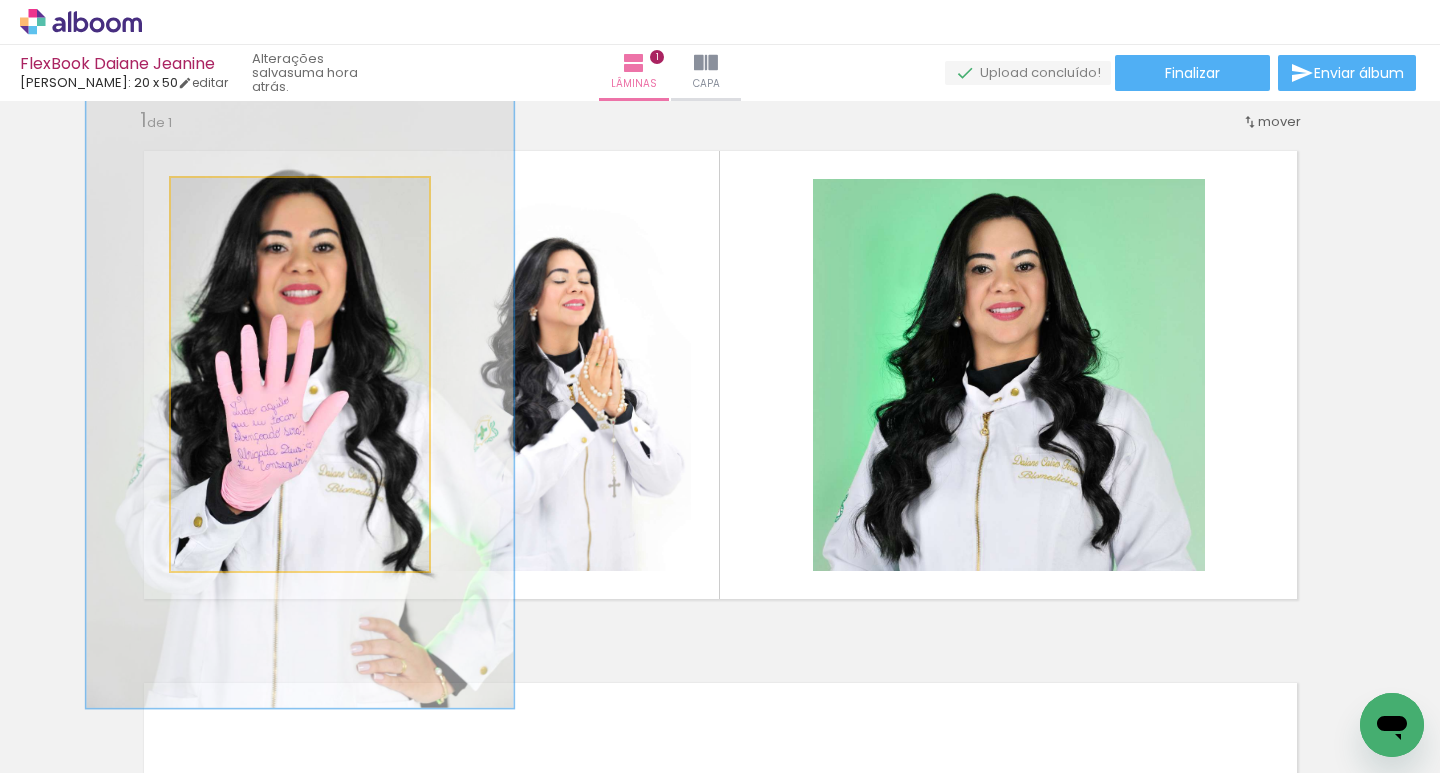 drag, startPoint x: 252, startPoint y: 198, endPoint x: 262, endPoint y: 200, distance: 10.198039 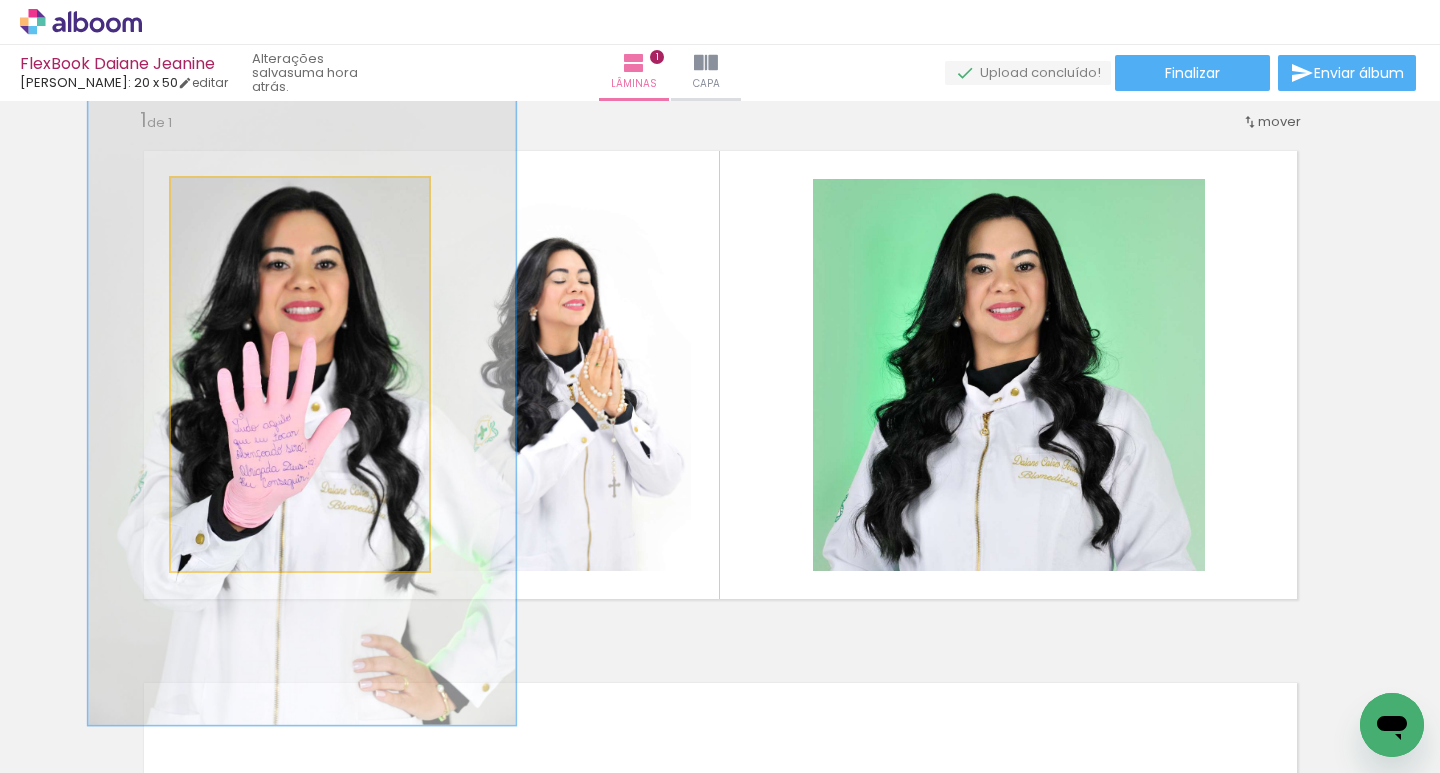 drag, startPoint x: 304, startPoint y: 291, endPoint x: 306, endPoint y: 308, distance: 17.117243 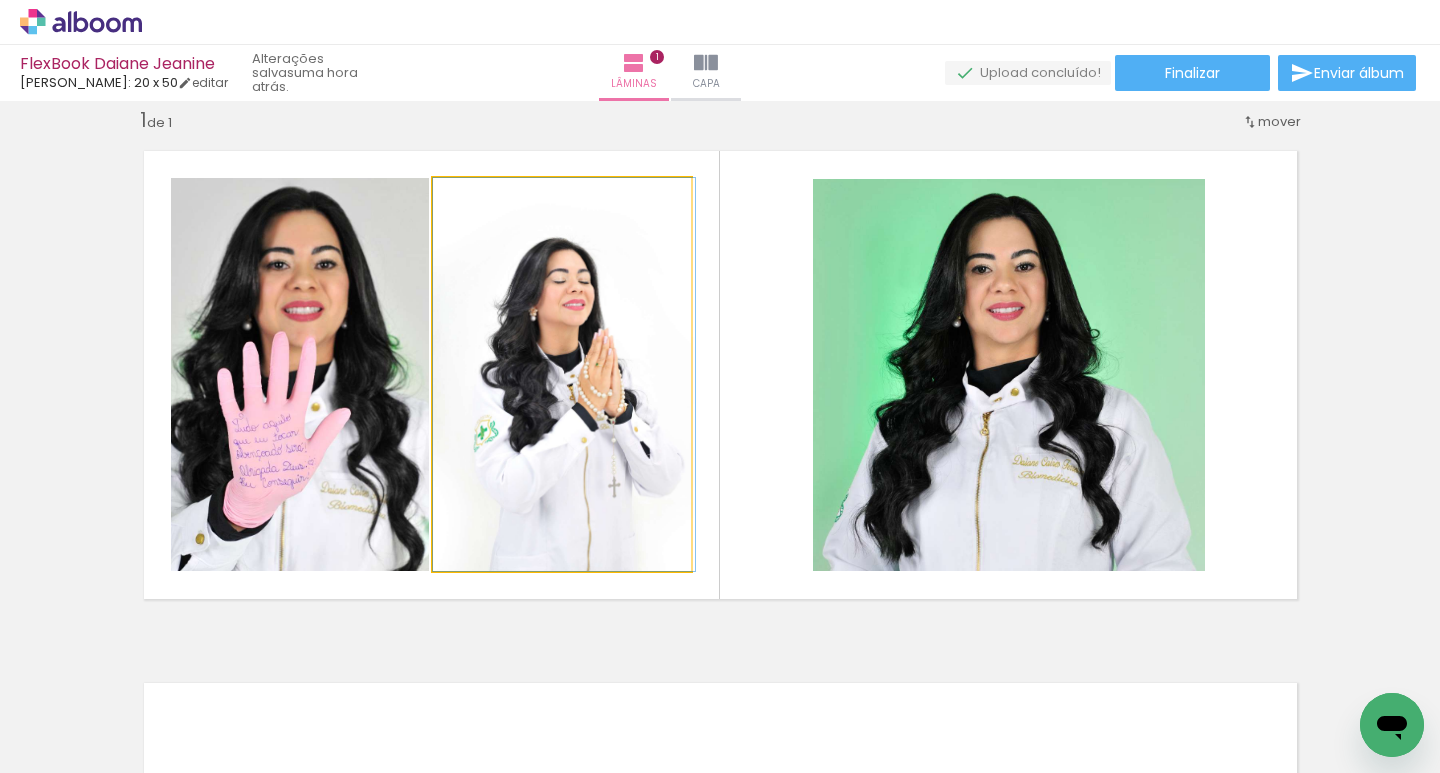 drag, startPoint x: 565, startPoint y: 366, endPoint x: 589, endPoint y: 311, distance: 60.00833 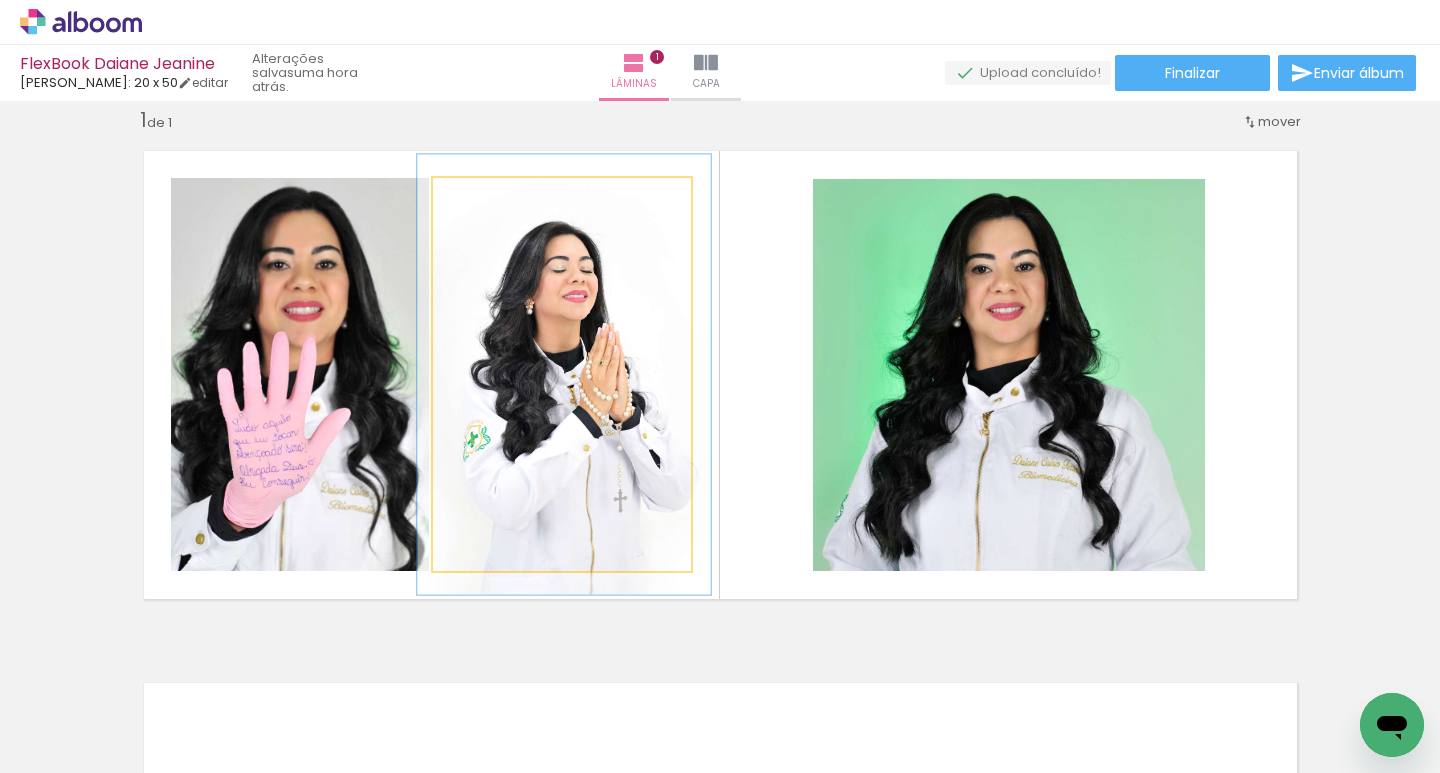 type on "112" 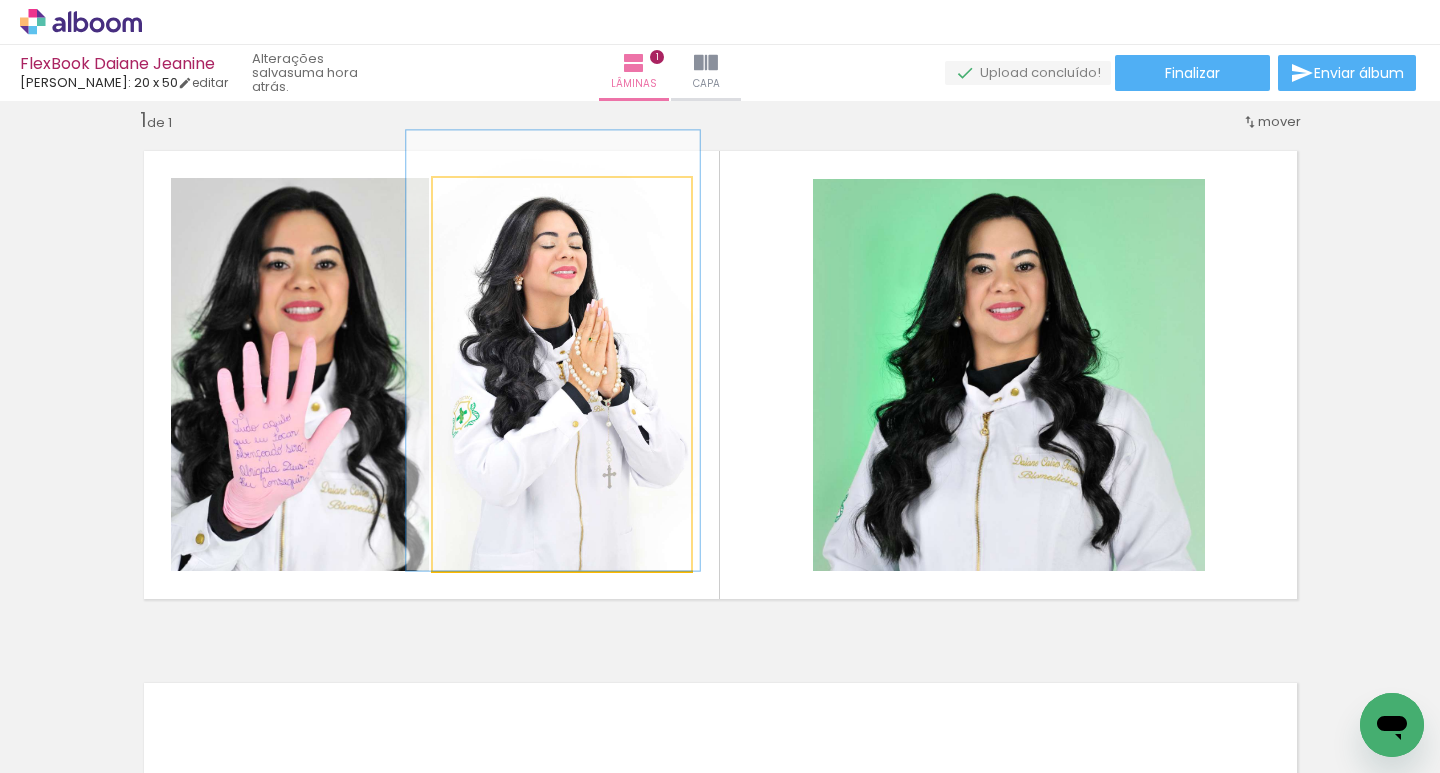 drag, startPoint x: 566, startPoint y: 332, endPoint x: 555, endPoint y: 306, distance: 28.231188 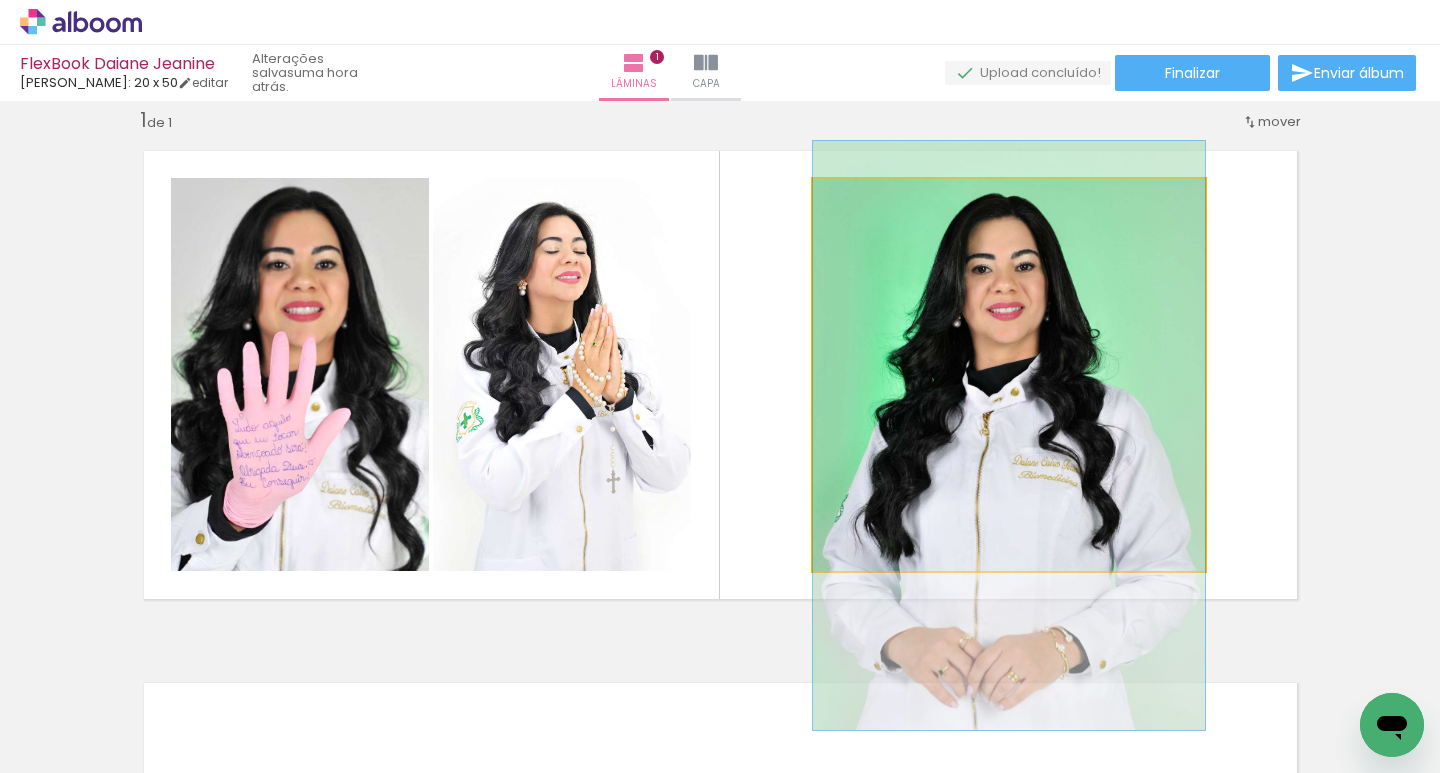 click 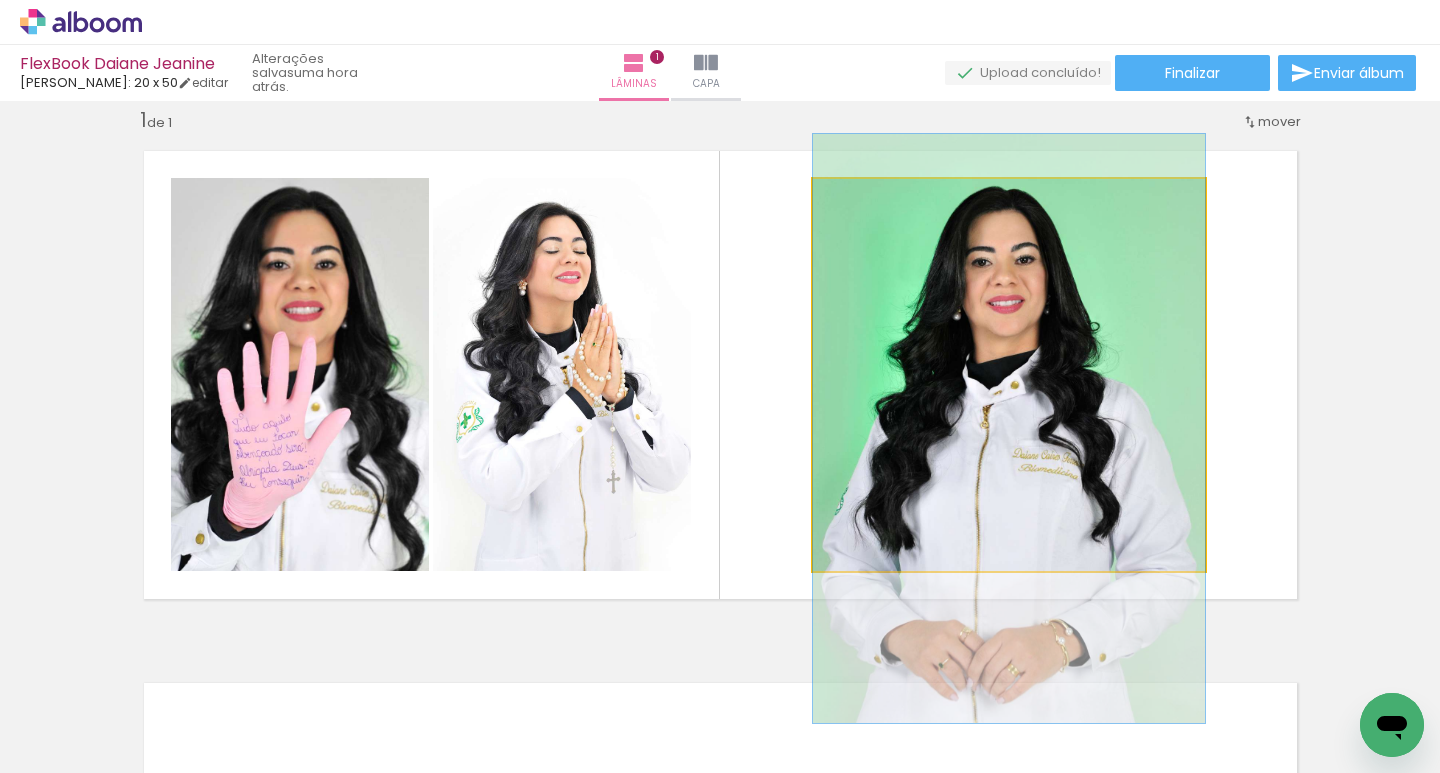 drag, startPoint x: 930, startPoint y: 359, endPoint x: 898, endPoint y: 311, distance: 57.68882 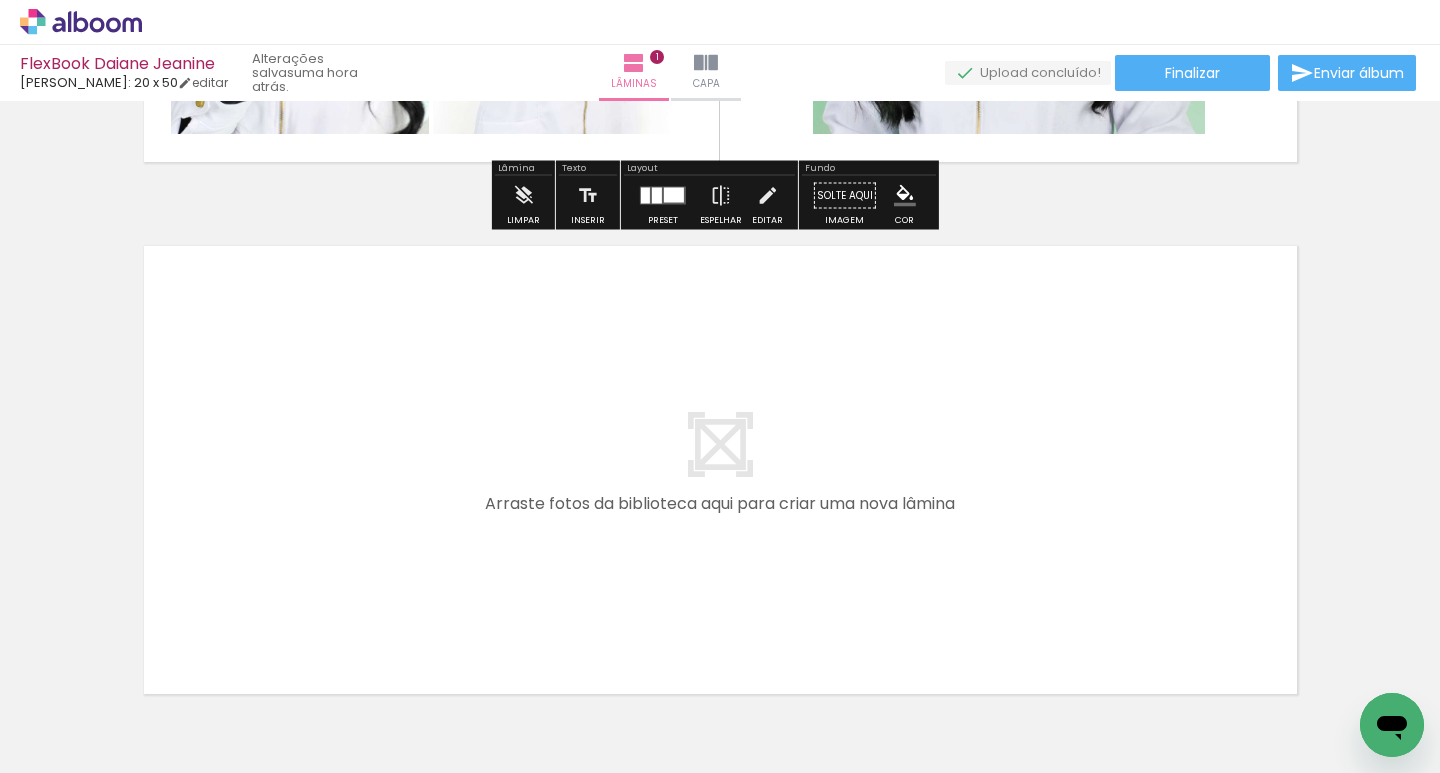 scroll, scrollTop: 525, scrollLeft: 0, axis: vertical 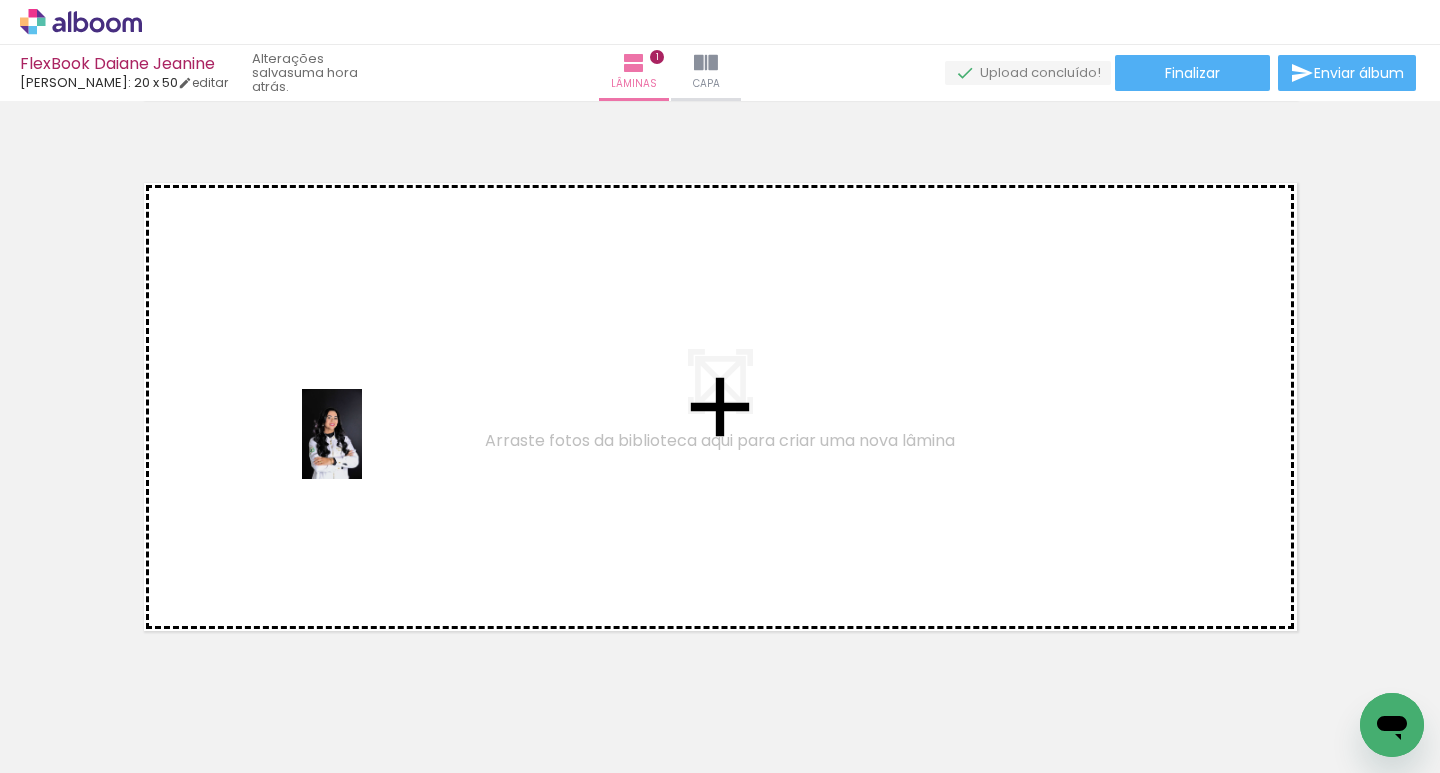 drag, startPoint x: 541, startPoint y: 734, endPoint x: 362, endPoint y: 449, distance: 336.55014 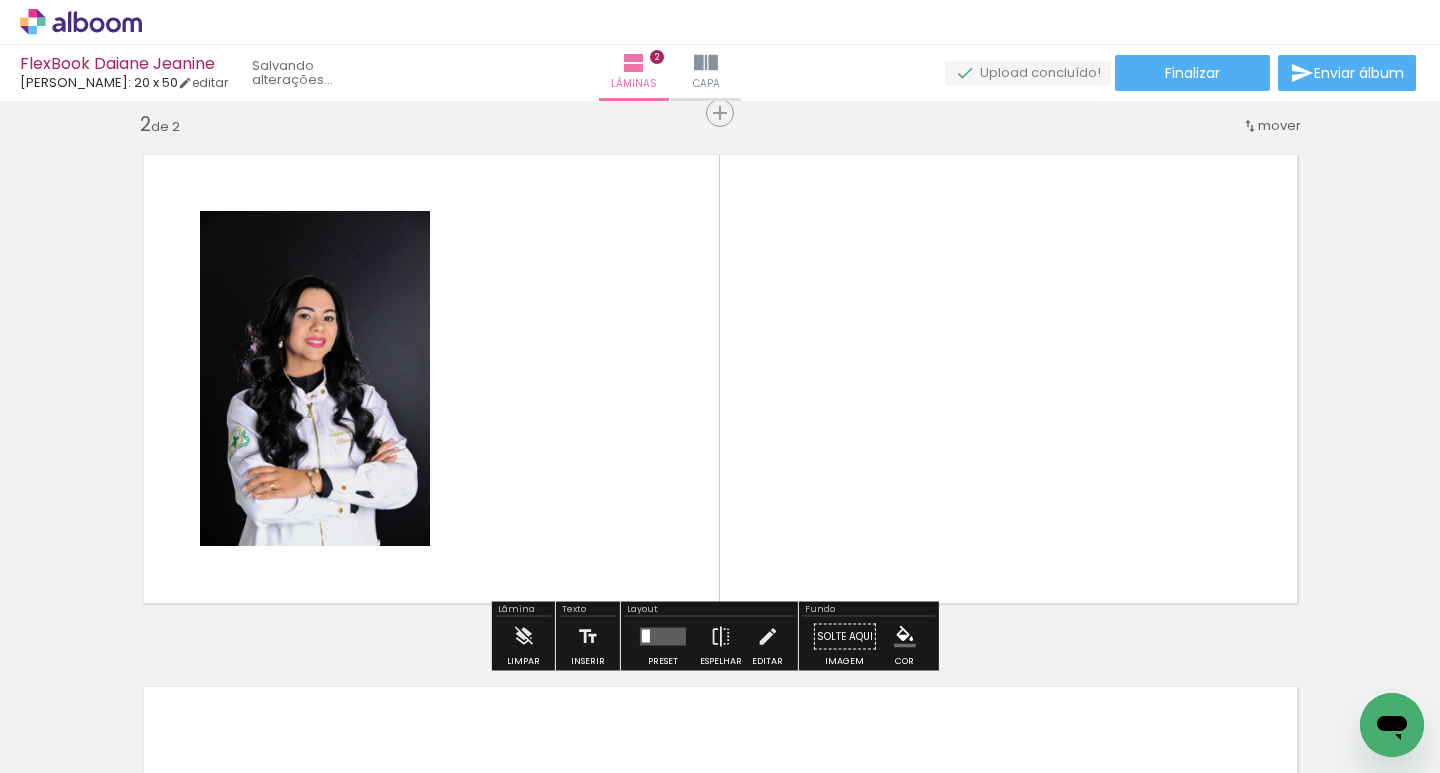 scroll, scrollTop: 558, scrollLeft: 0, axis: vertical 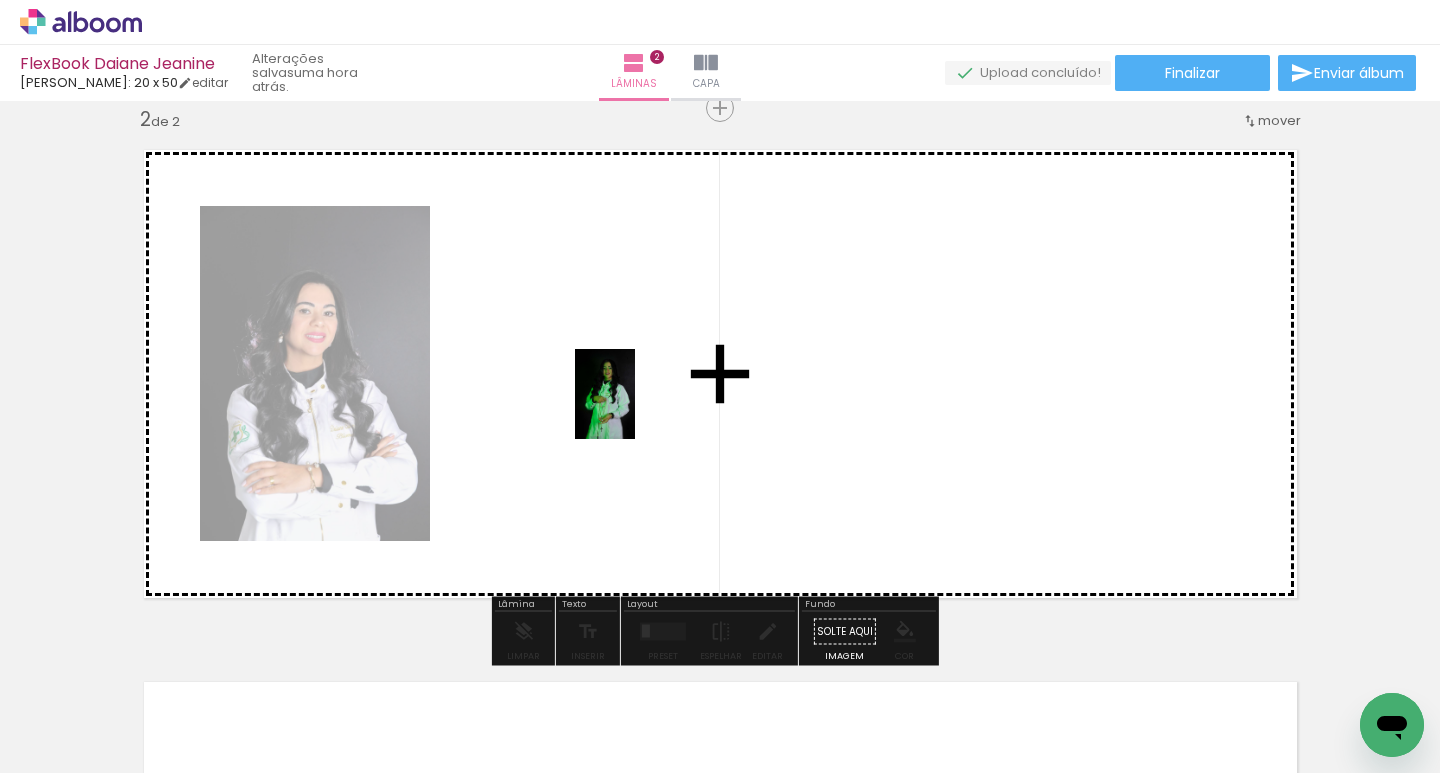 drag, startPoint x: 774, startPoint y: 735, endPoint x: 635, endPoint y: 409, distance: 354.39667 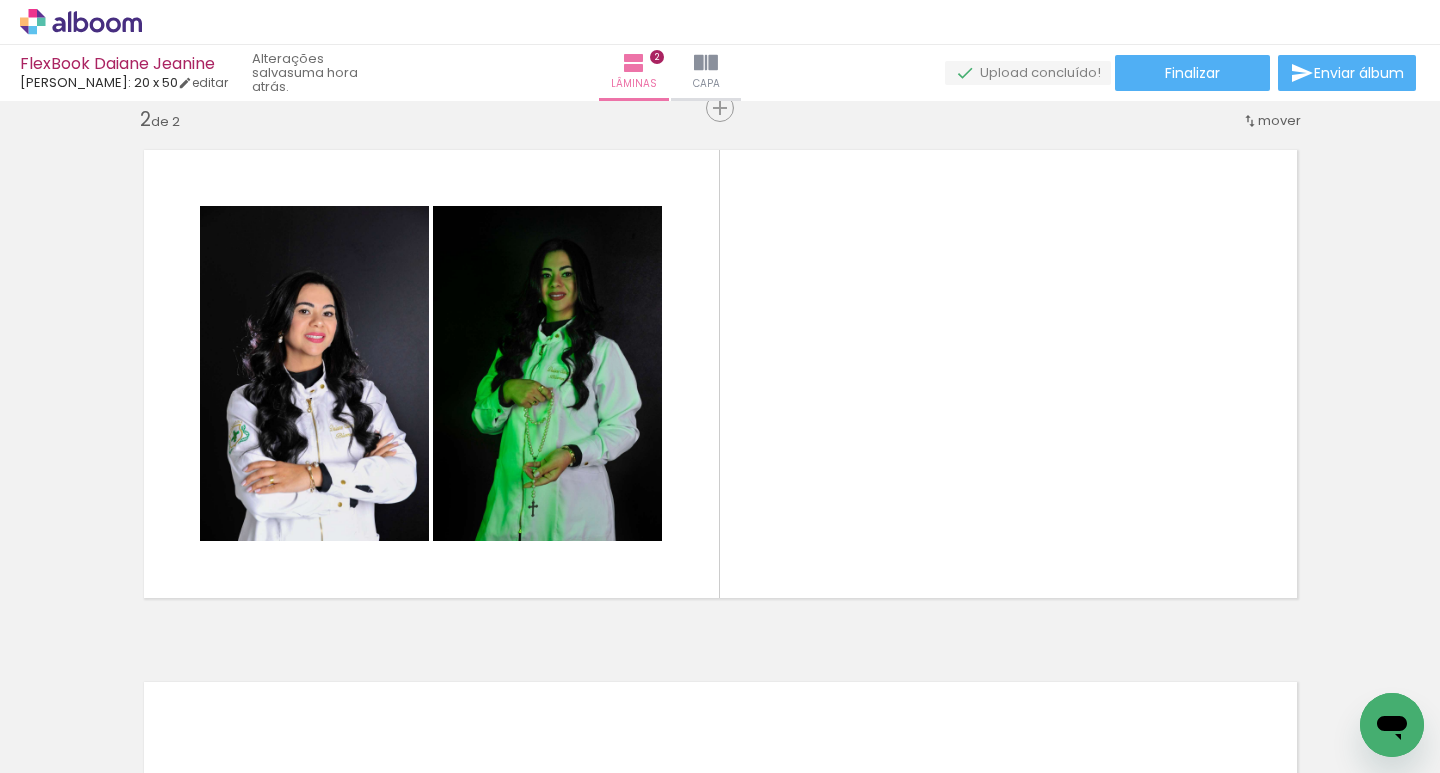 scroll, scrollTop: 0, scrollLeft: 1340, axis: horizontal 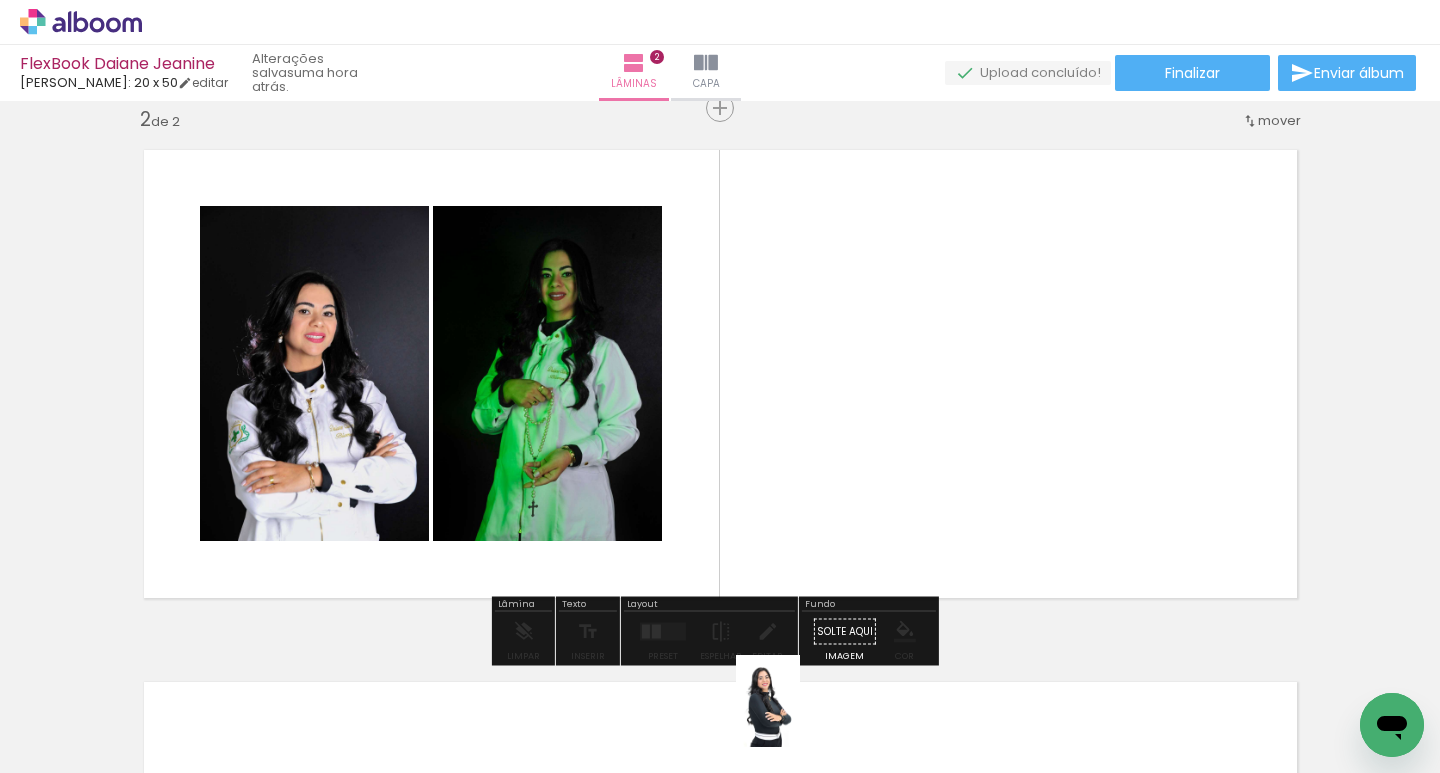 drag, startPoint x: 770, startPoint y: 726, endPoint x: 798, endPoint y: 717, distance: 29.410883 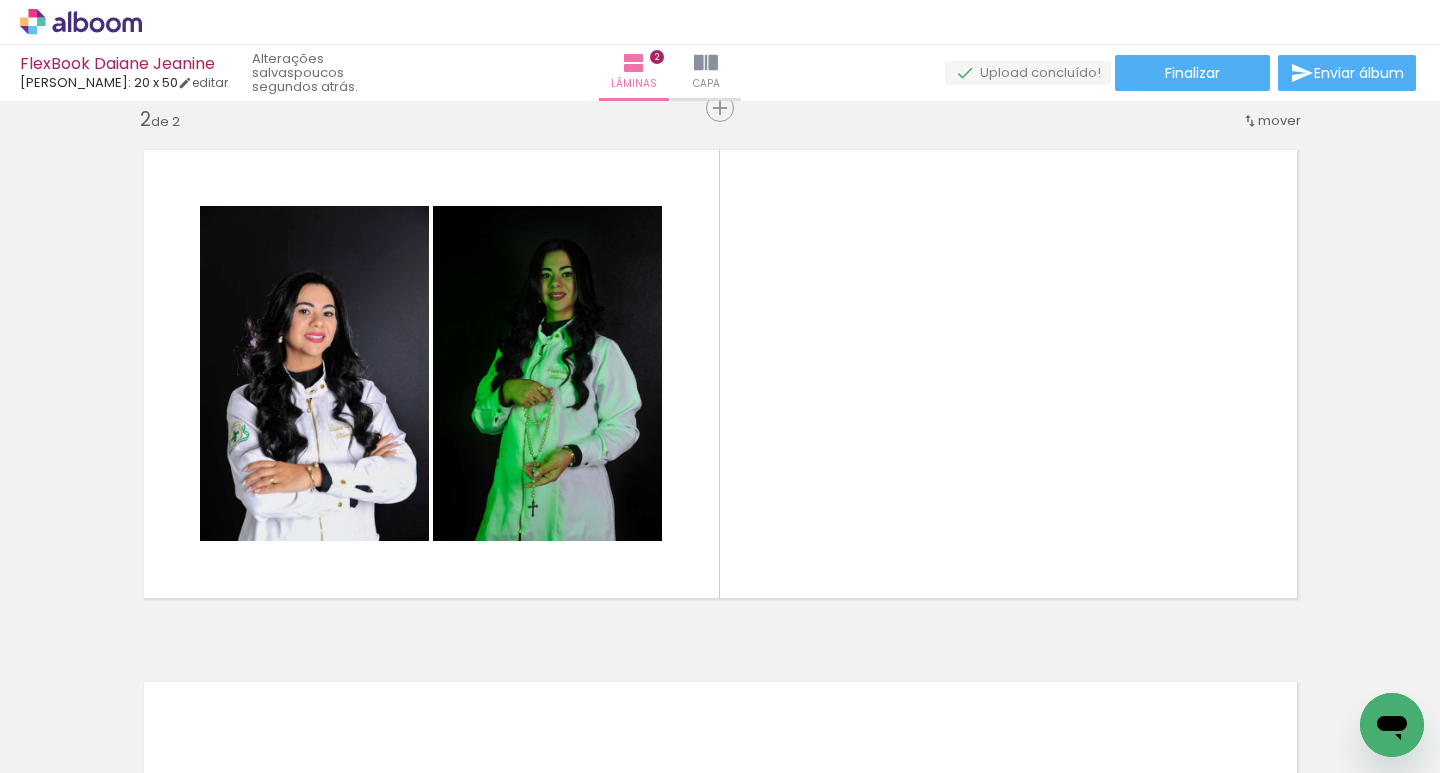 scroll, scrollTop: 0, scrollLeft: 0, axis: both 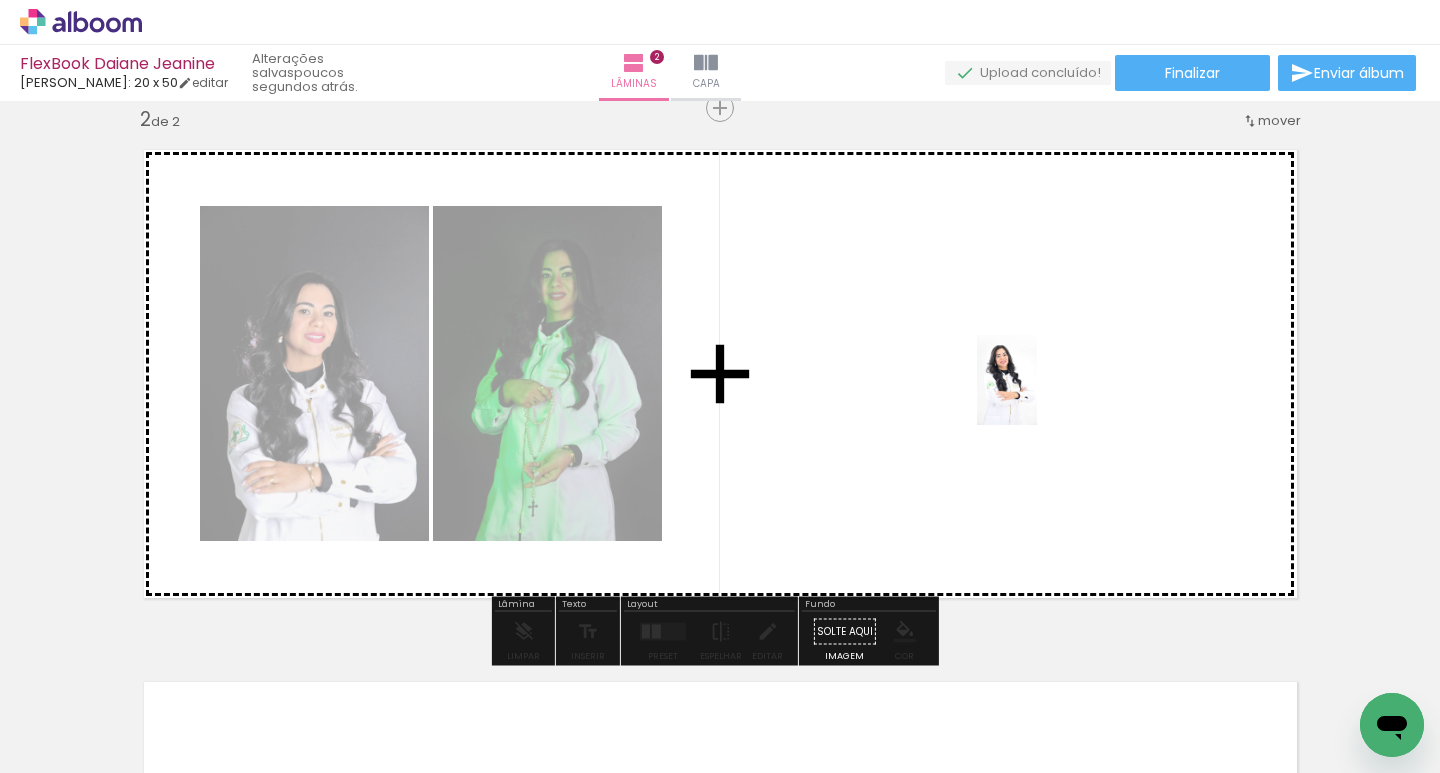 drag, startPoint x: 193, startPoint y: 746, endPoint x: 1037, endPoint y: 395, distance: 914.07715 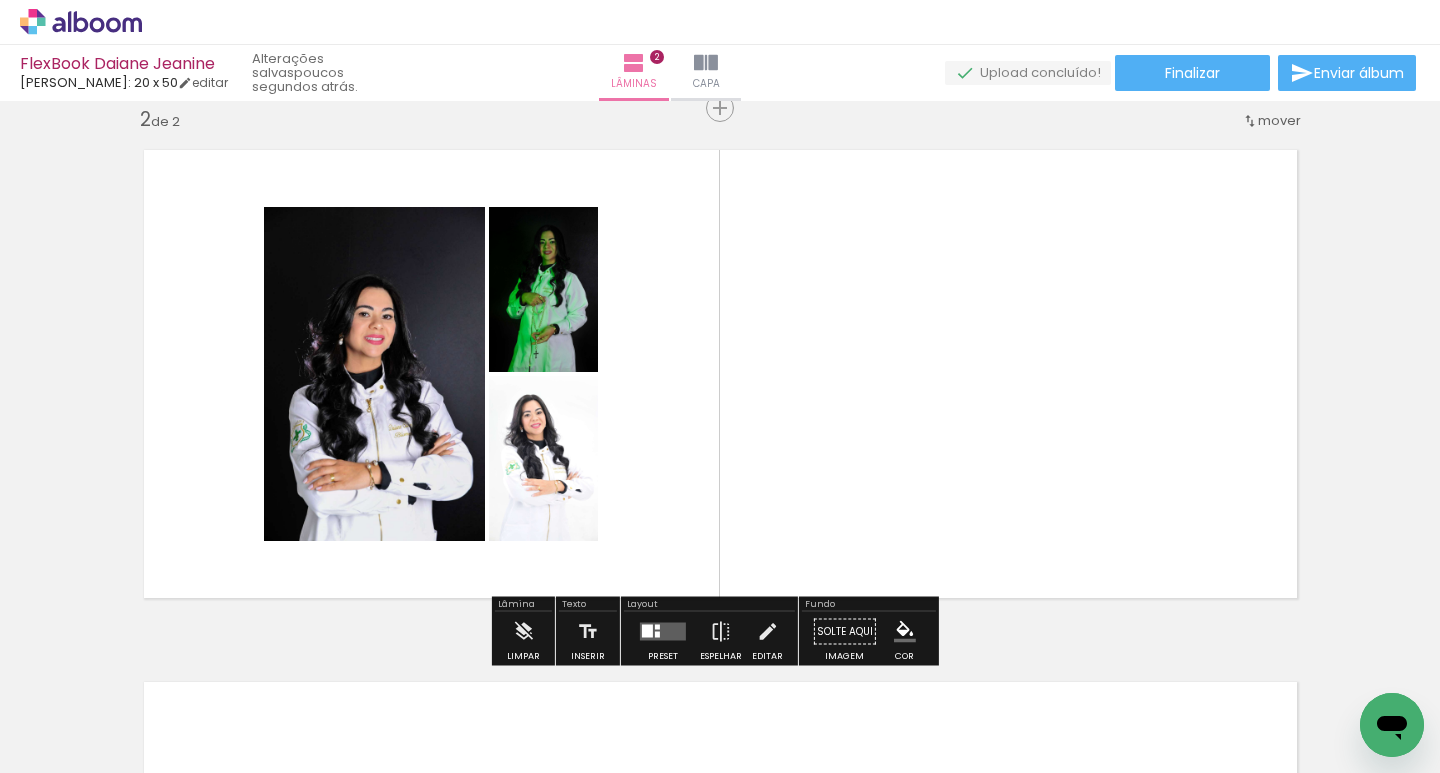 click at bounding box center [663, 632] 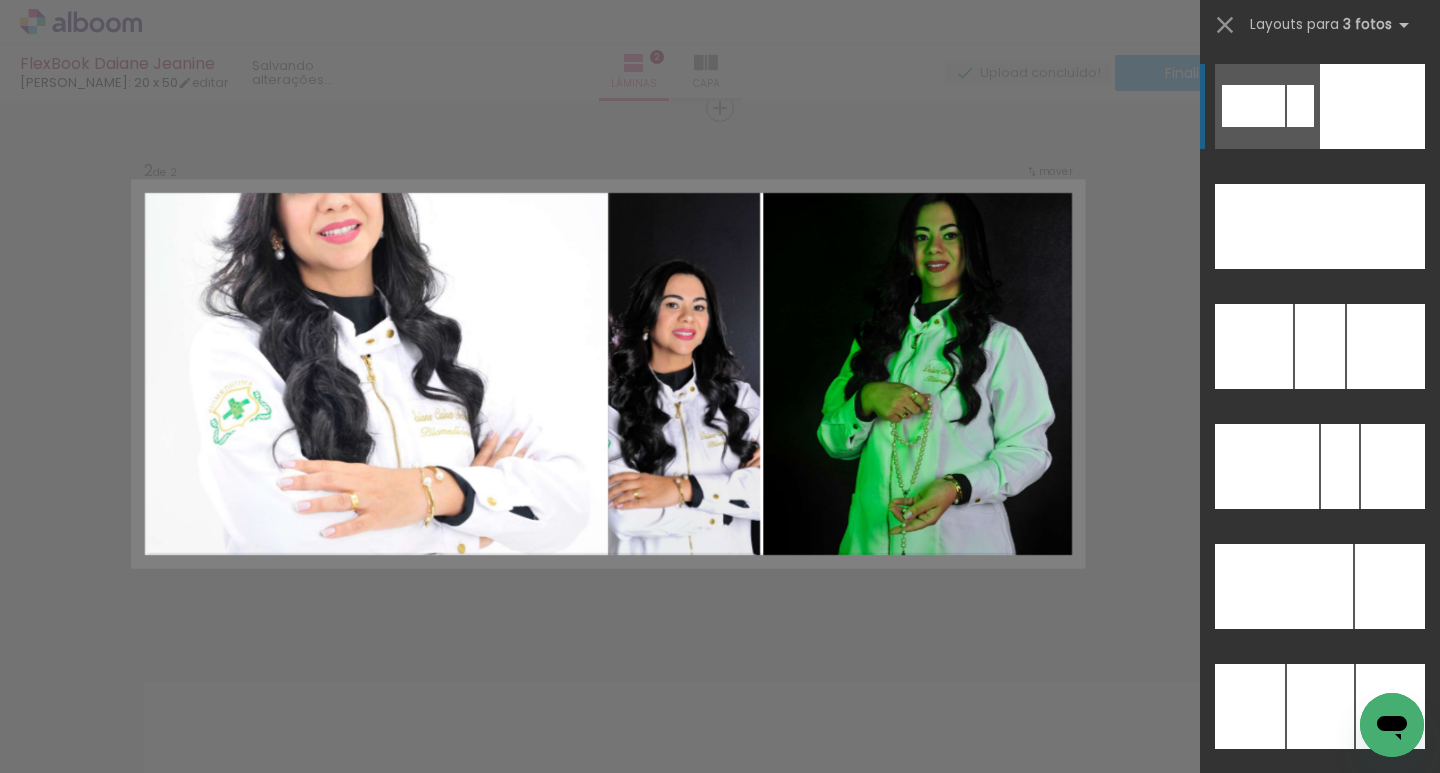 scroll, scrollTop: 19100, scrollLeft: 0, axis: vertical 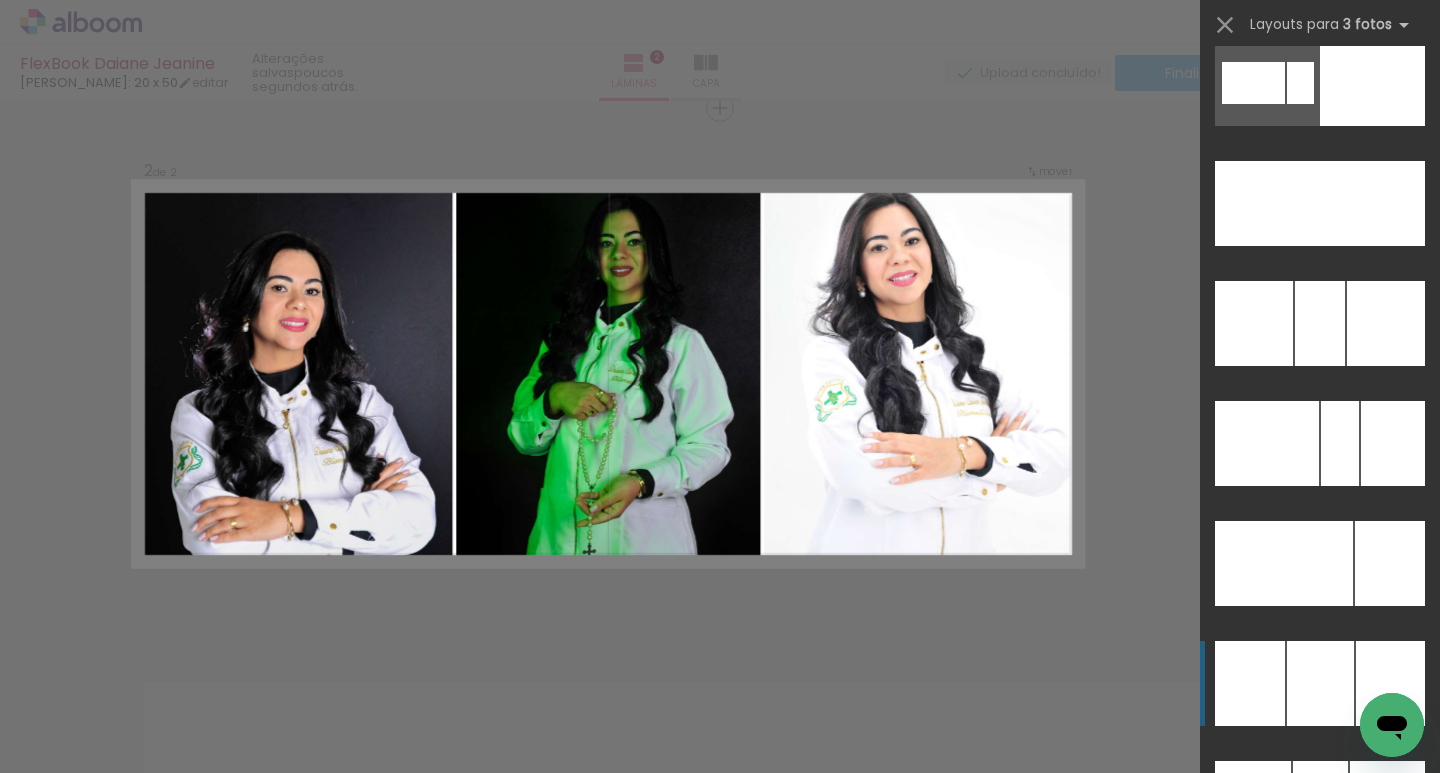 click at bounding box center (1320, 203) 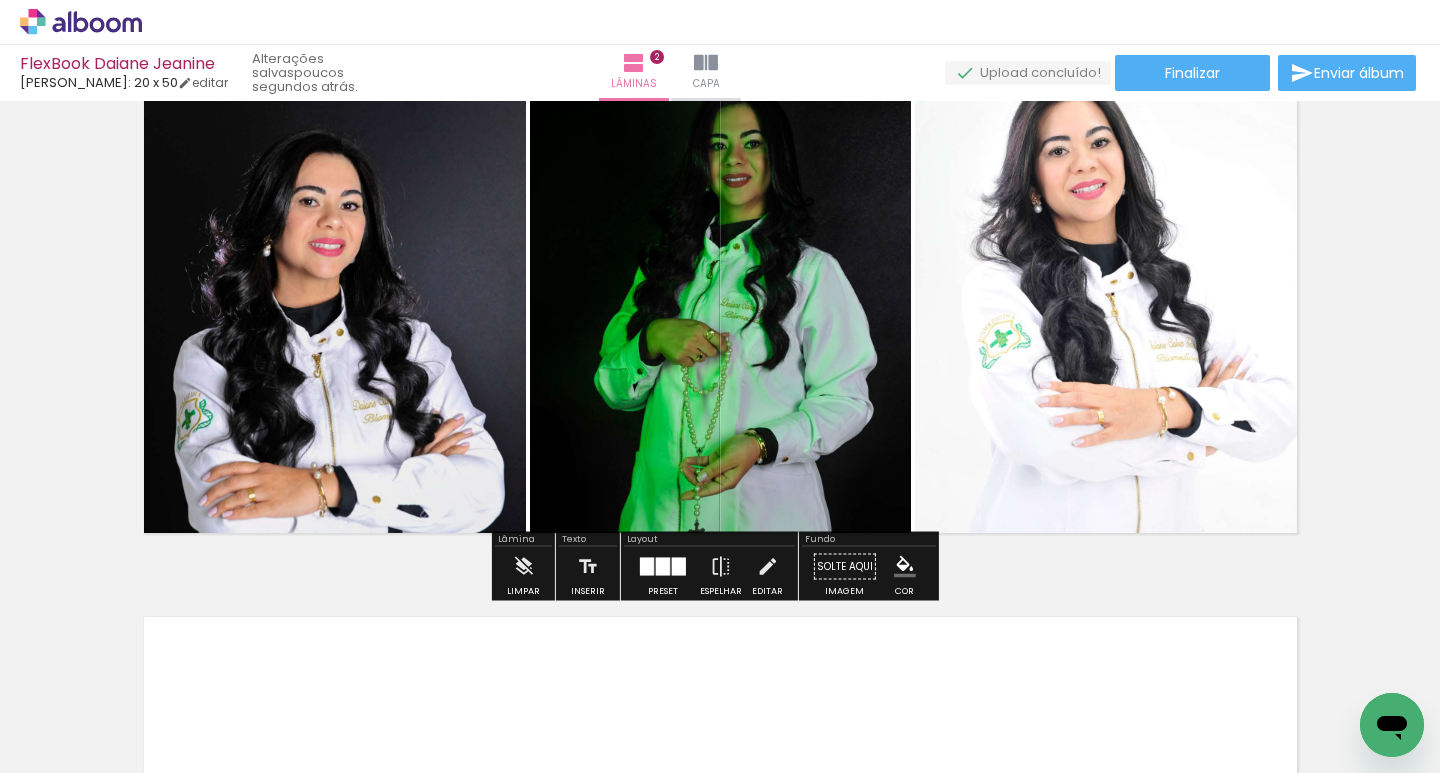 scroll, scrollTop: 658, scrollLeft: 0, axis: vertical 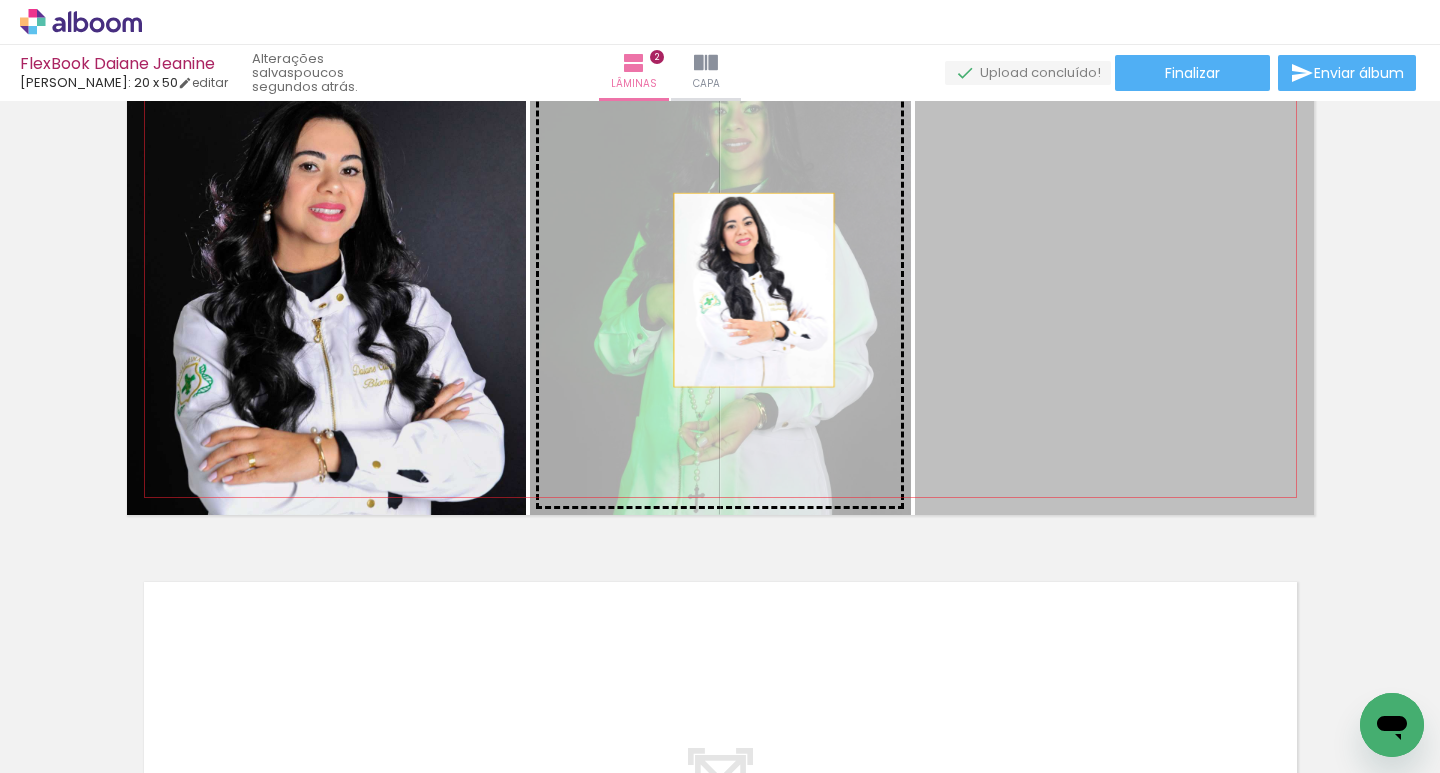 drag, startPoint x: 1118, startPoint y: 296, endPoint x: 746, endPoint y: 290, distance: 372.04837 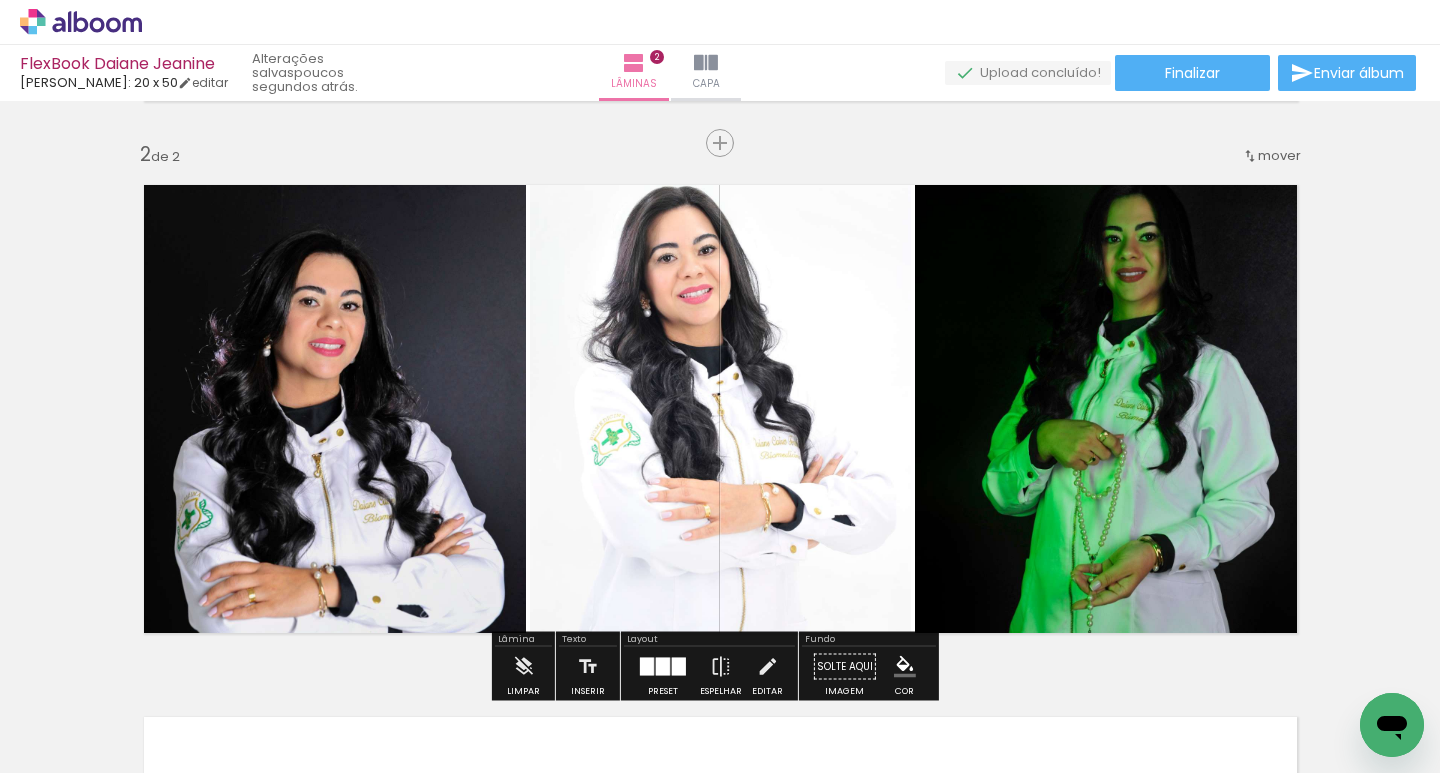 scroll, scrollTop: 558, scrollLeft: 0, axis: vertical 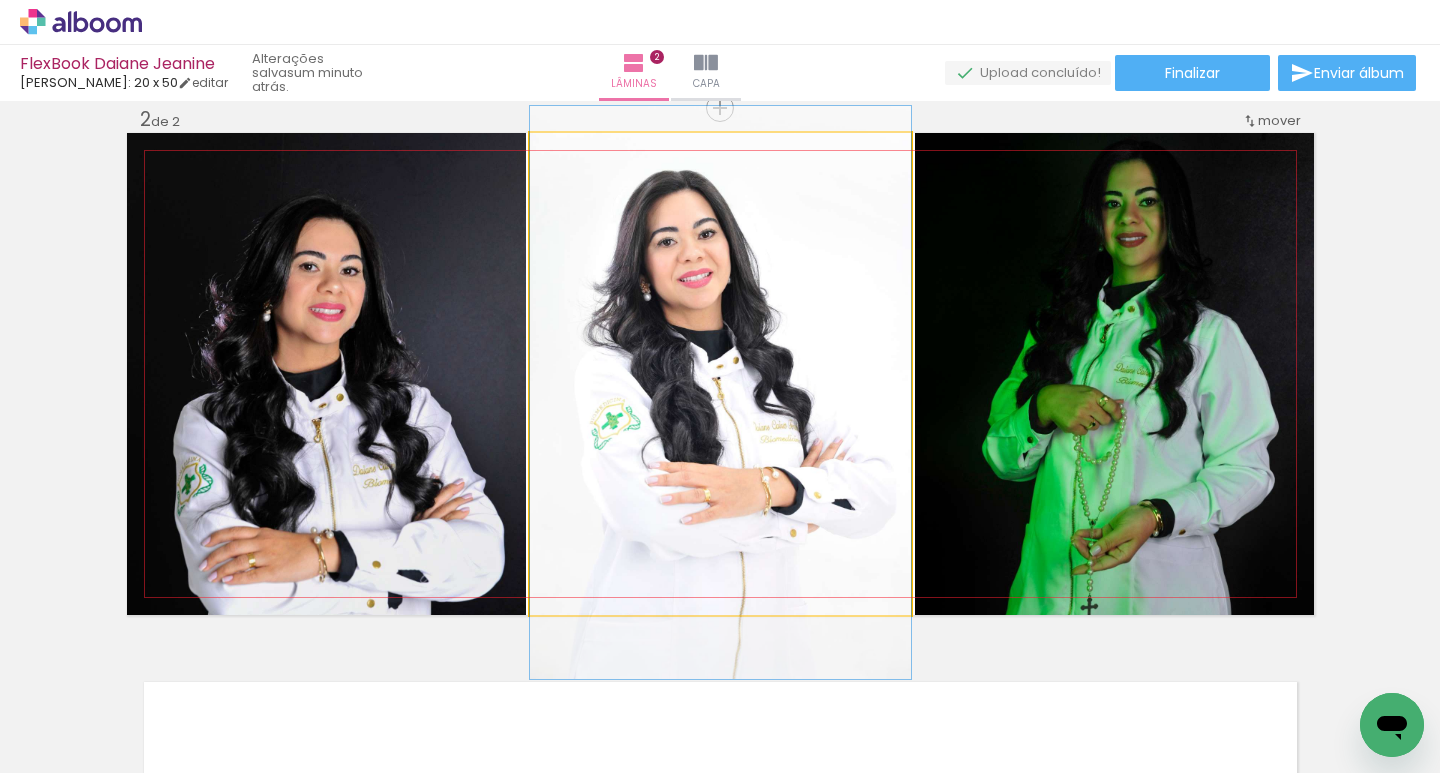 drag, startPoint x: 769, startPoint y: 296, endPoint x: 769, endPoint y: 315, distance: 19 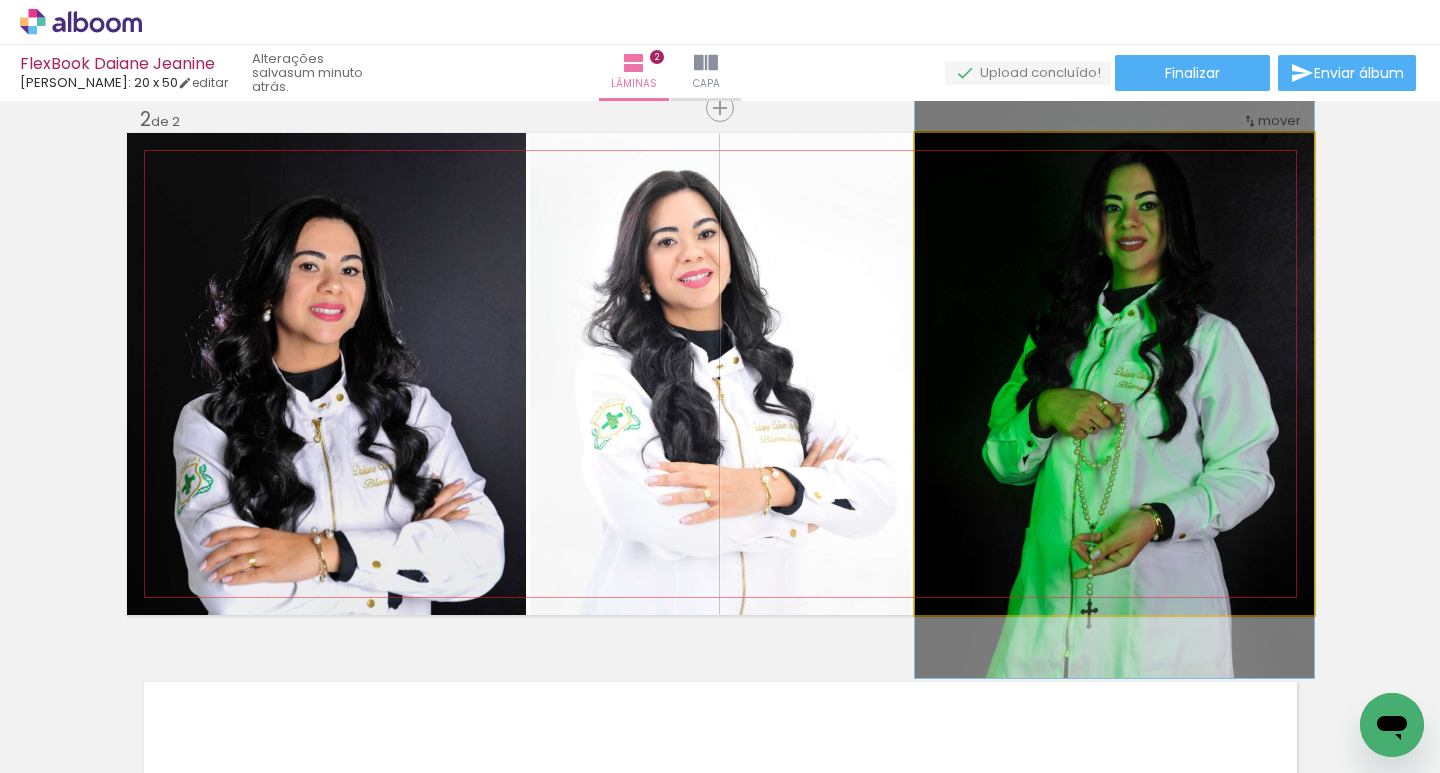 drag, startPoint x: 1135, startPoint y: 258, endPoint x: 1117, endPoint y: 258, distance: 18 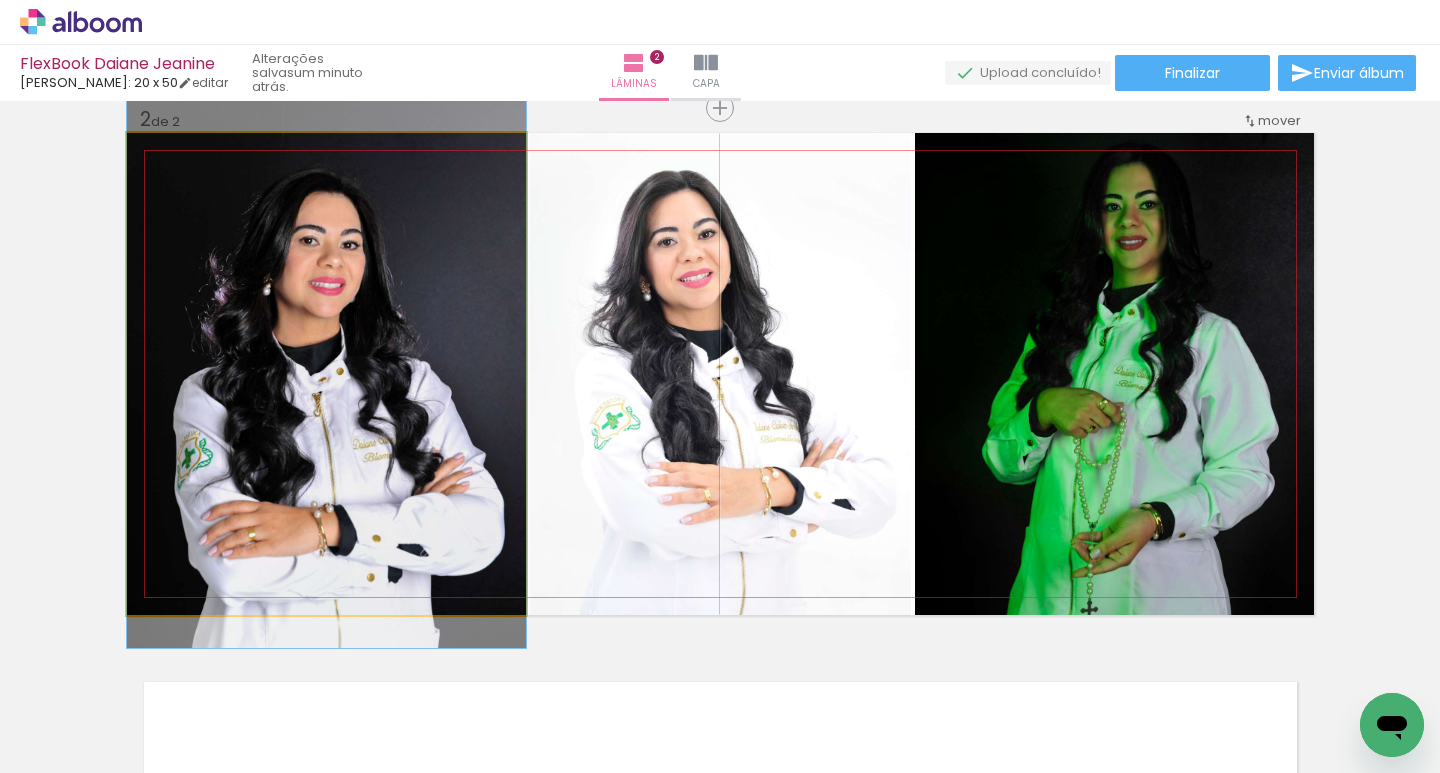 drag, startPoint x: 305, startPoint y: 333, endPoint x: 307, endPoint y: 307, distance: 26.076809 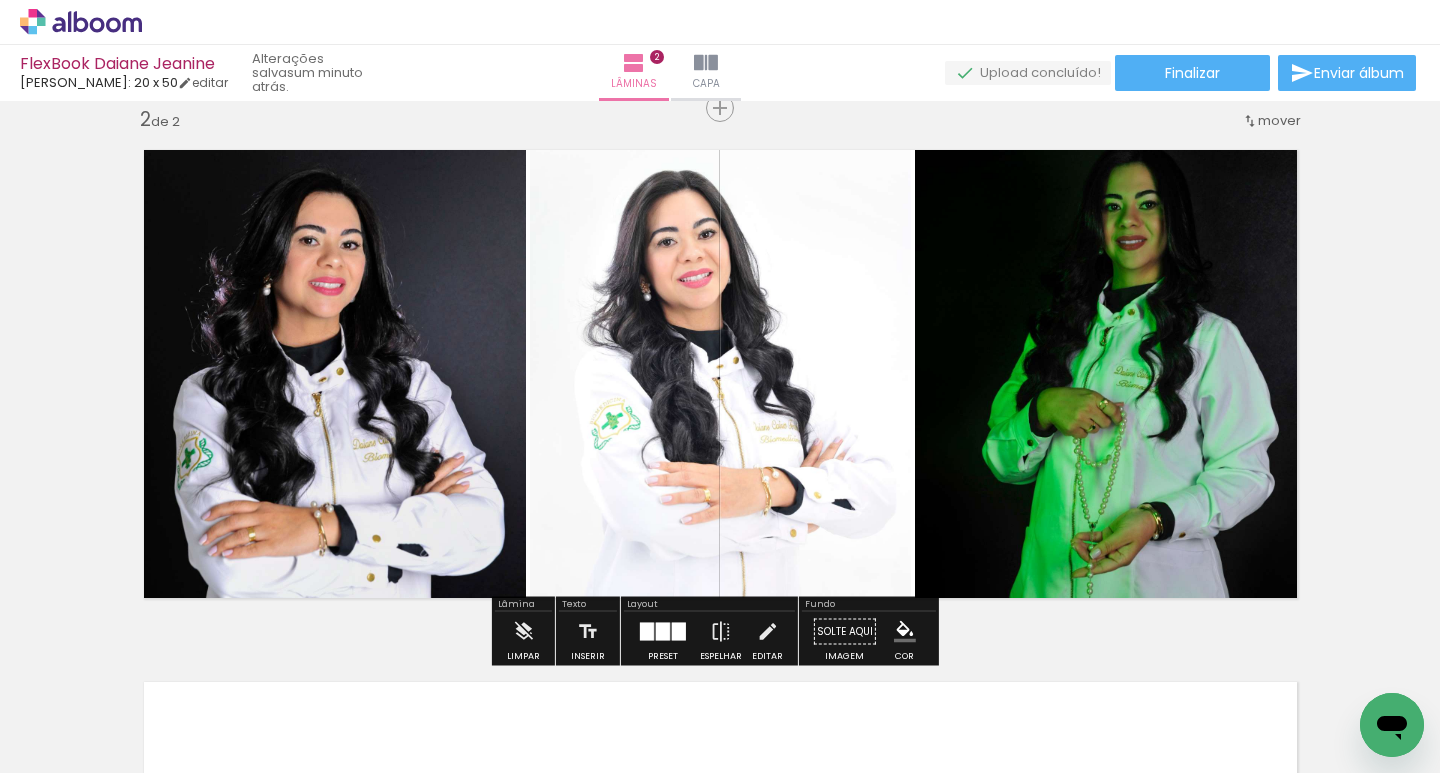 click at bounding box center (663, 632) 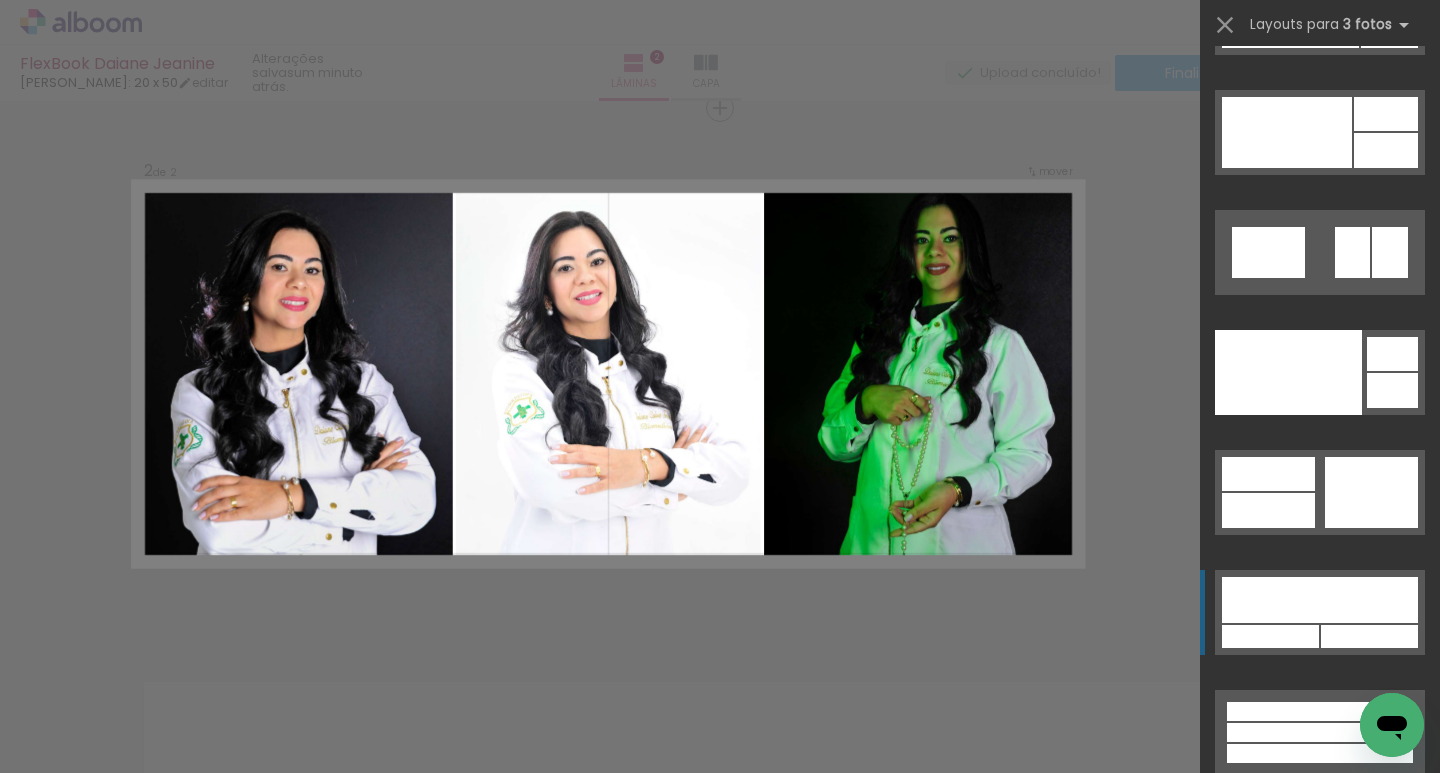 scroll, scrollTop: 25433, scrollLeft: 0, axis: vertical 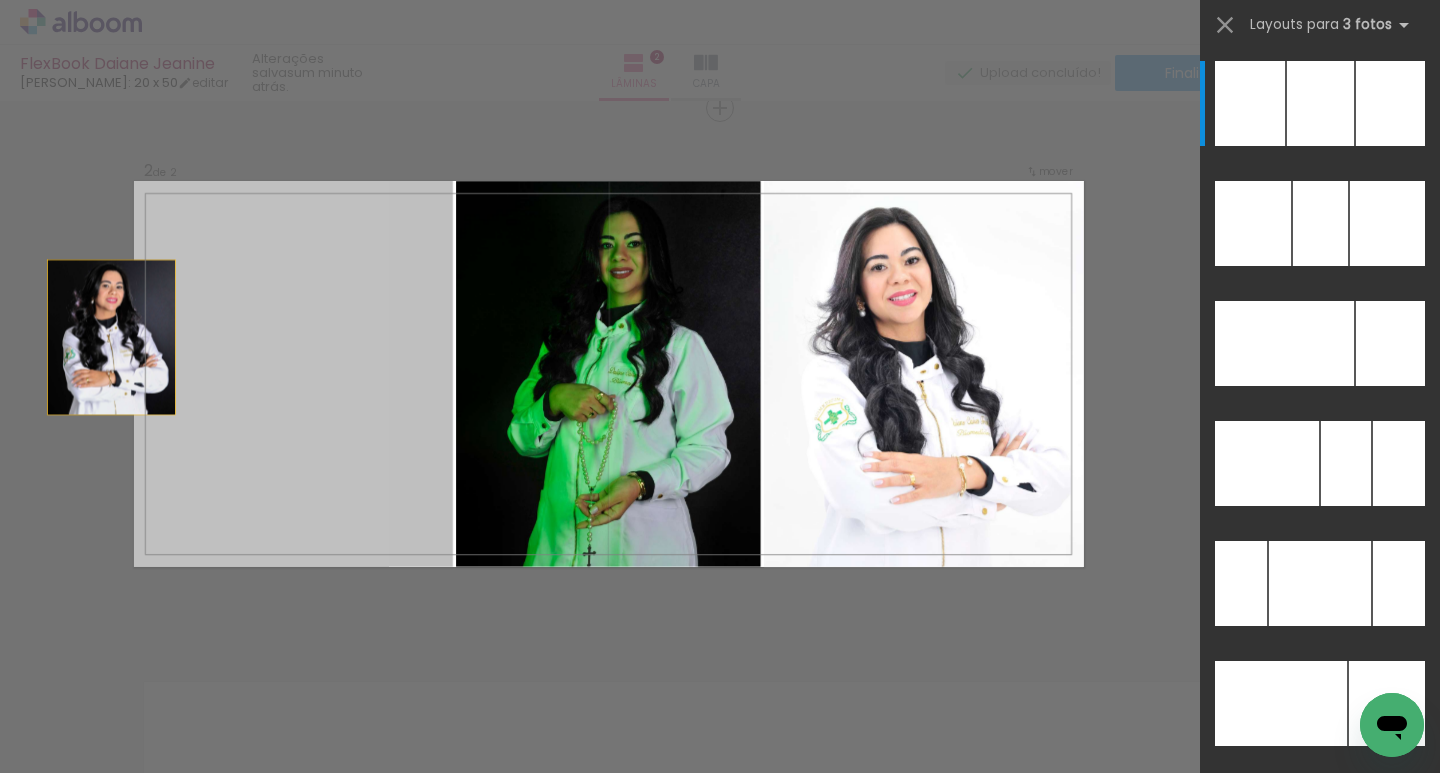 drag, startPoint x: 312, startPoint y: 360, endPoint x: 58, endPoint y: 328, distance: 256.0078 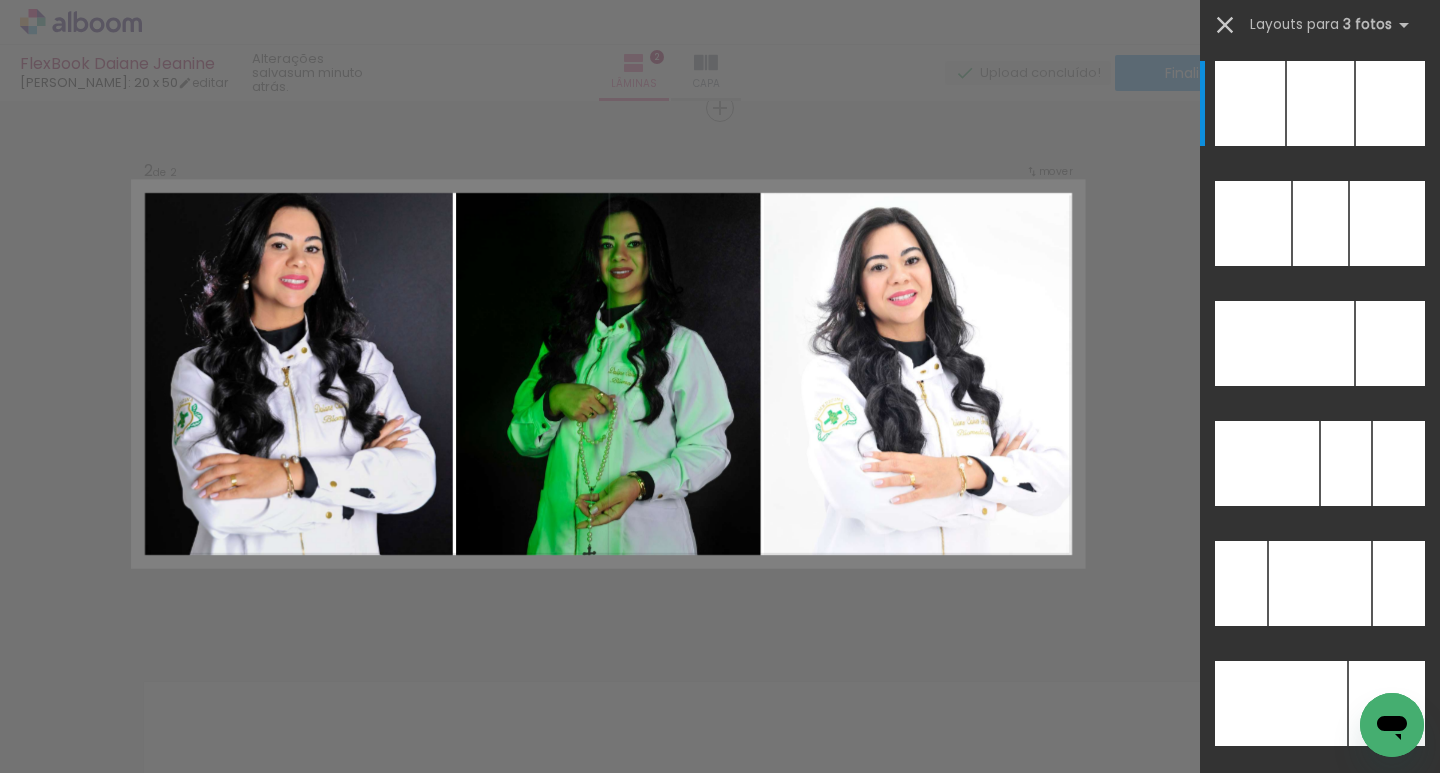 click at bounding box center (1225, 25) 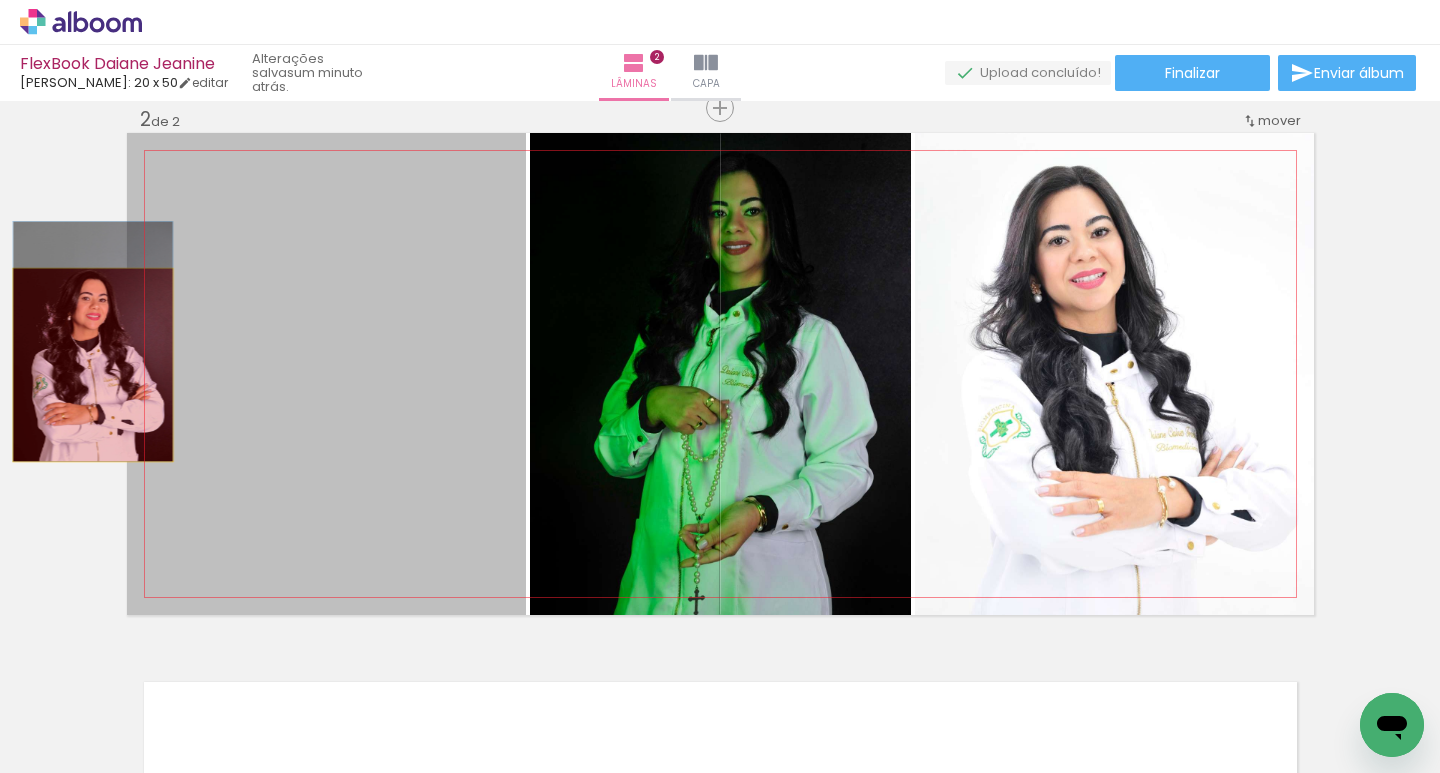 drag, startPoint x: 300, startPoint y: 406, endPoint x: 85, endPoint y: 365, distance: 218.87439 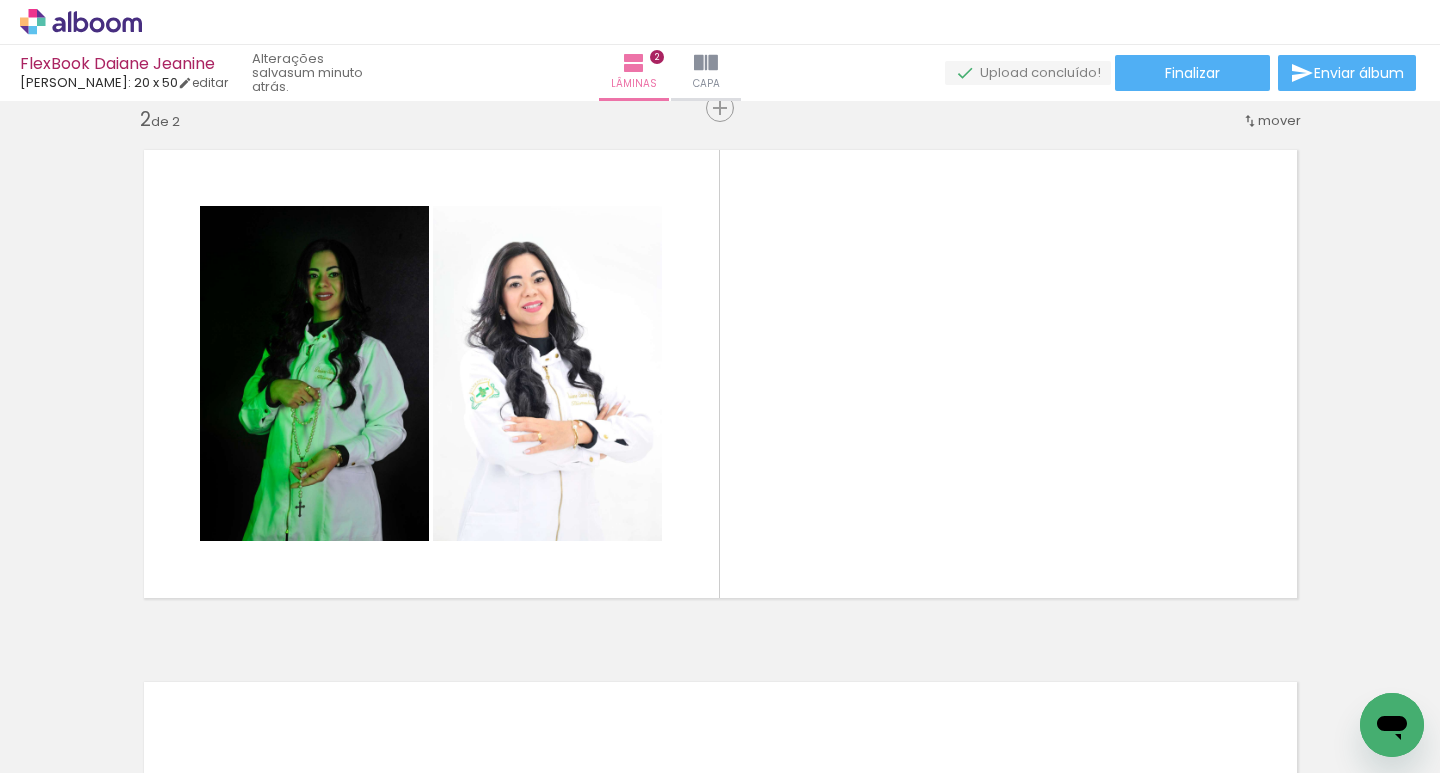 scroll, scrollTop: 0, scrollLeft: 924, axis: horizontal 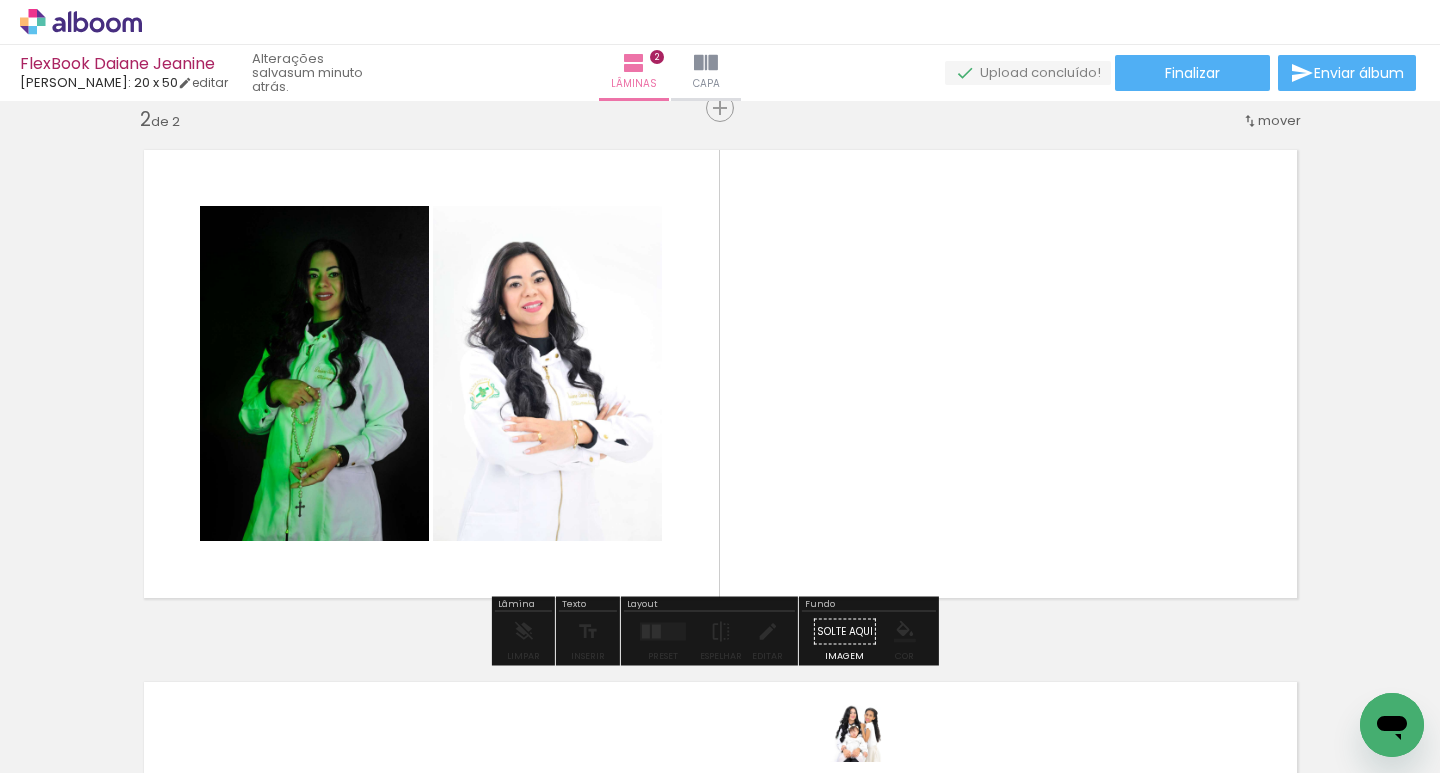 drag, startPoint x: 849, startPoint y: 718, endPoint x: 873, endPoint y: 762, distance: 50.119858 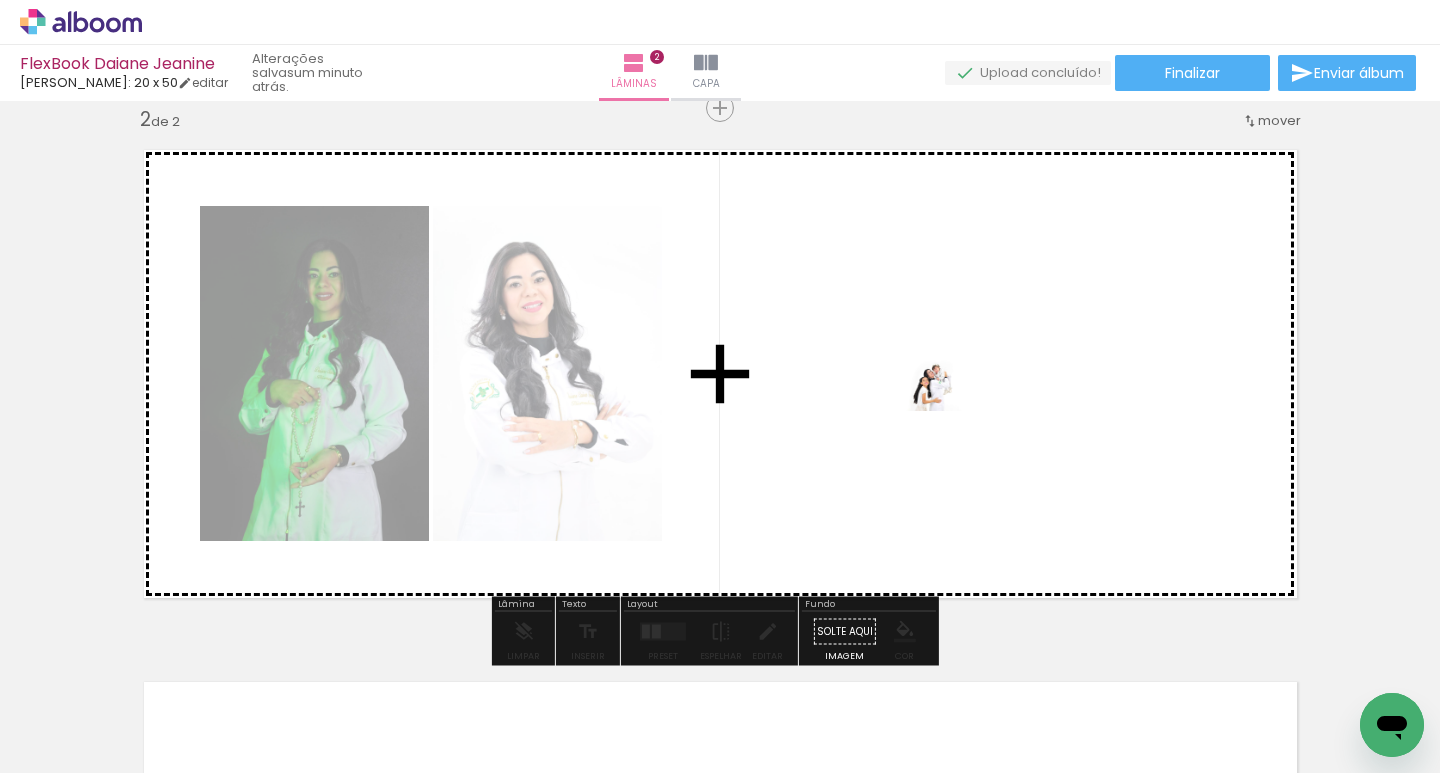 drag, startPoint x: 967, startPoint y: 721, endPoint x: 947, endPoint y: 411, distance: 310.6445 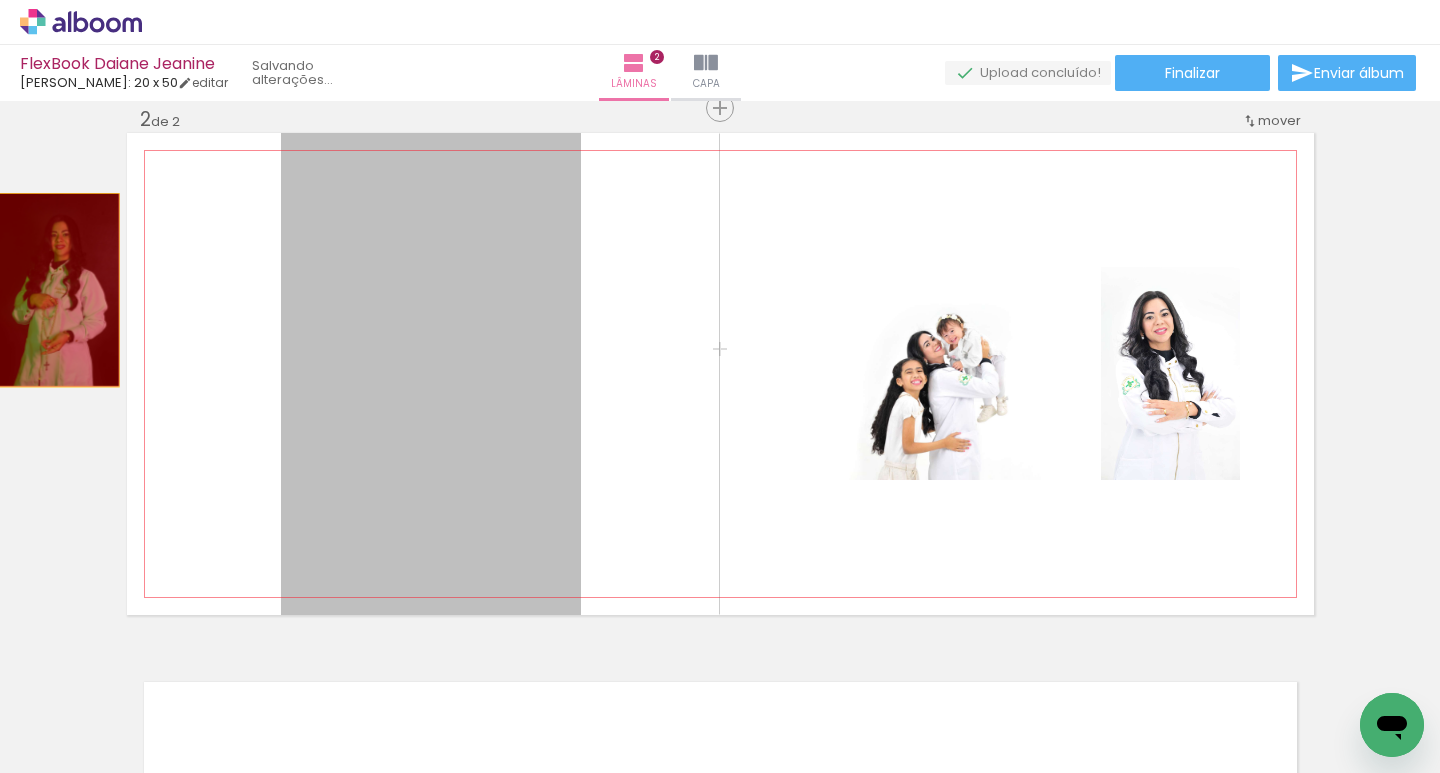drag, startPoint x: 412, startPoint y: 343, endPoint x: 51, endPoint y: 290, distance: 364.86984 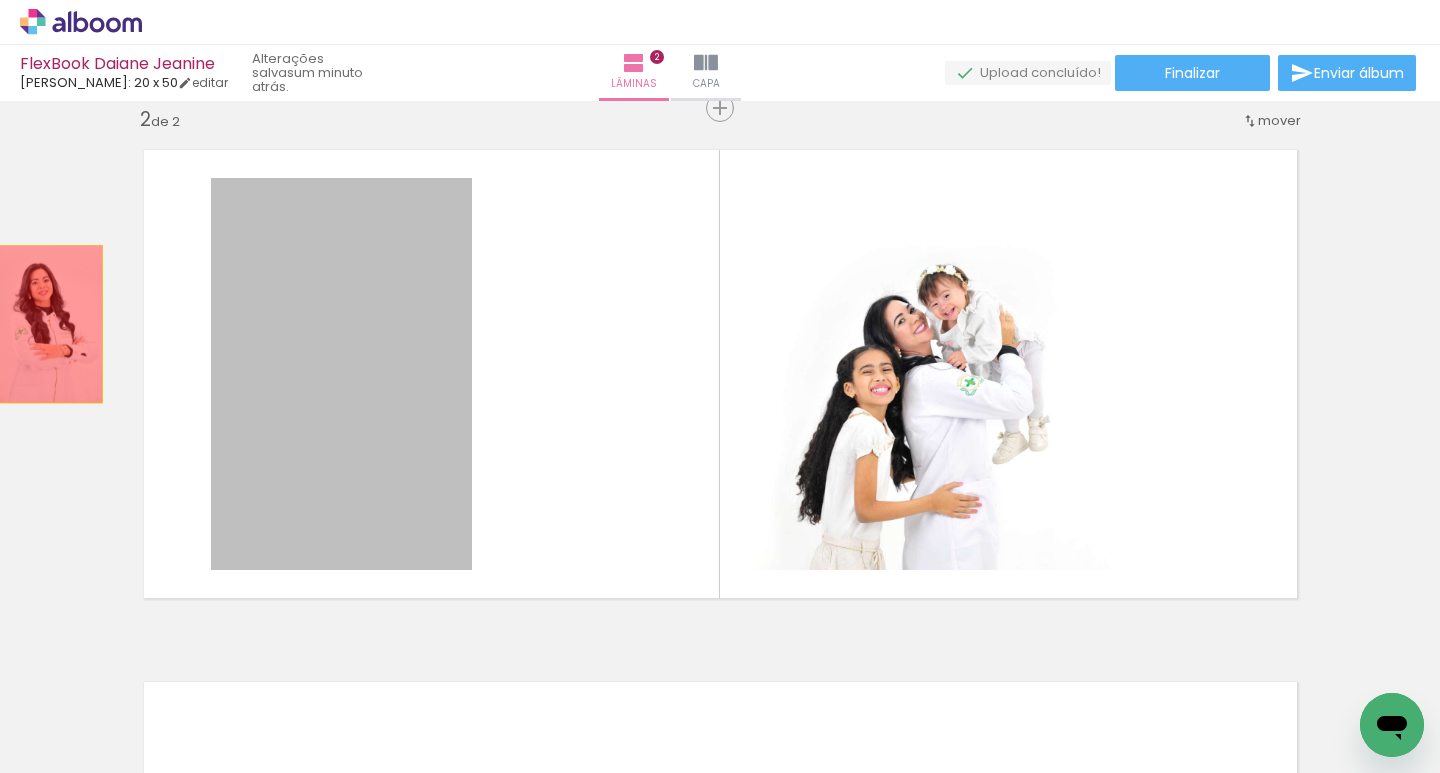 drag, startPoint x: 328, startPoint y: 381, endPoint x: 42, endPoint y: 324, distance: 291.62476 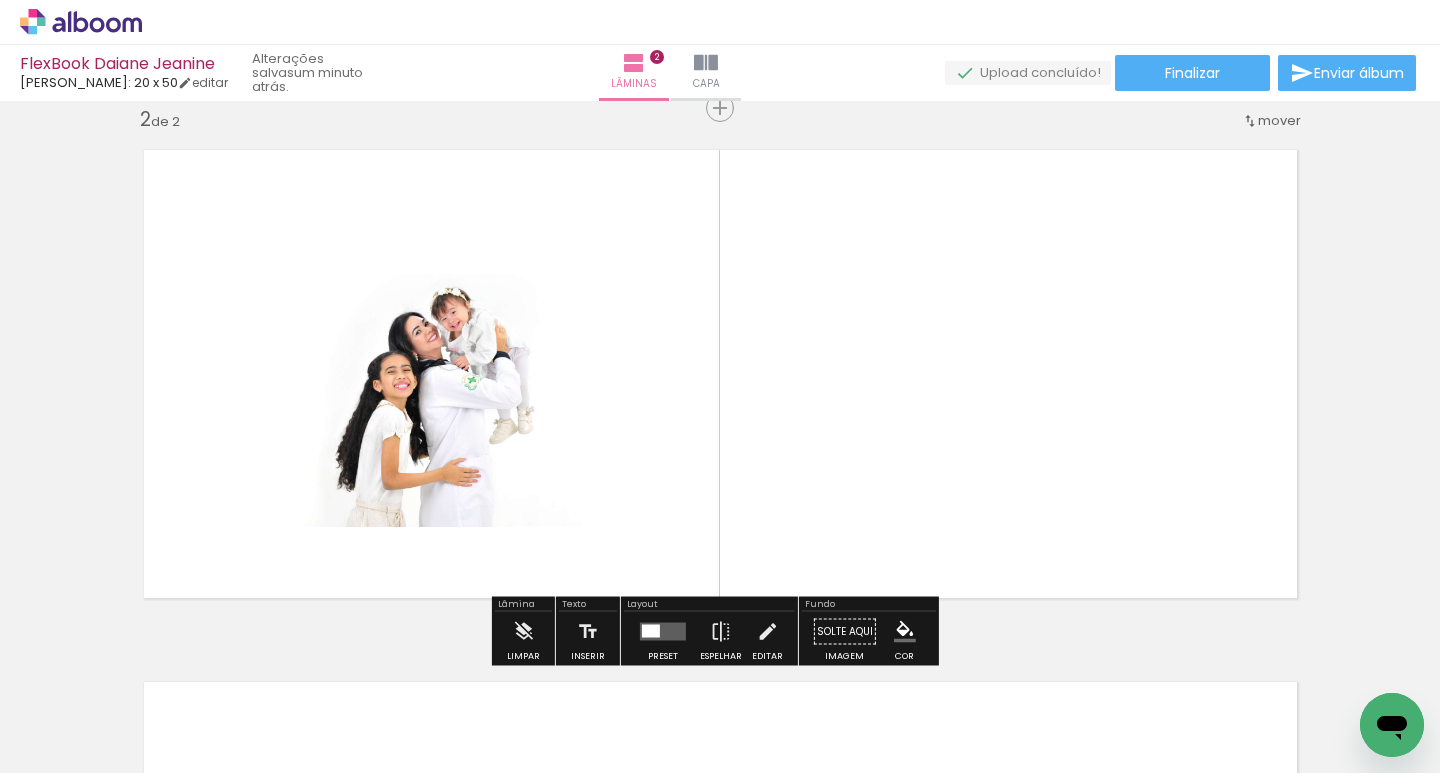 click at bounding box center (663, 632) 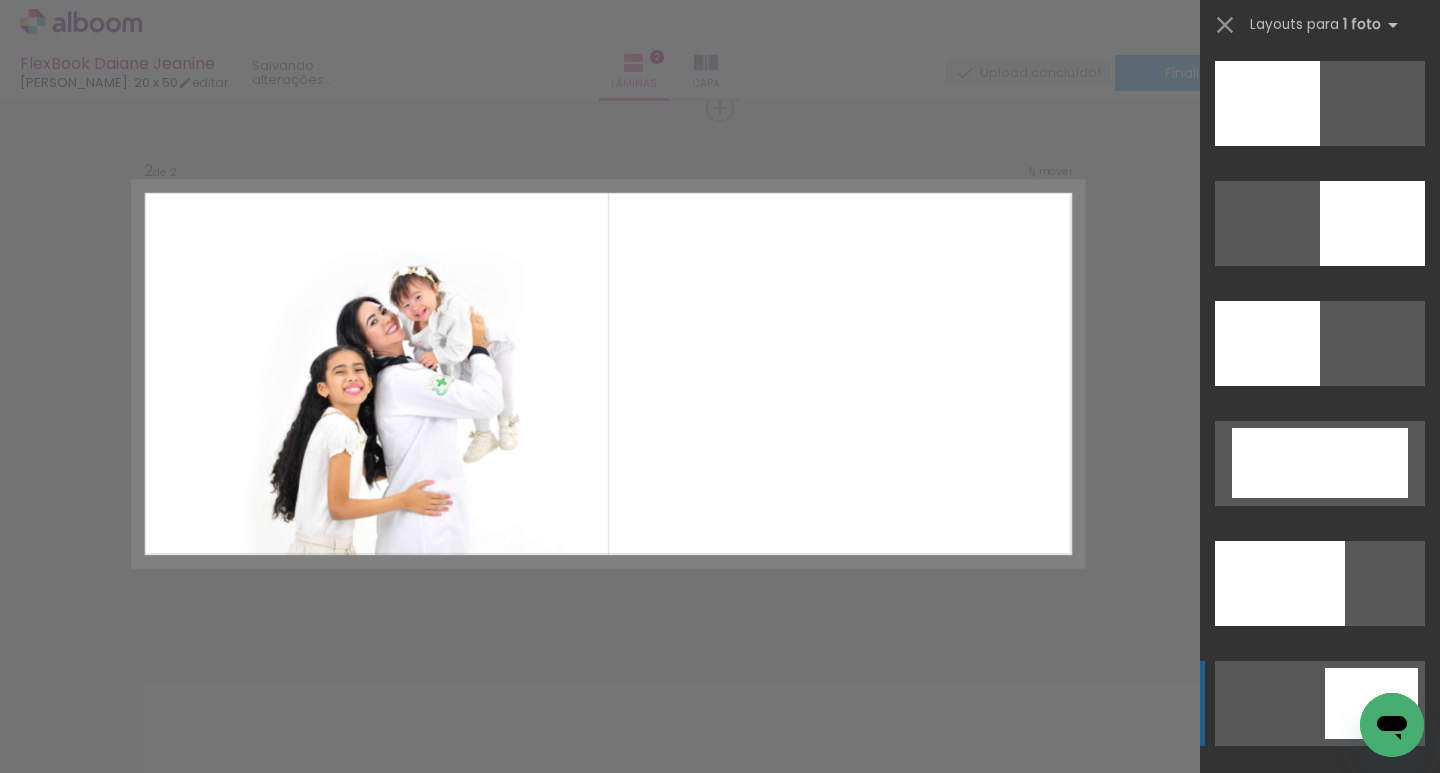 scroll, scrollTop: 4403, scrollLeft: 0, axis: vertical 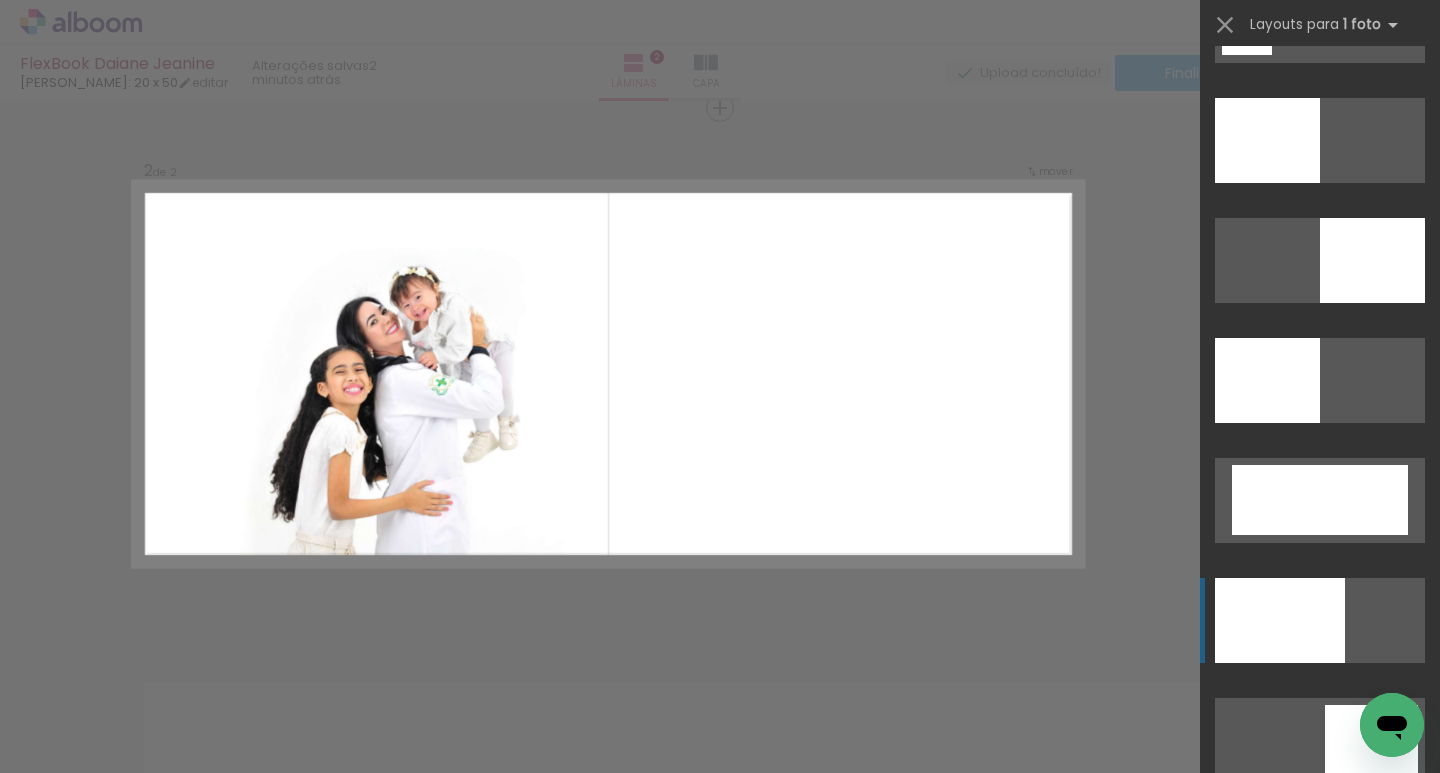 click at bounding box center [1280, 620] 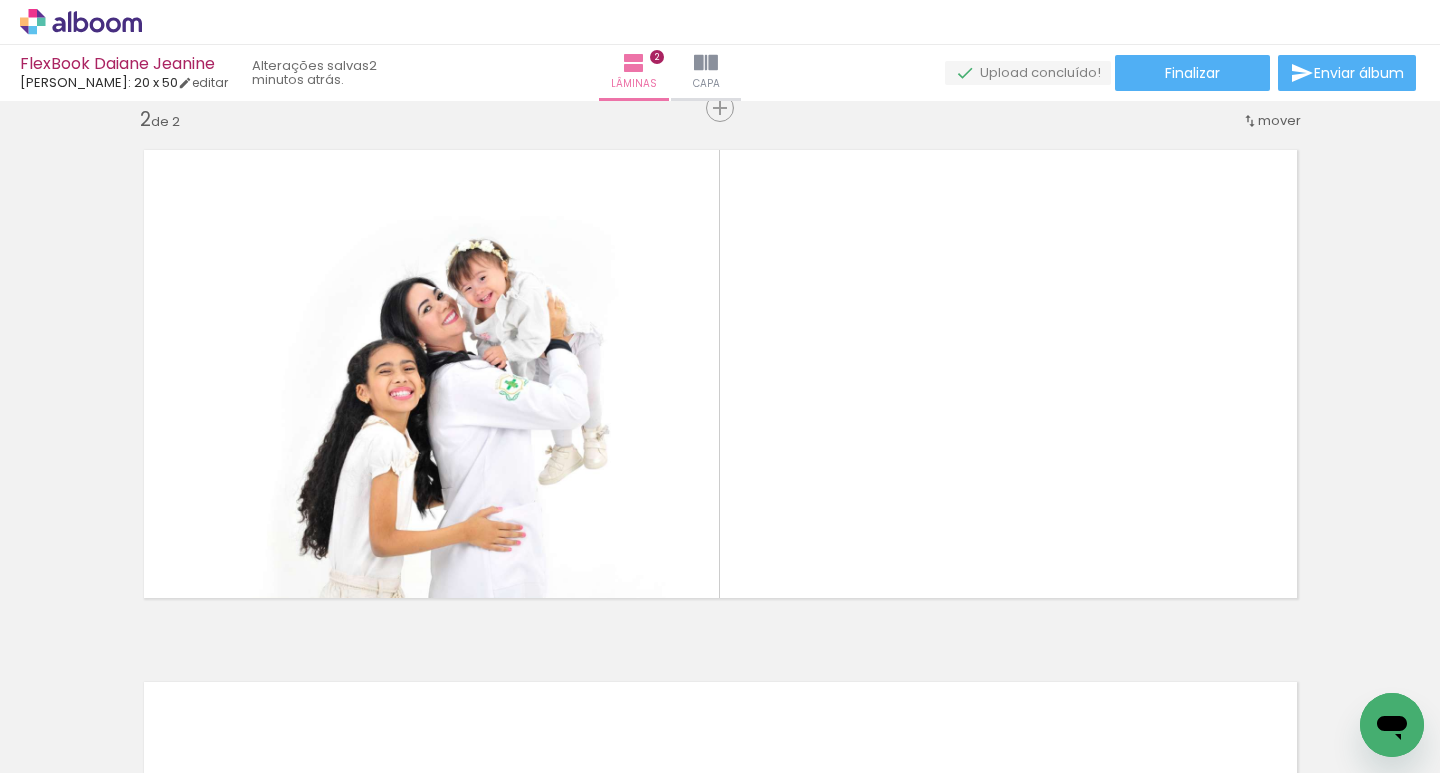 scroll, scrollTop: 0, scrollLeft: 0, axis: both 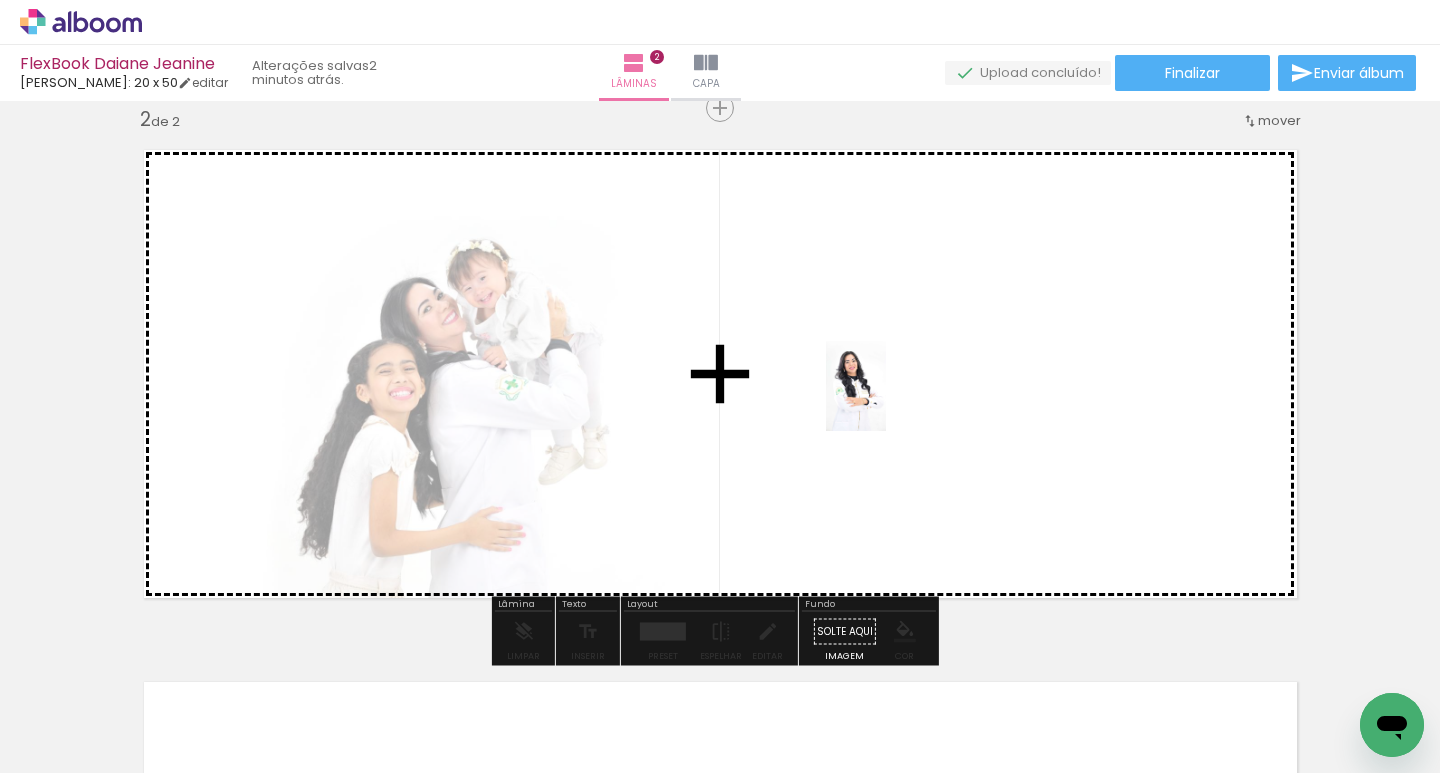 drag, startPoint x: 190, startPoint y: 708, endPoint x: 886, endPoint y: 401, distance: 760.7003 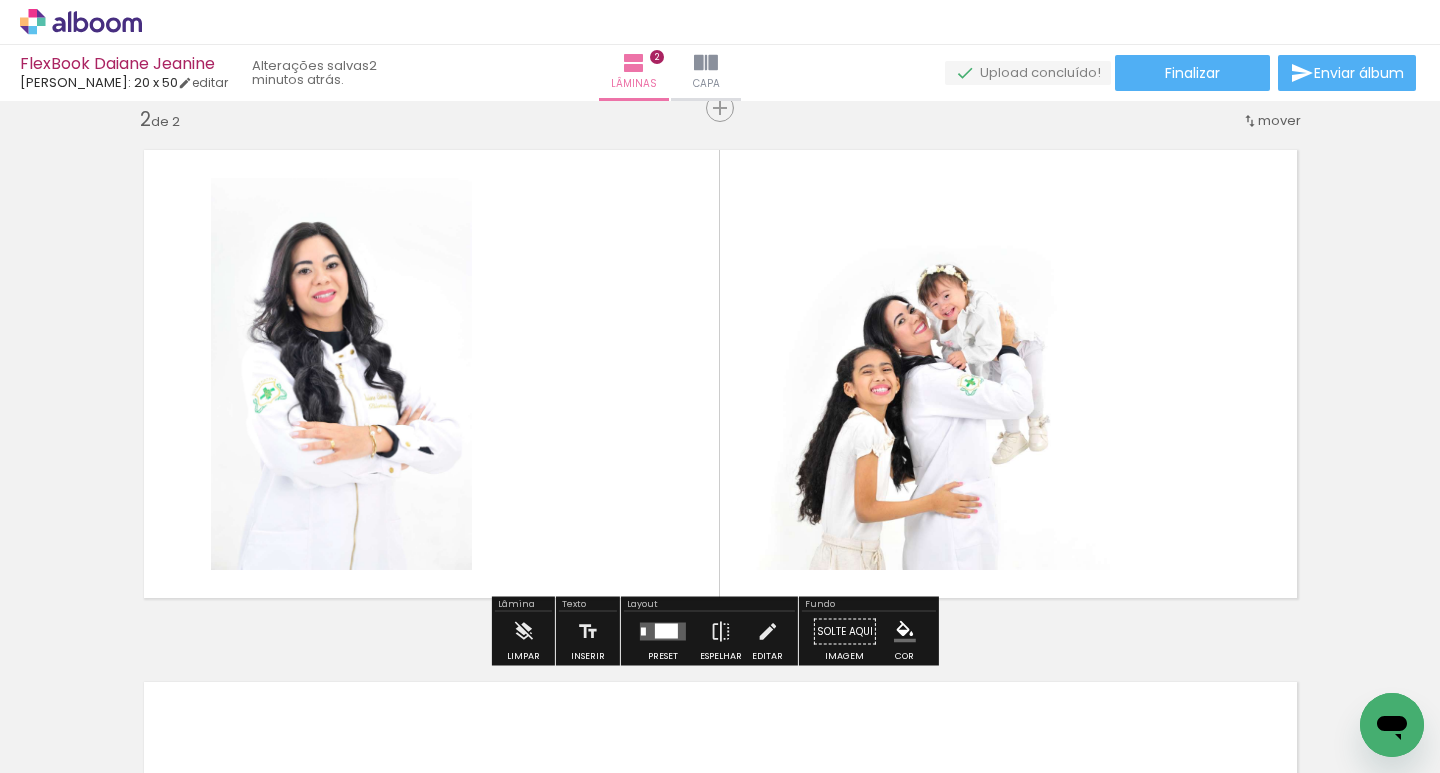 click at bounding box center [666, 631] 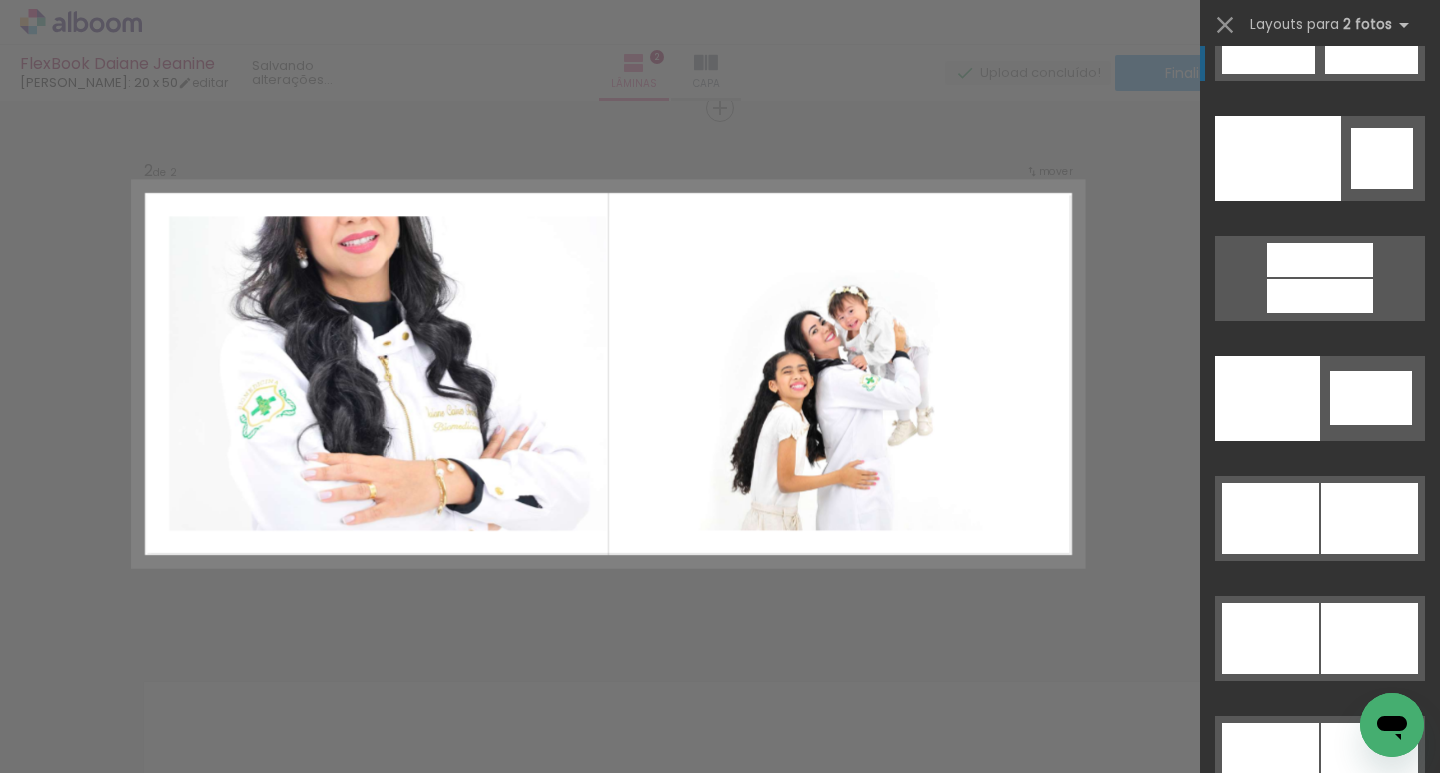 scroll, scrollTop: 10200, scrollLeft: 0, axis: vertical 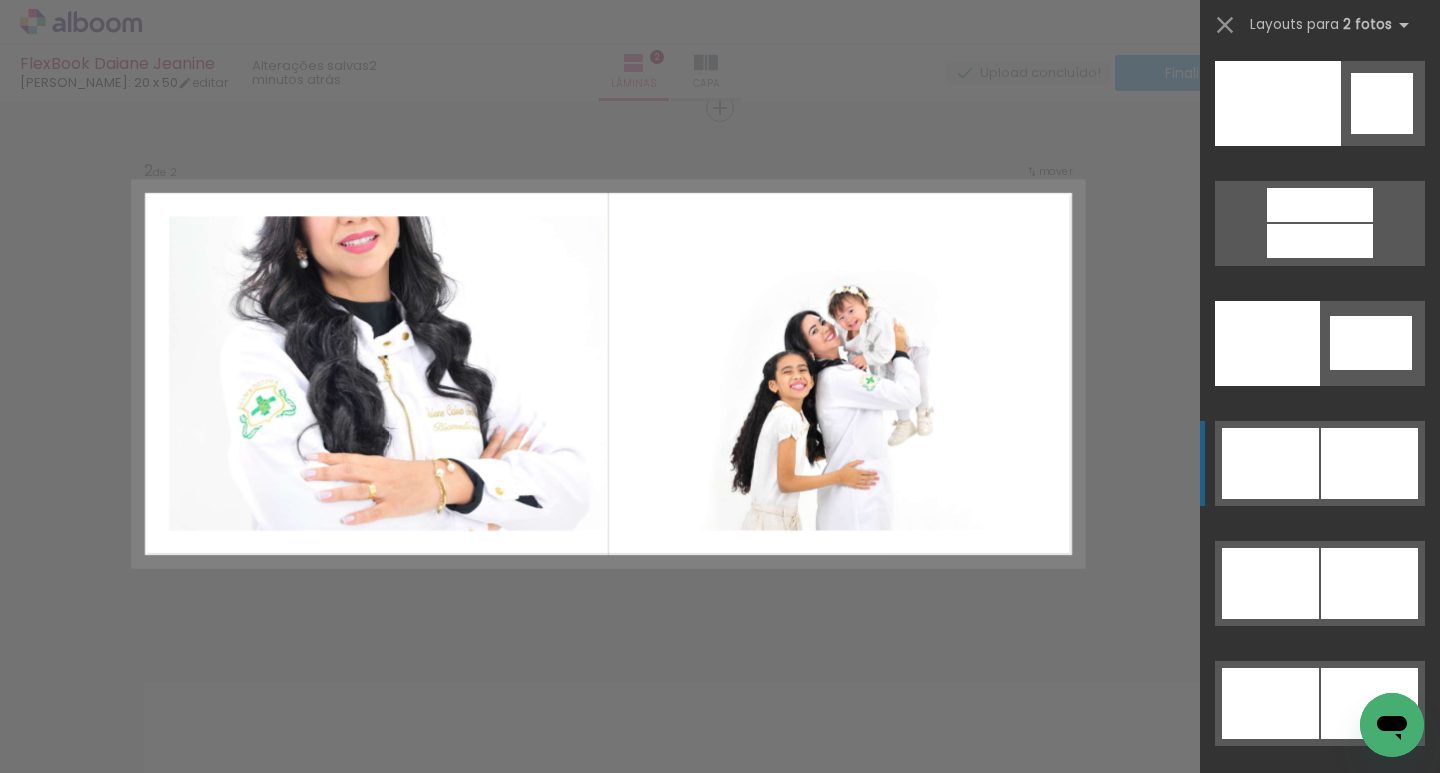 click at bounding box center (1268, 823) 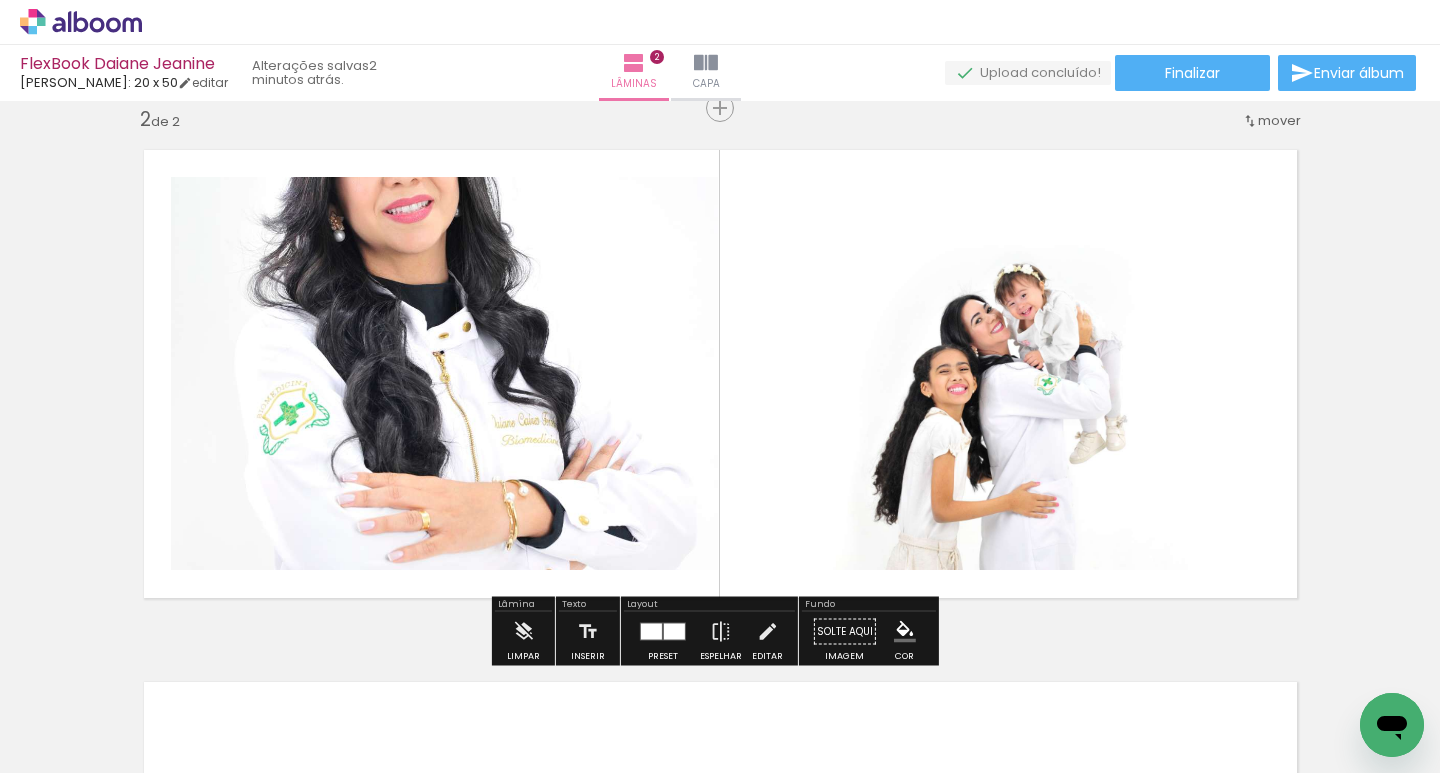 click 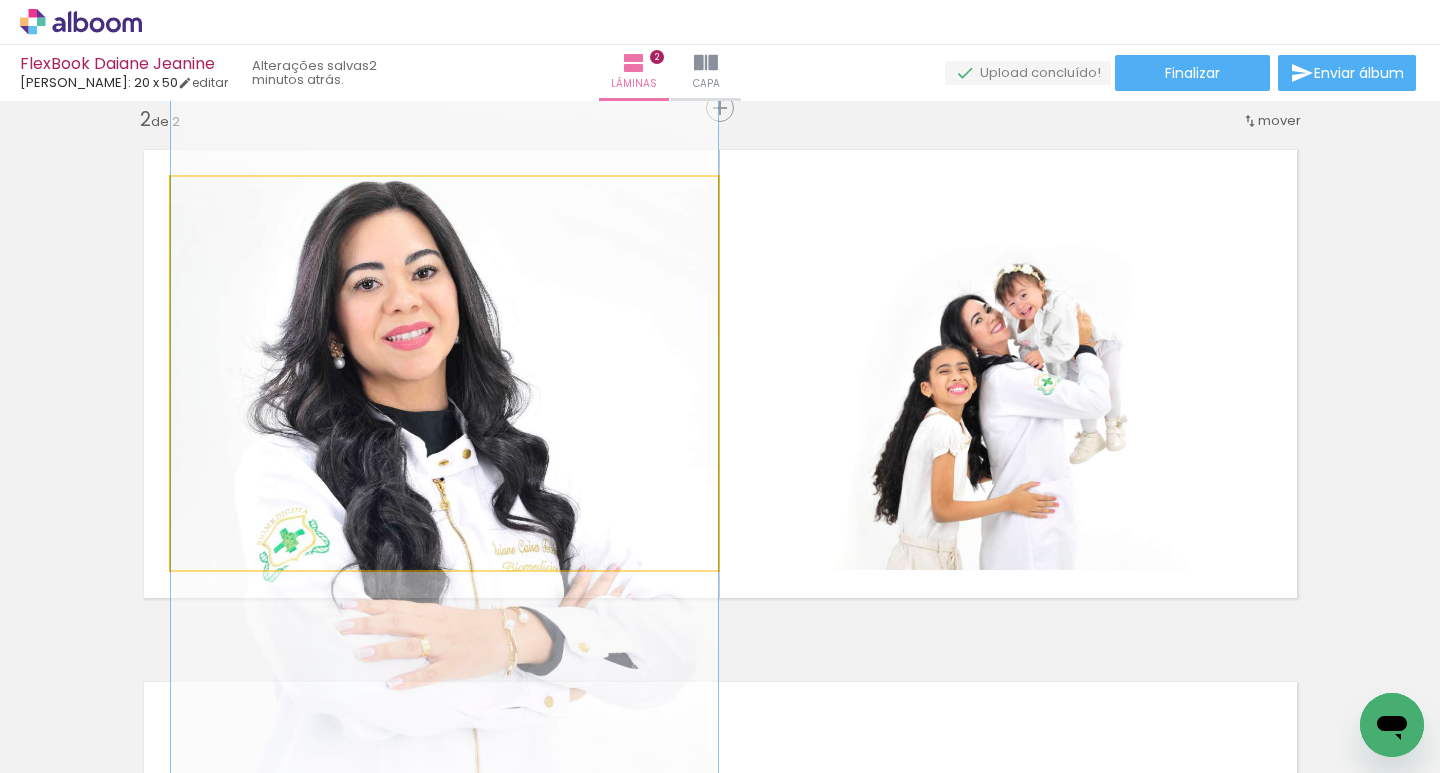 drag, startPoint x: 468, startPoint y: 289, endPoint x: 465, endPoint y: 416, distance: 127.03543 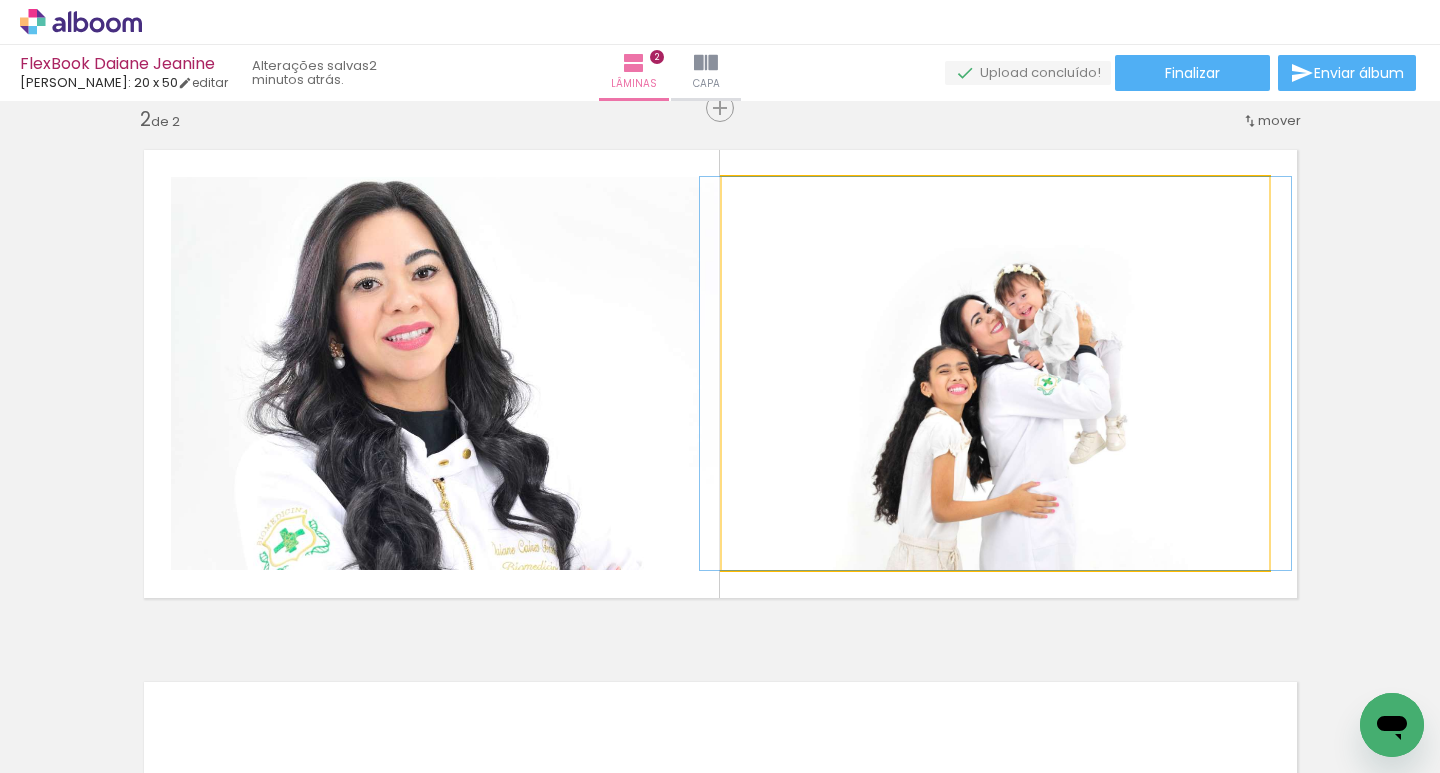 click 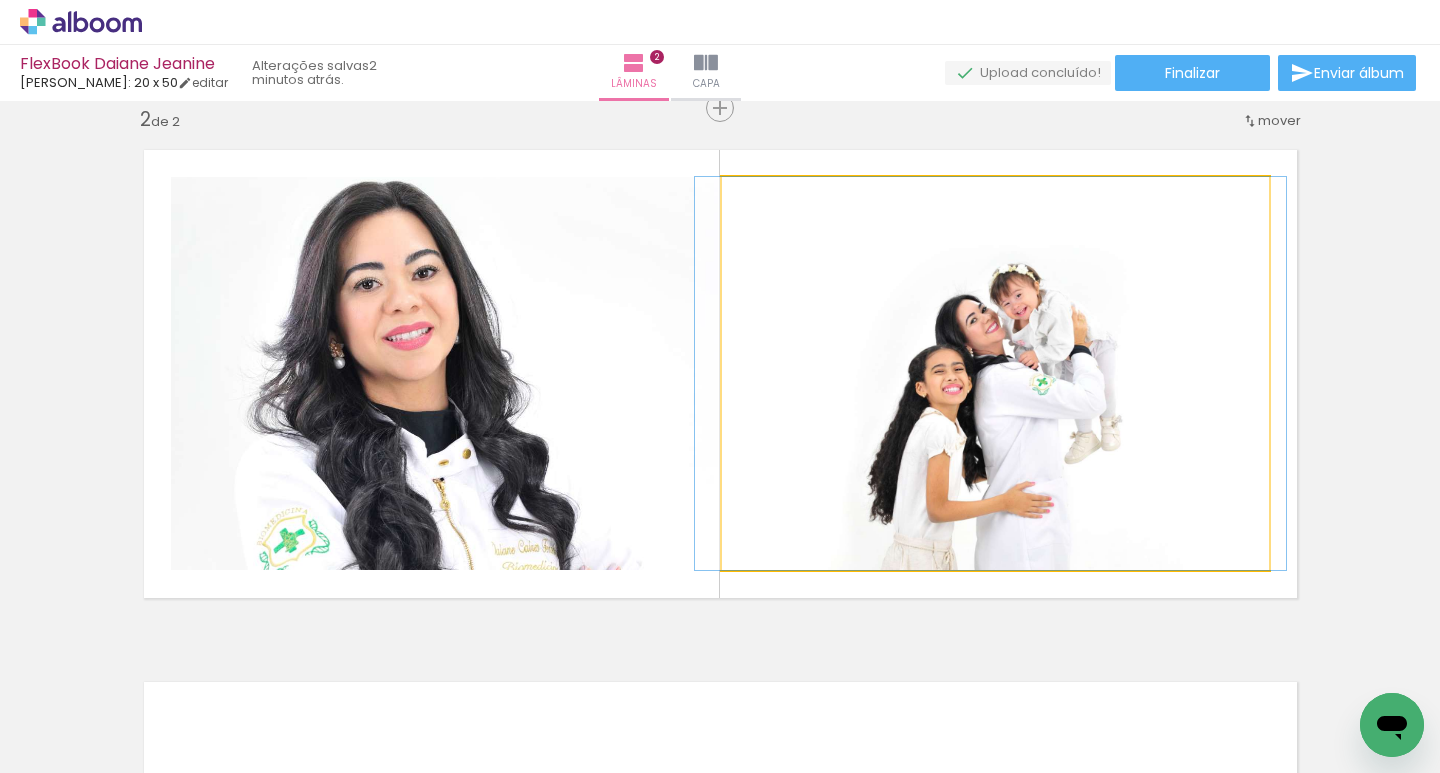 drag, startPoint x: 1042, startPoint y: 373, endPoint x: 1037, endPoint y: 319, distance: 54.230988 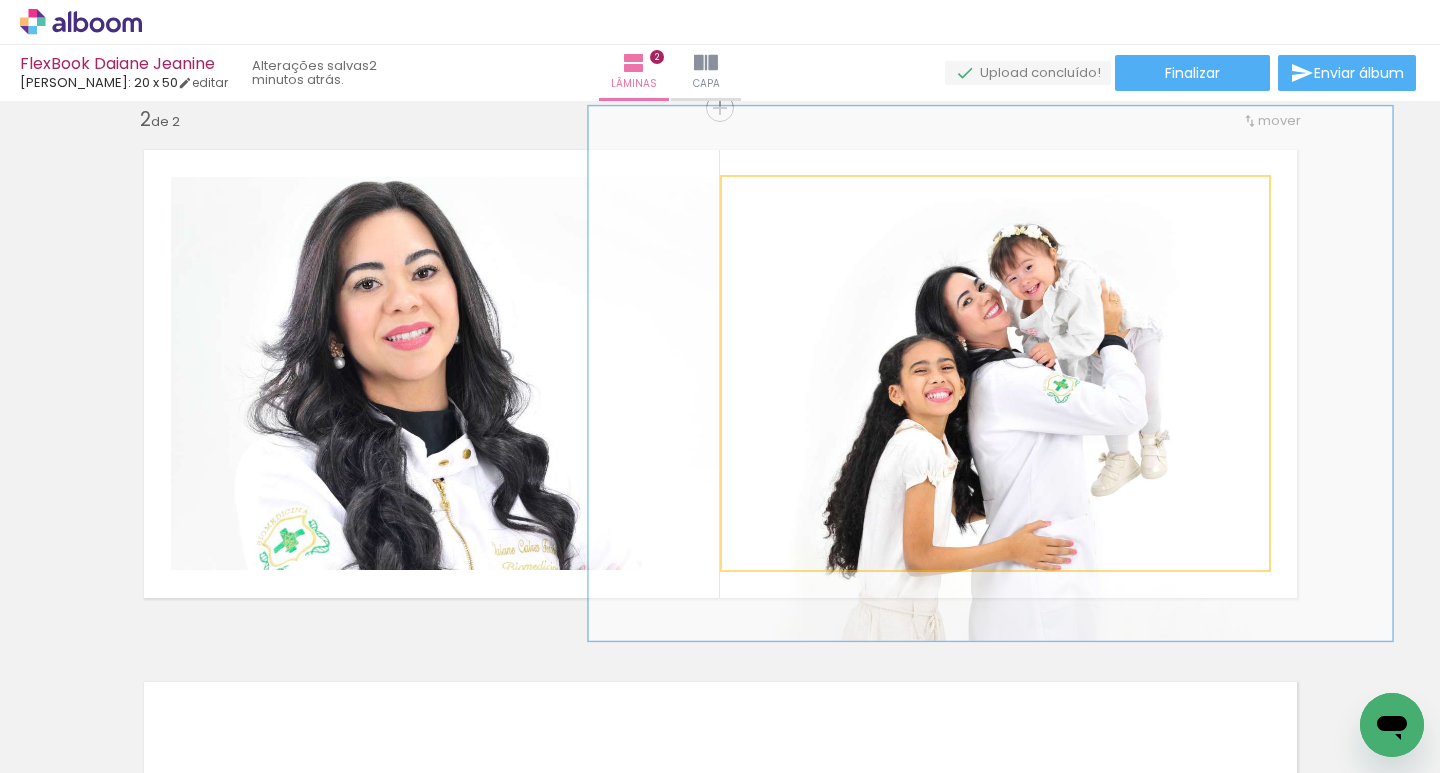 drag, startPoint x: 762, startPoint y: 205, endPoint x: 984, endPoint y: 315, distance: 247.75795 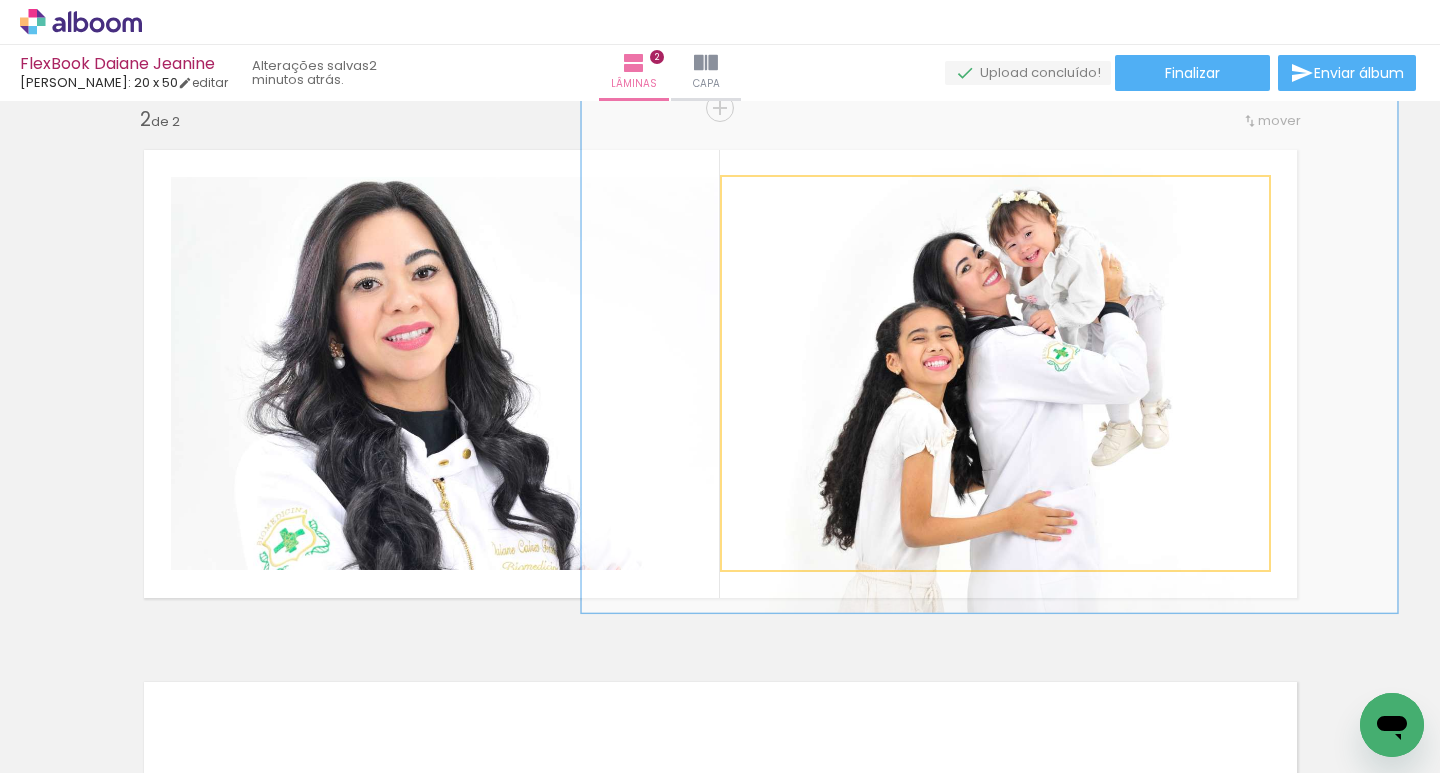 drag, startPoint x: 1045, startPoint y: 348, endPoint x: 1044, endPoint y: 318, distance: 30.016663 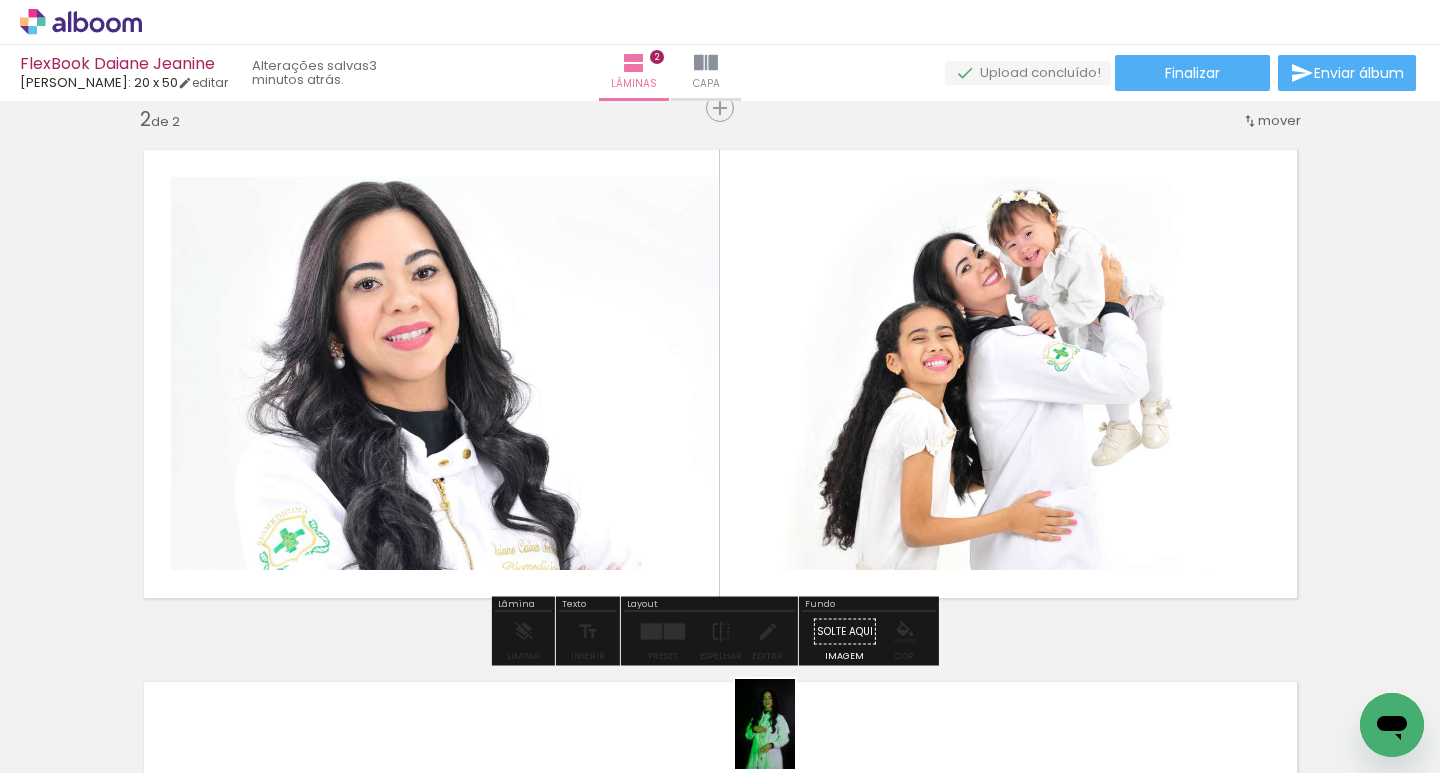 drag, startPoint x: 765, startPoint y: 728, endPoint x: 795, endPoint y: 739, distance: 31.95309 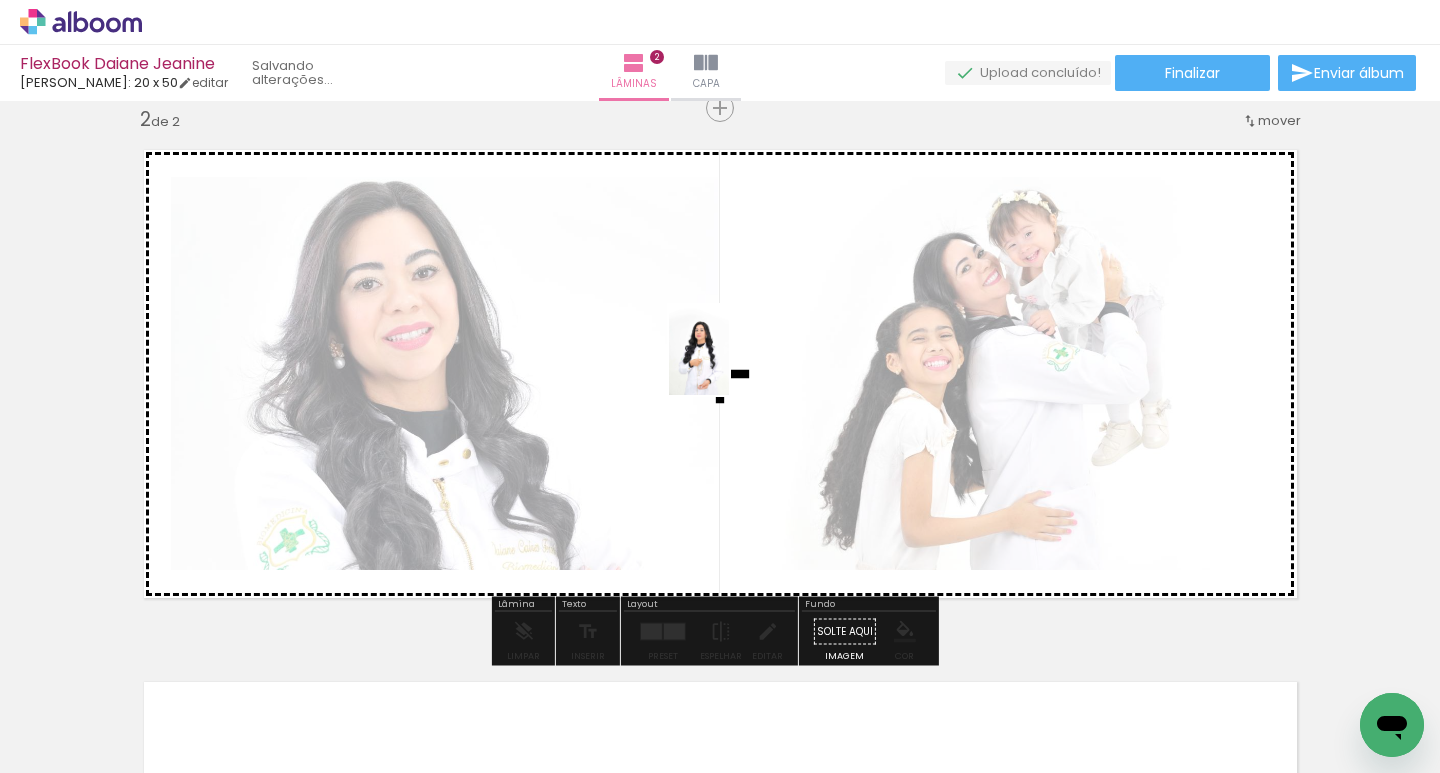 drag, startPoint x: 1106, startPoint y: 705, endPoint x: 729, endPoint y: 365, distance: 507.67017 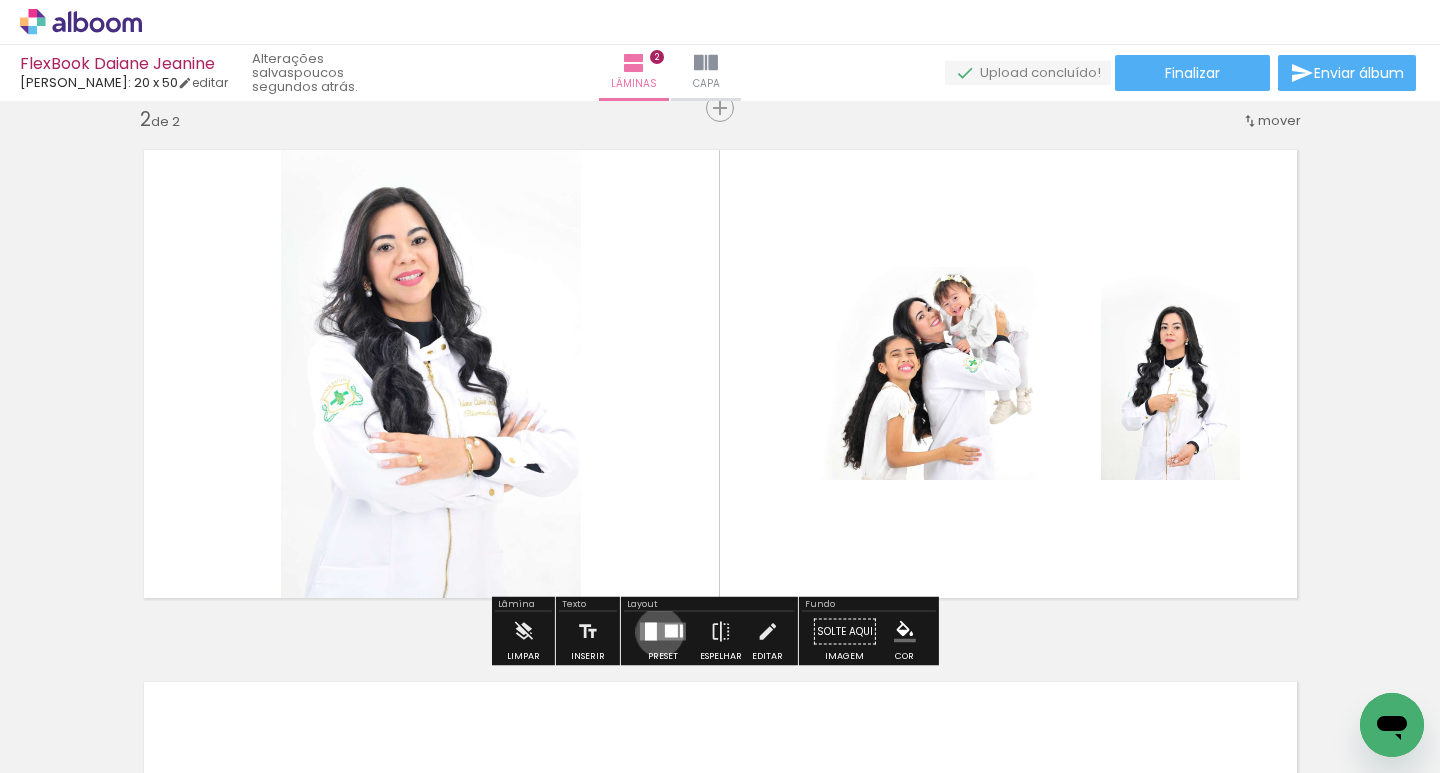 click at bounding box center (663, 632) 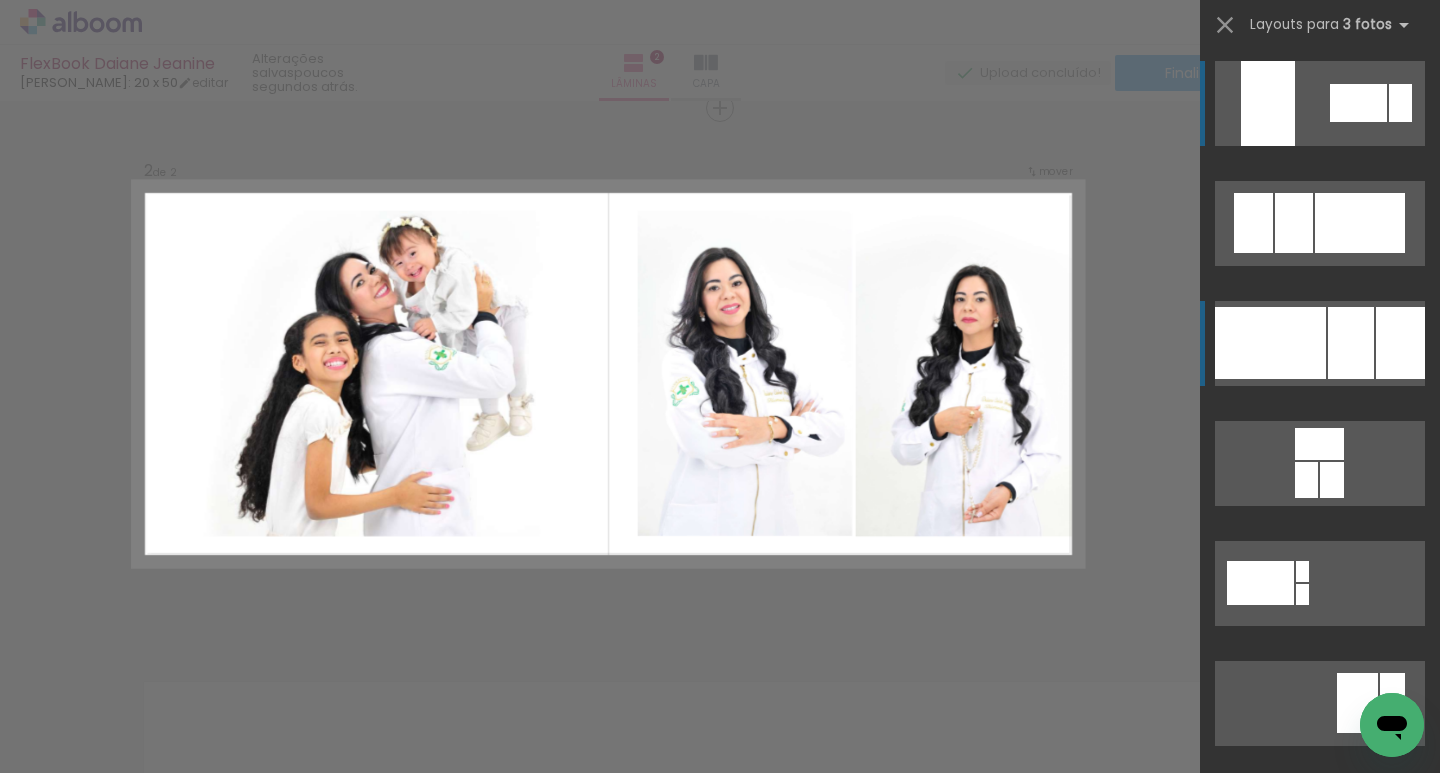 click at bounding box center (1270, 343) 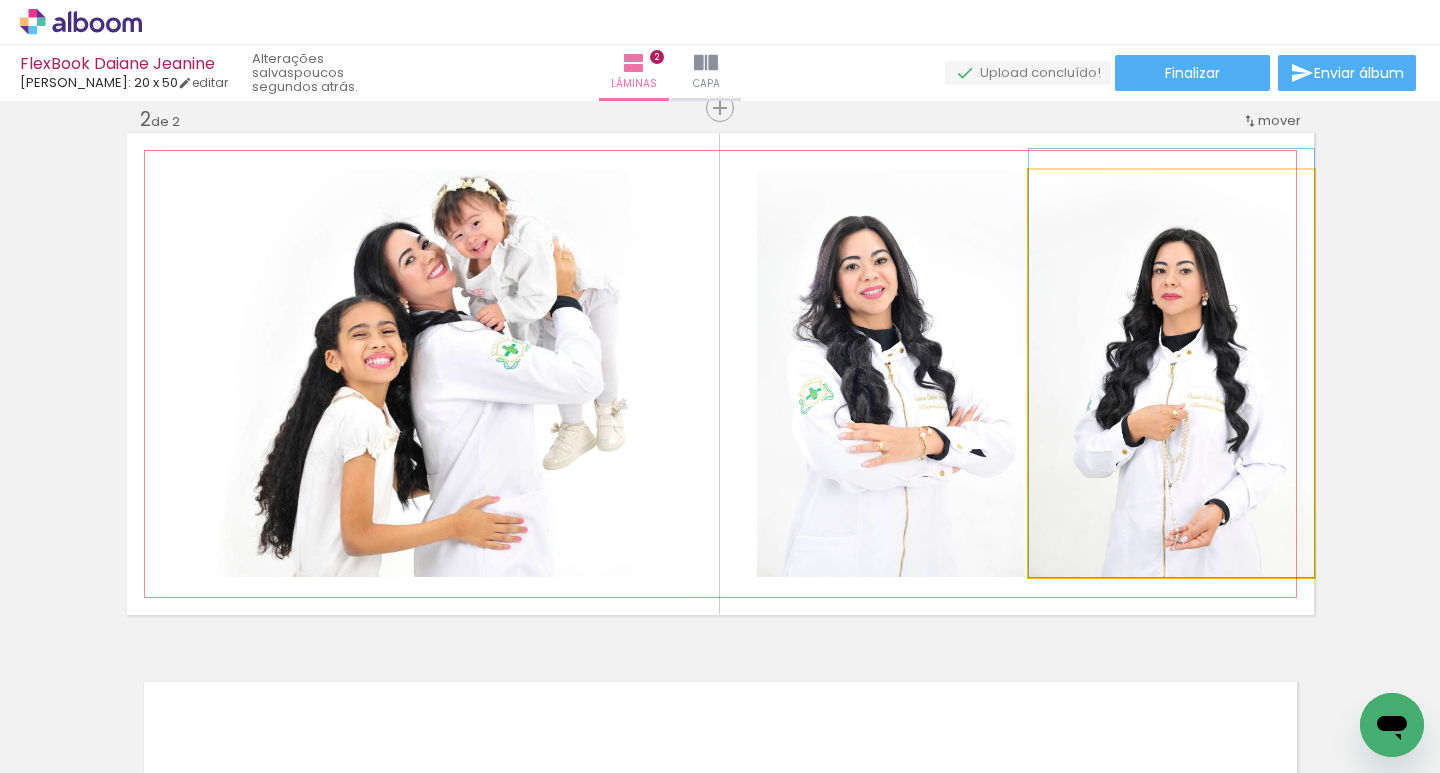 drag, startPoint x: 1167, startPoint y: 382, endPoint x: 1153, endPoint y: 354, distance: 31.304953 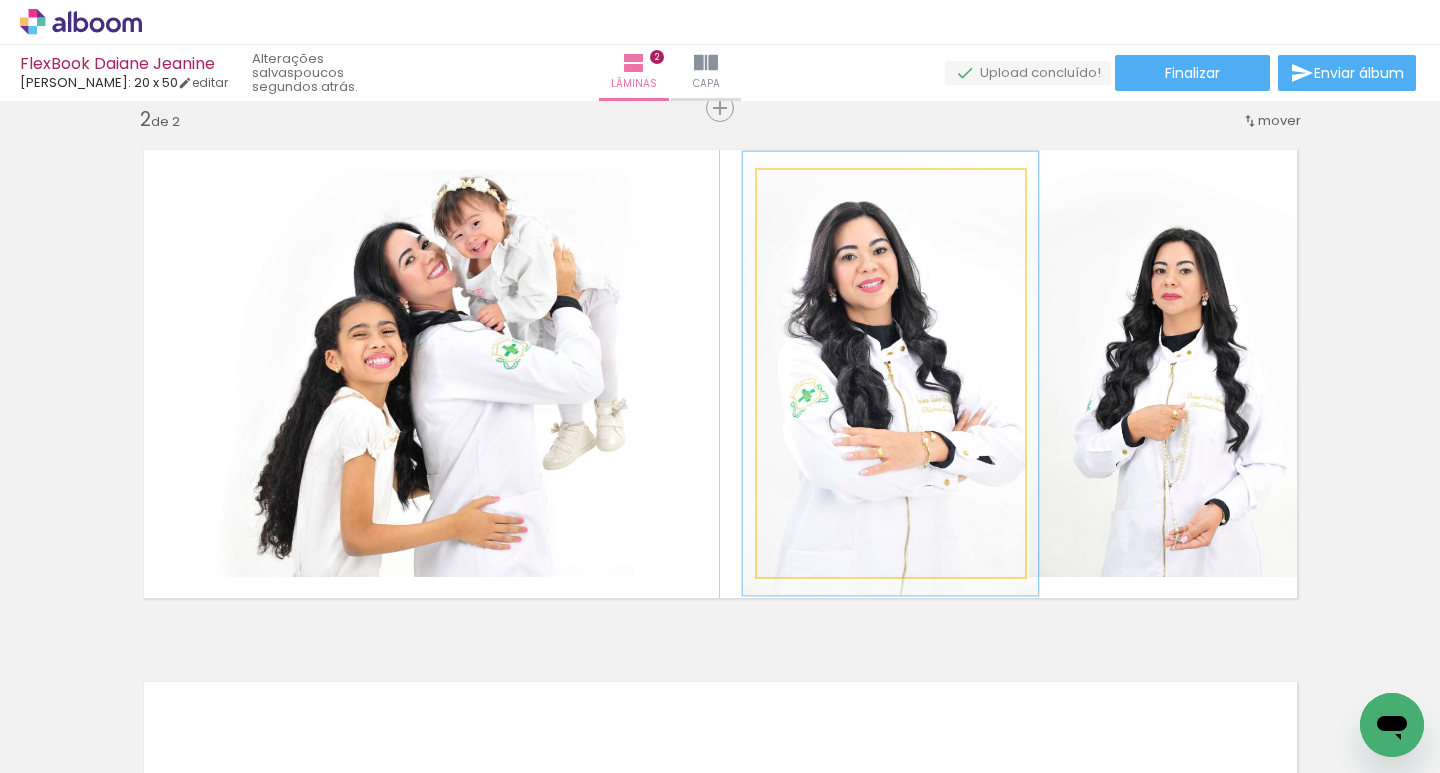 type on "109" 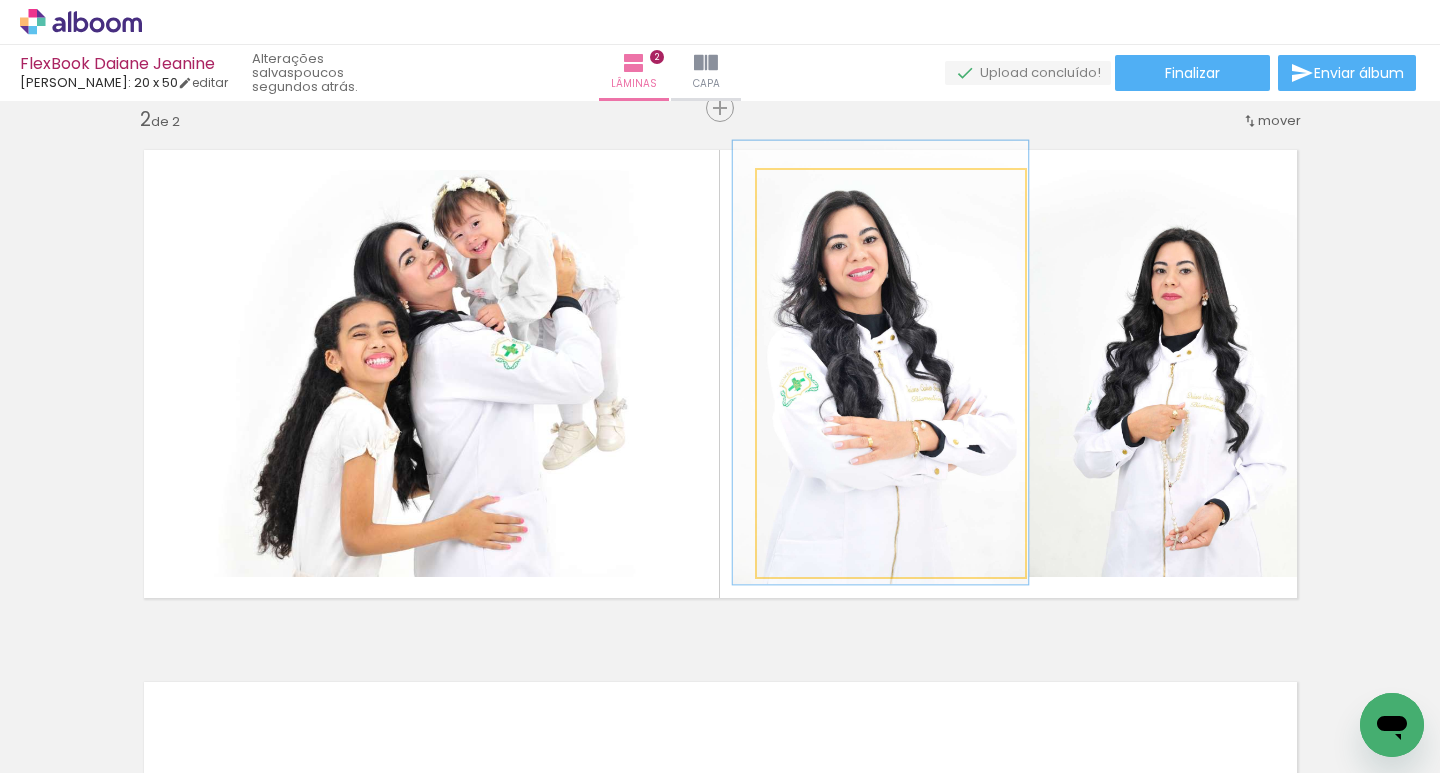 drag, startPoint x: 912, startPoint y: 315, endPoint x: 902, endPoint y: 304, distance: 14.866069 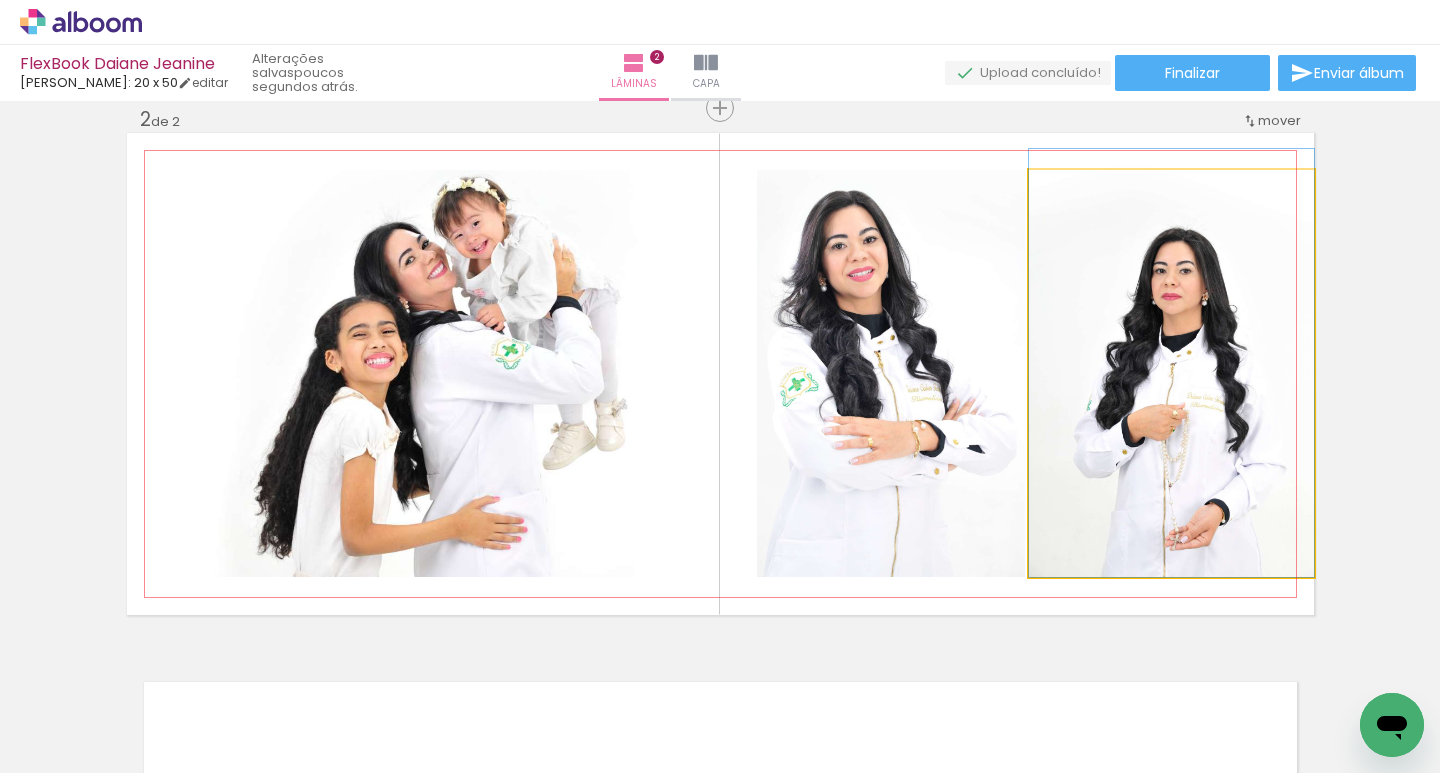 click 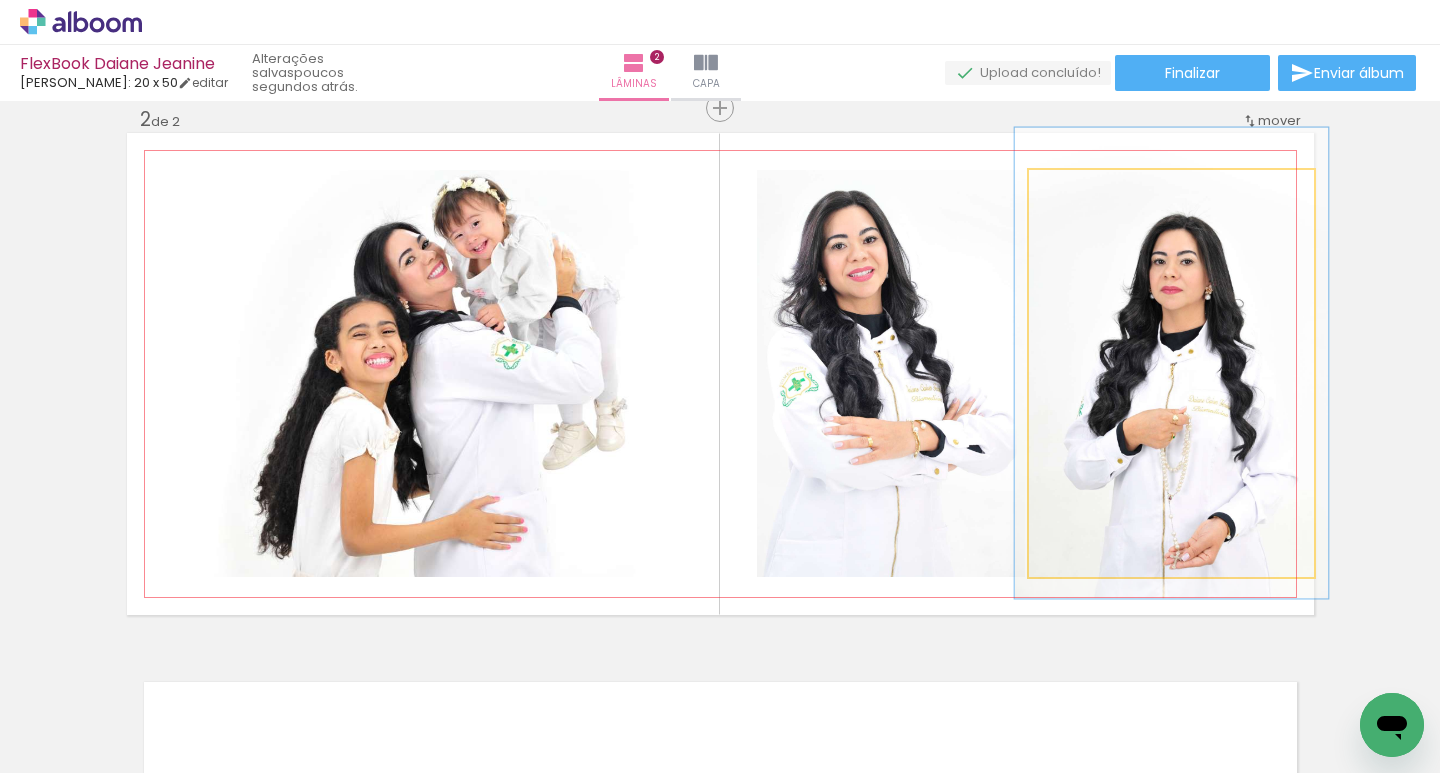 click at bounding box center (1082, 191) 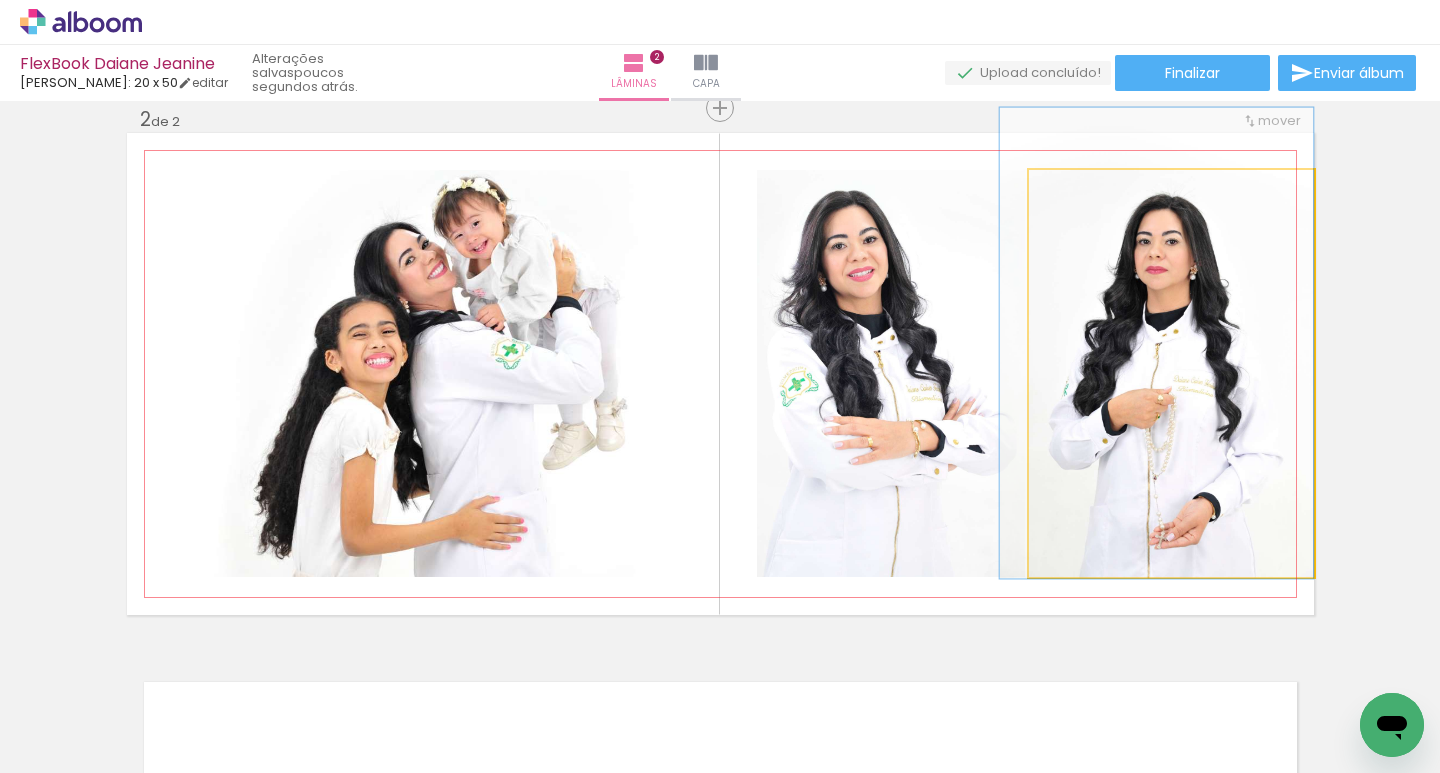 drag, startPoint x: 1206, startPoint y: 315, endPoint x: 1173, endPoint y: 295, distance: 38.587563 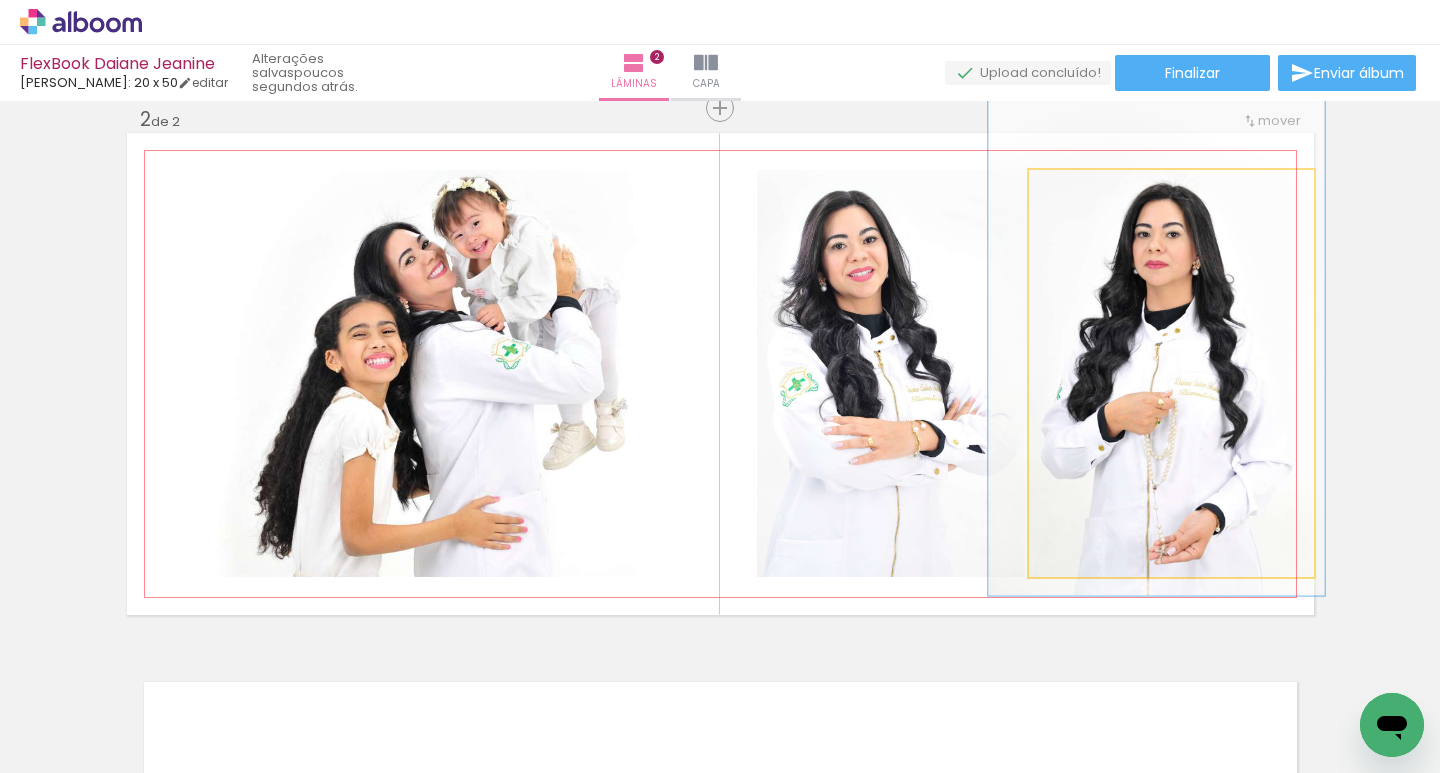 type on "118" 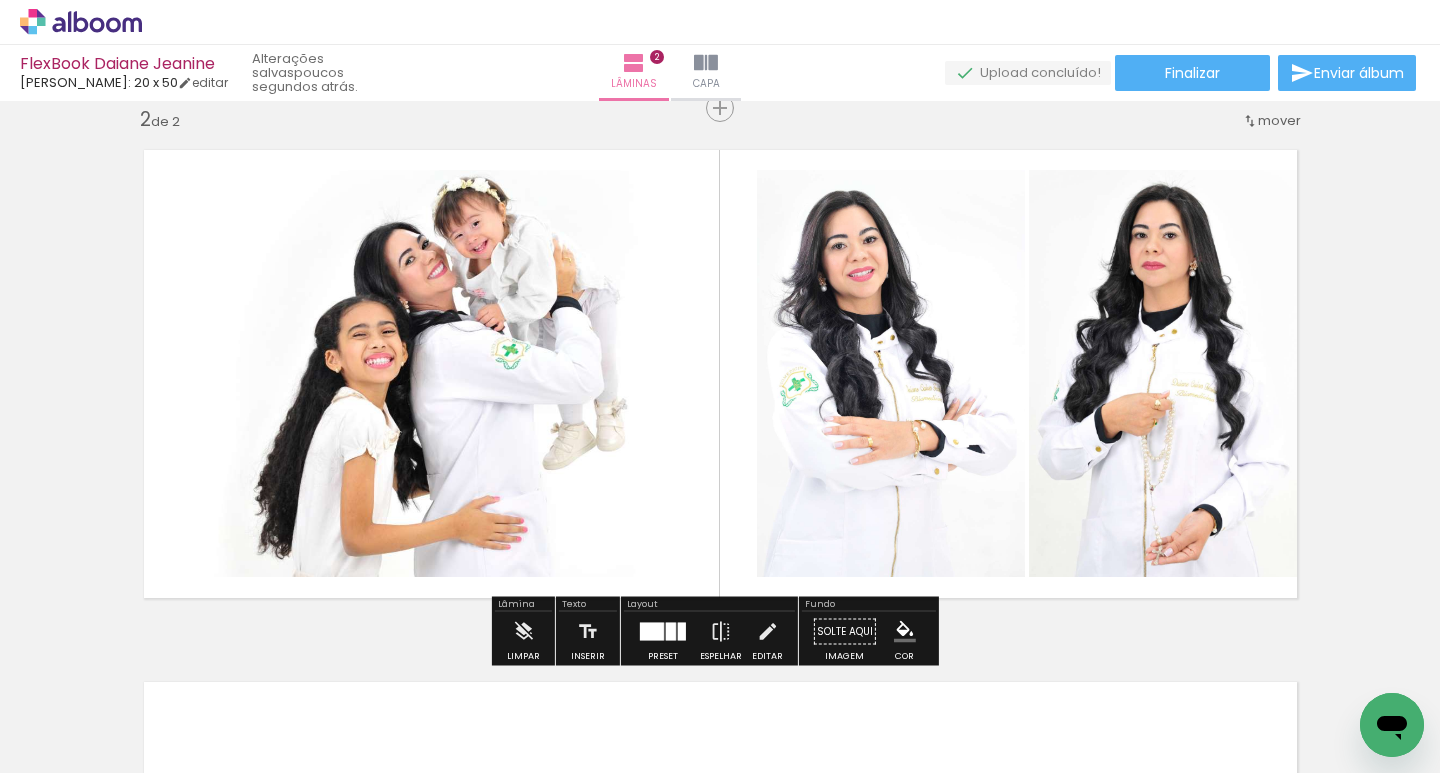 click 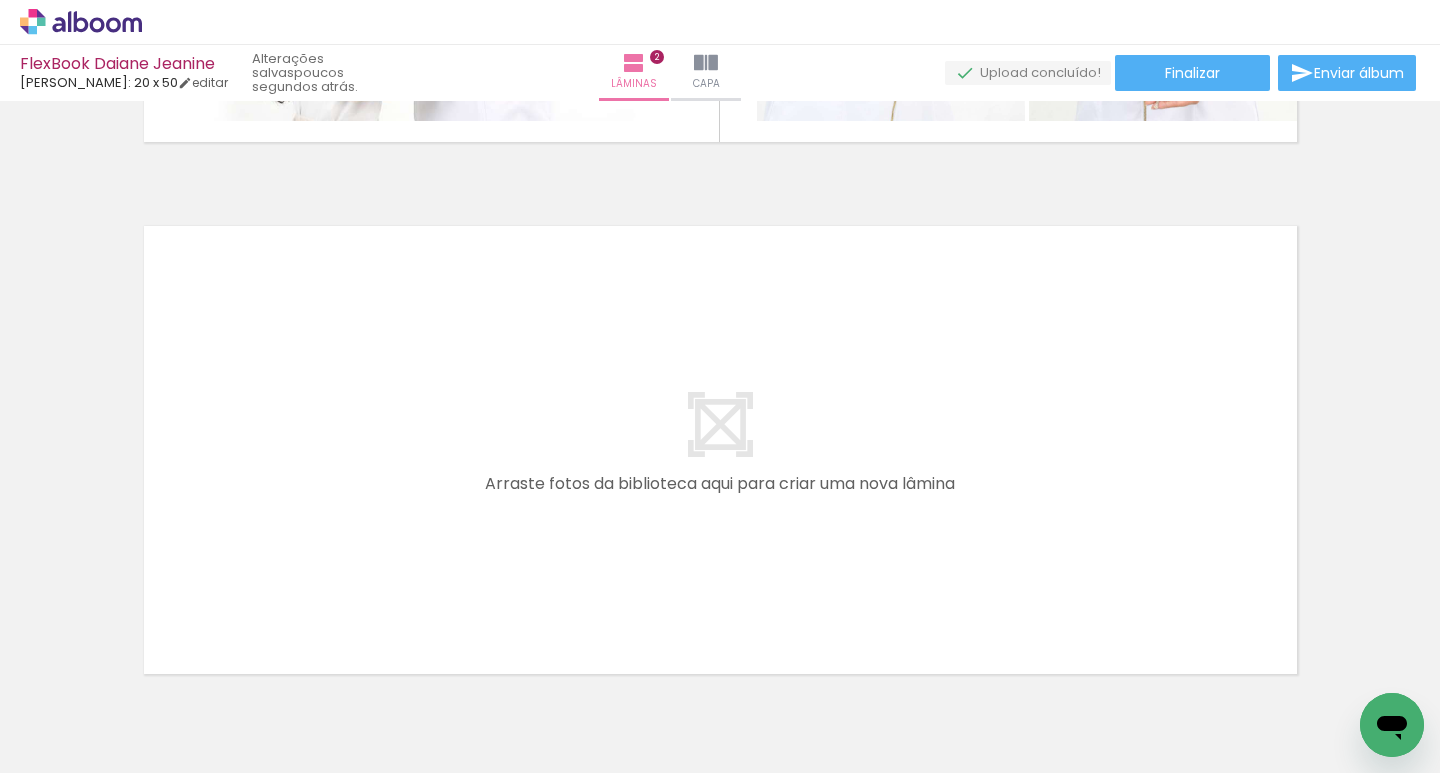 scroll, scrollTop: 1020, scrollLeft: 0, axis: vertical 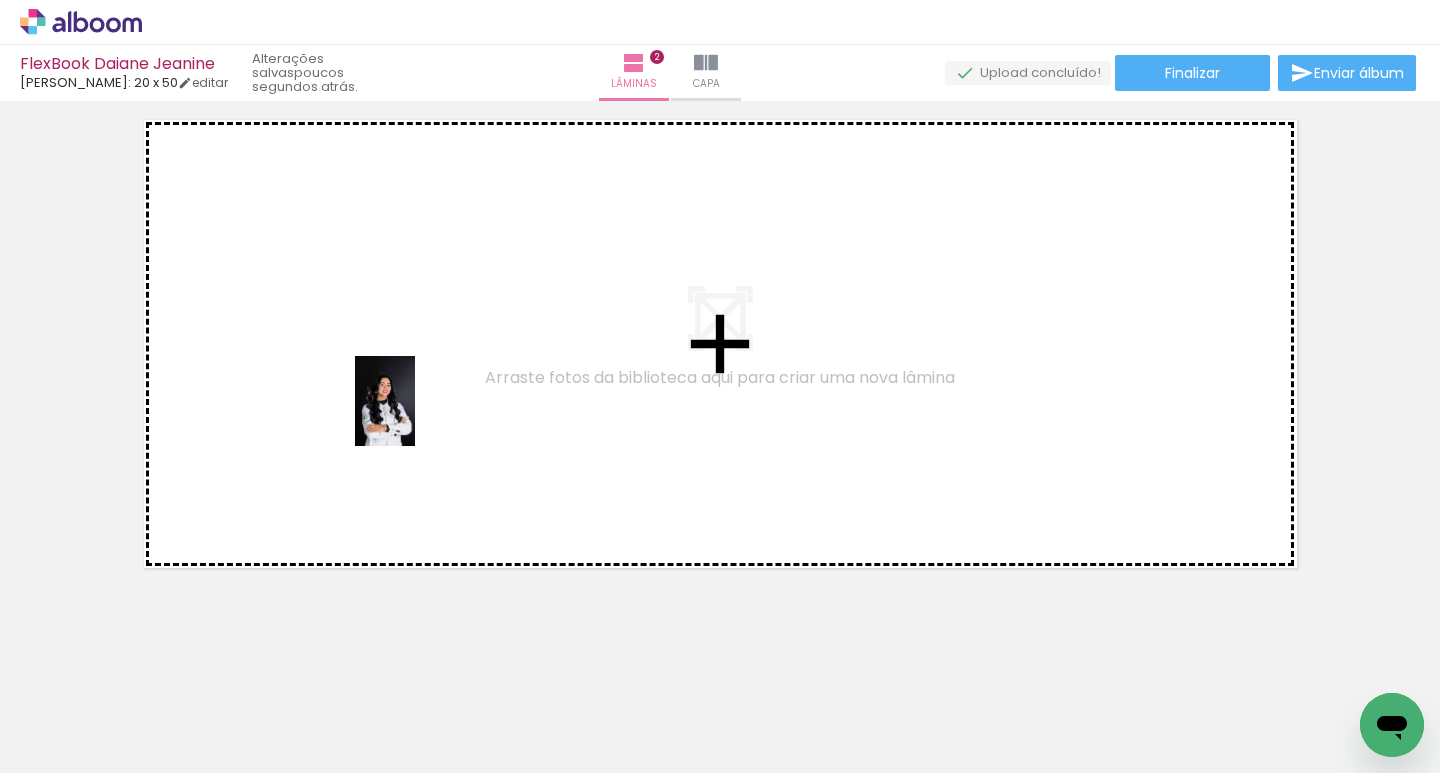 drag, startPoint x: 564, startPoint y: 721, endPoint x: 415, endPoint y: 416, distance: 339.44955 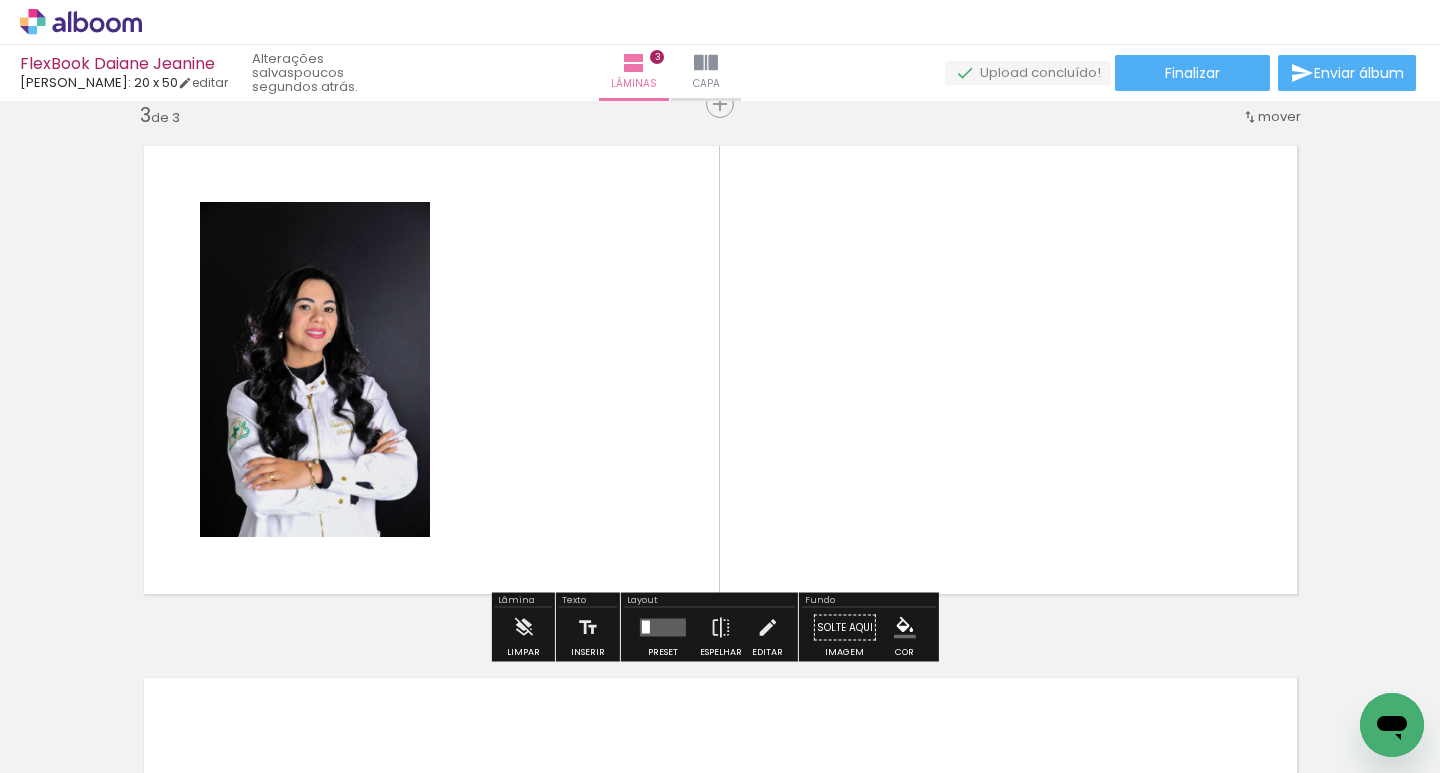 scroll, scrollTop: 1090, scrollLeft: 0, axis: vertical 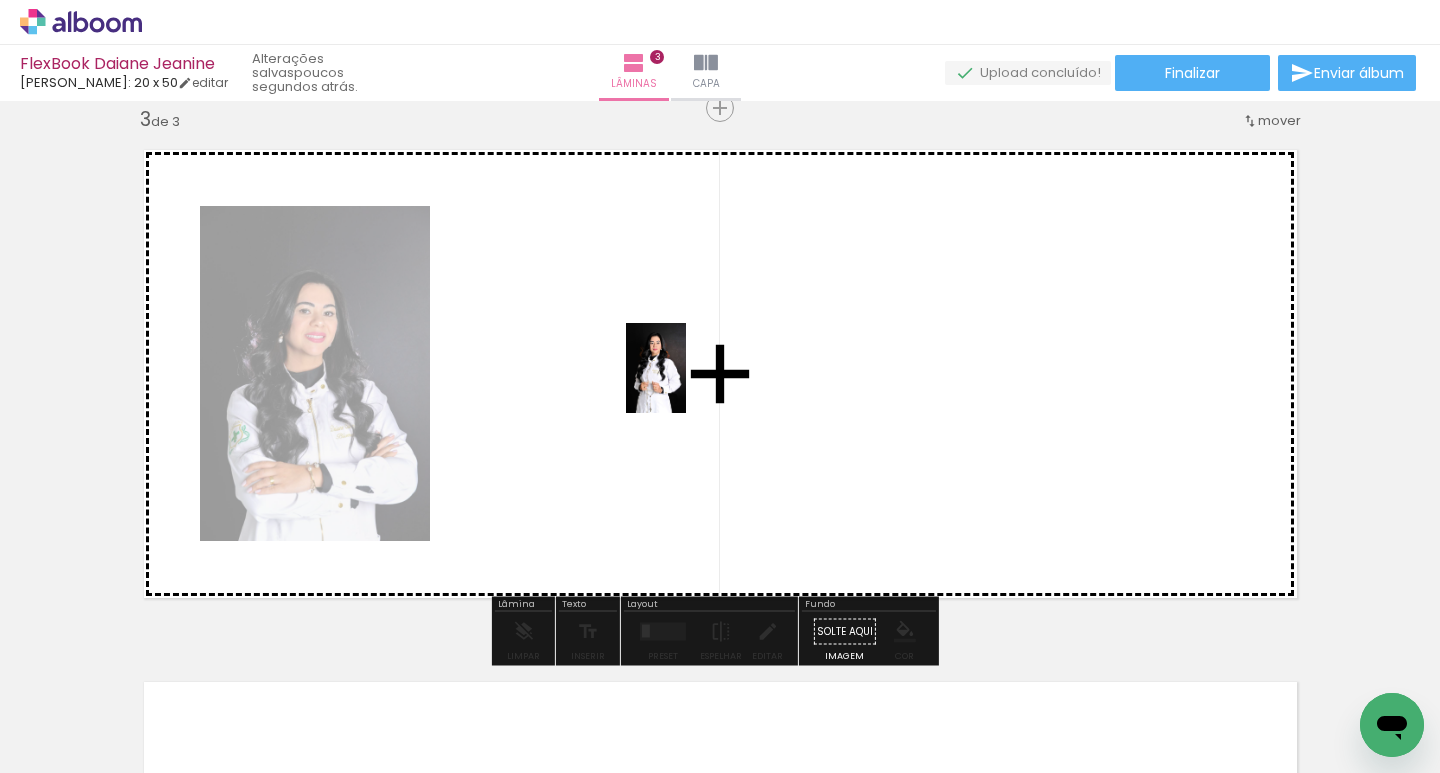 drag, startPoint x: 1001, startPoint y: 726, endPoint x: 678, endPoint y: 379, distance: 474.0654 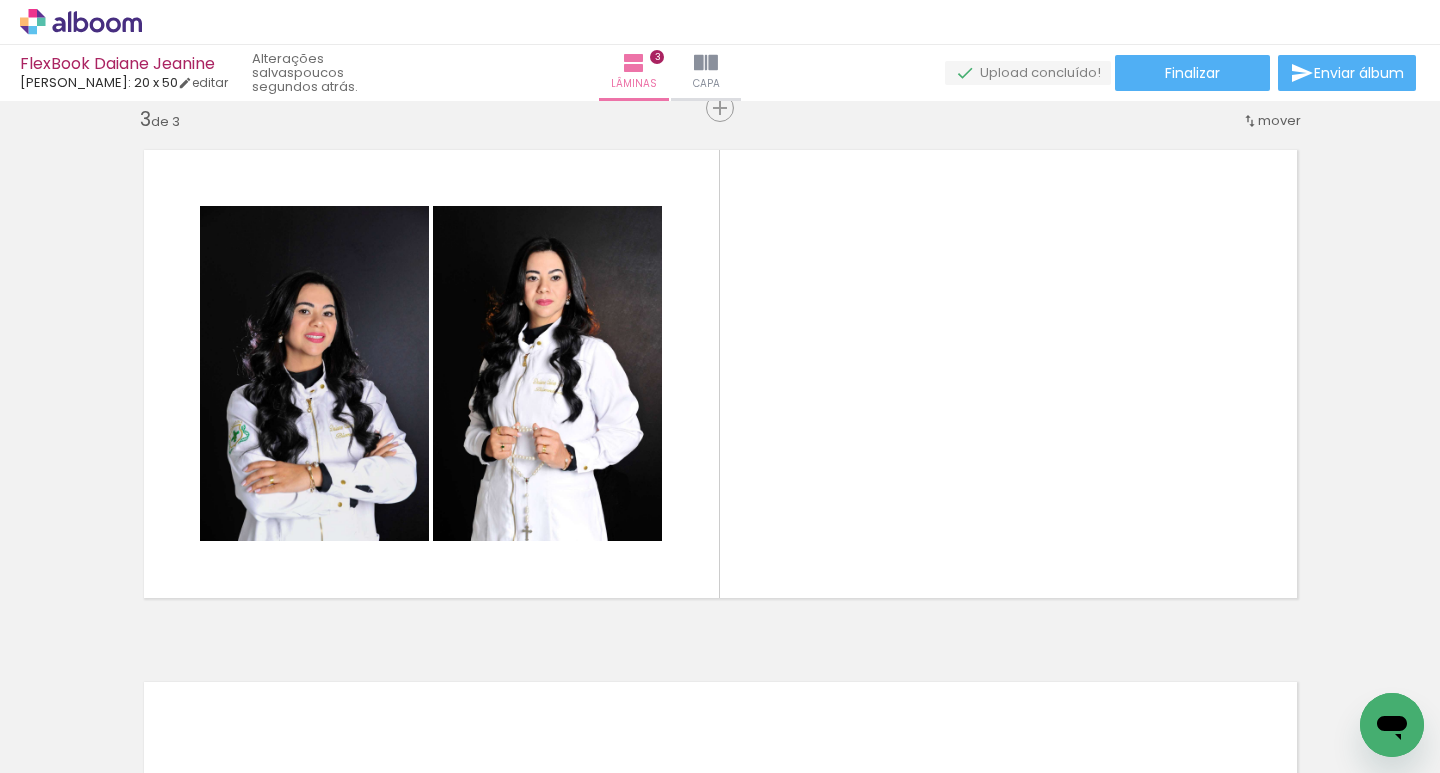 scroll, scrollTop: 0, scrollLeft: 392, axis: horizontal 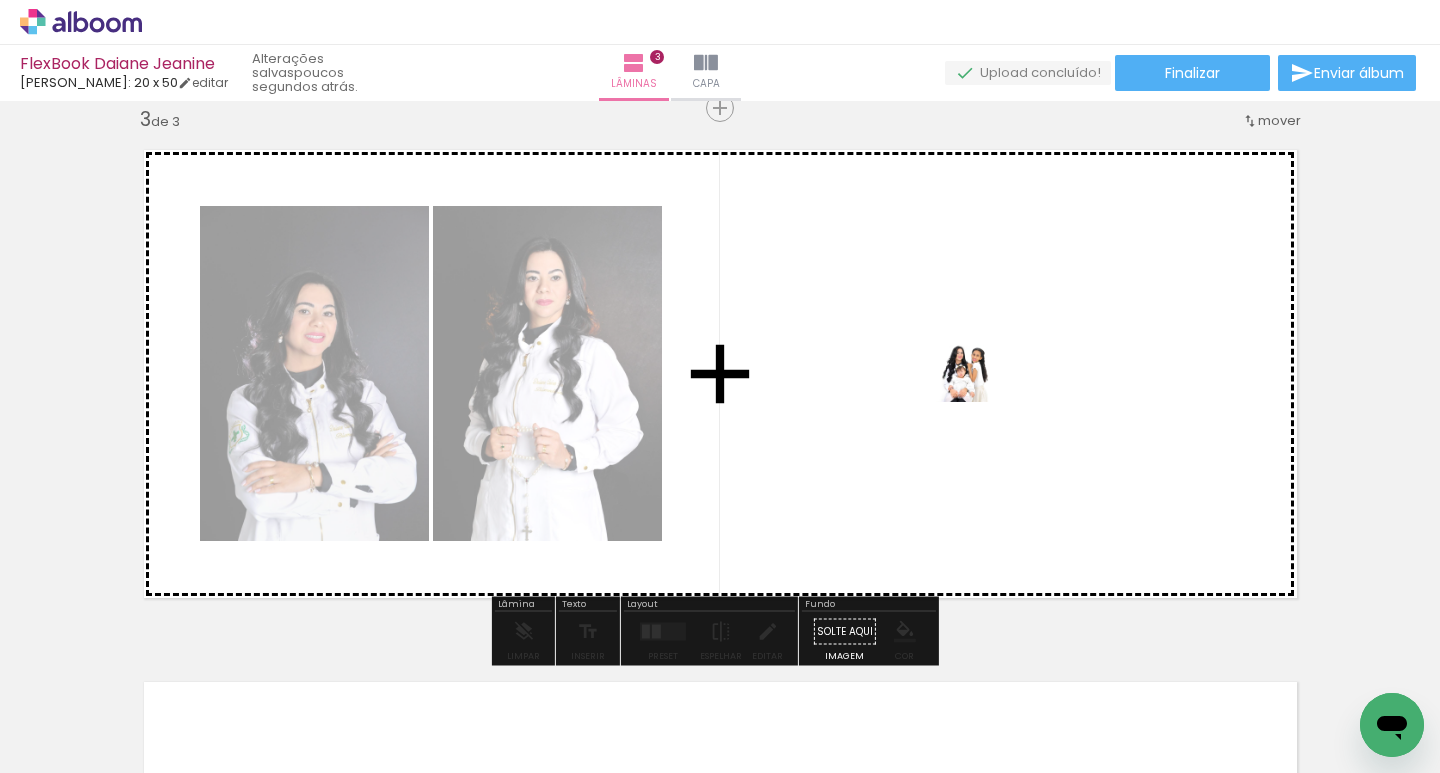 drag, startPoint x: 945, startPoint y: 716, endPoint x: 980, endPoint y: 402, distance: 315.9446 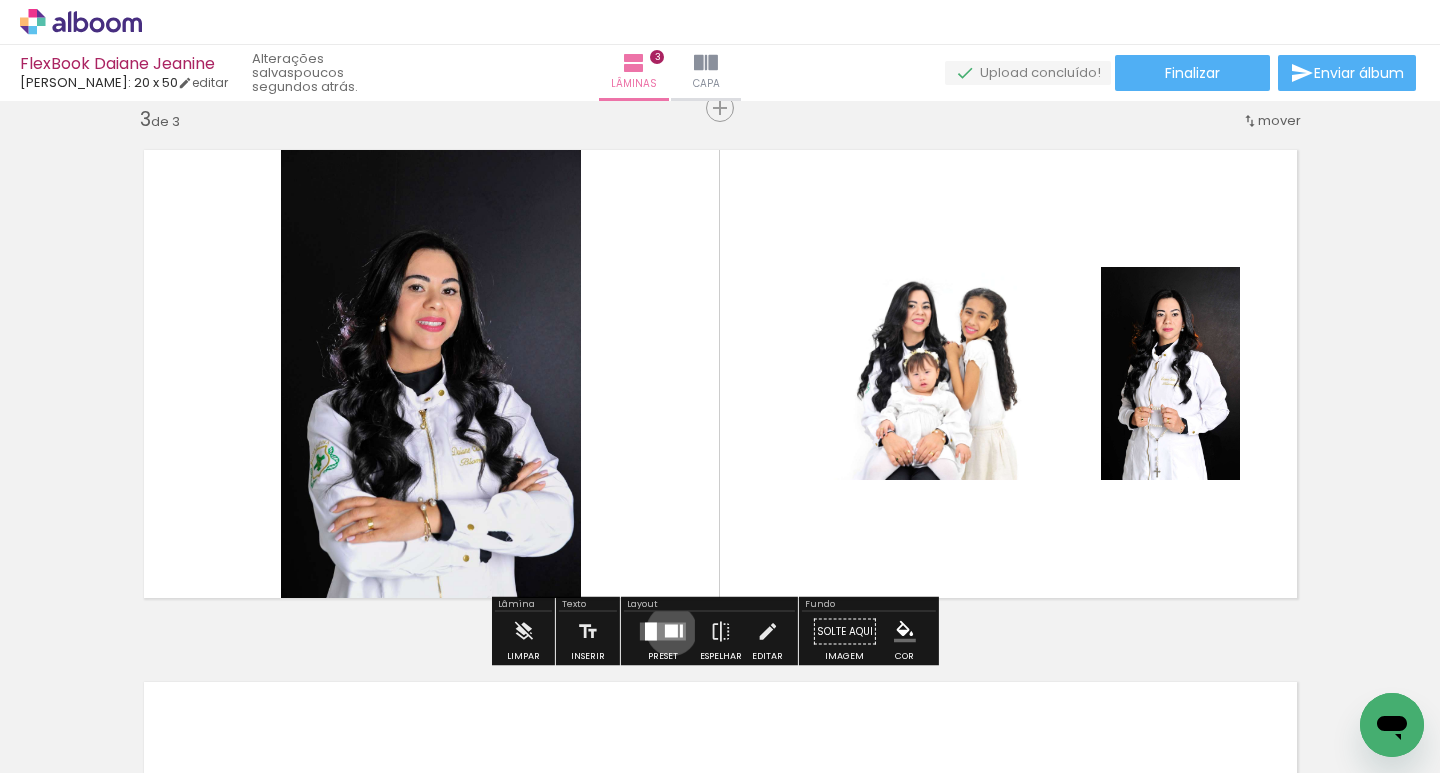 click at bounding box center (671, 631) 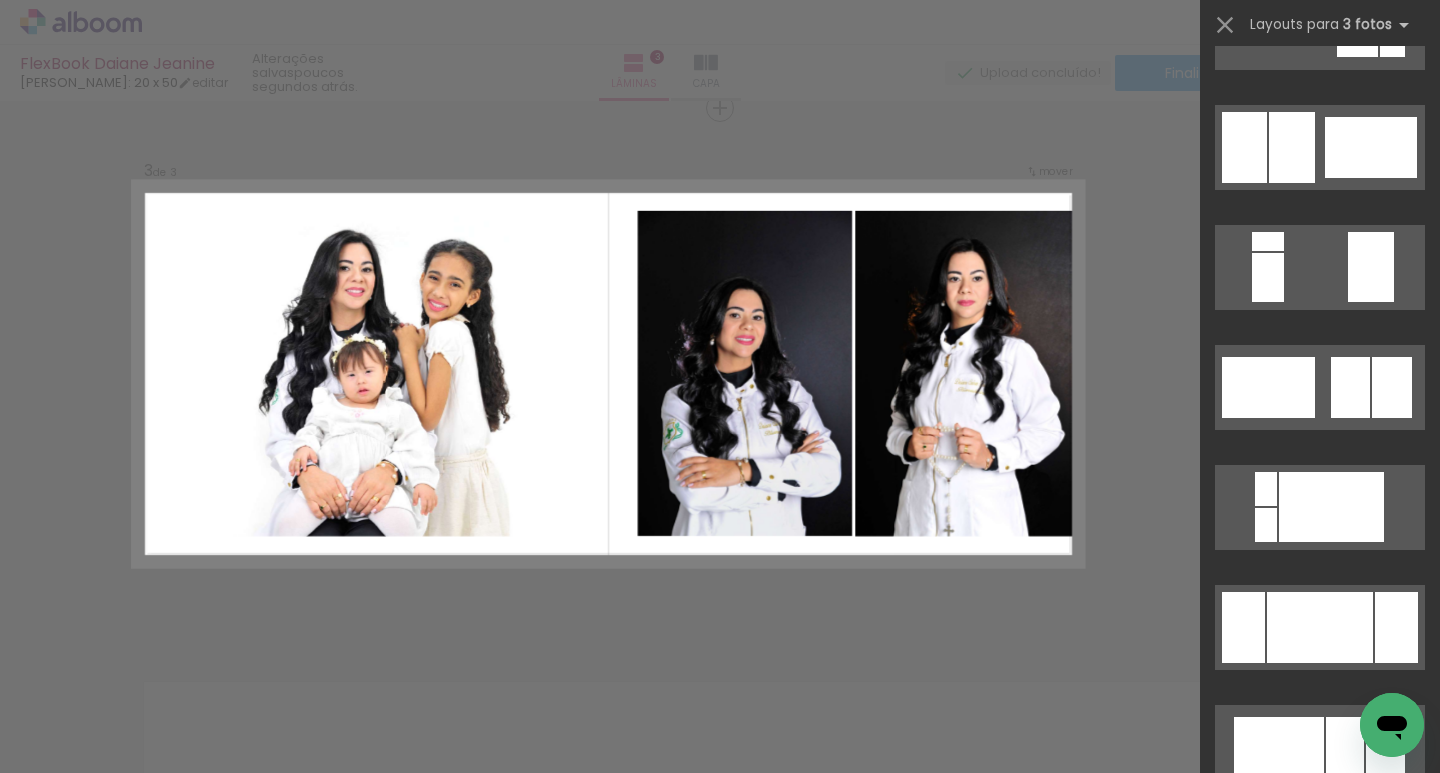 scroll, scrollTop: 700, scrollLeft: 0, axis: vertical 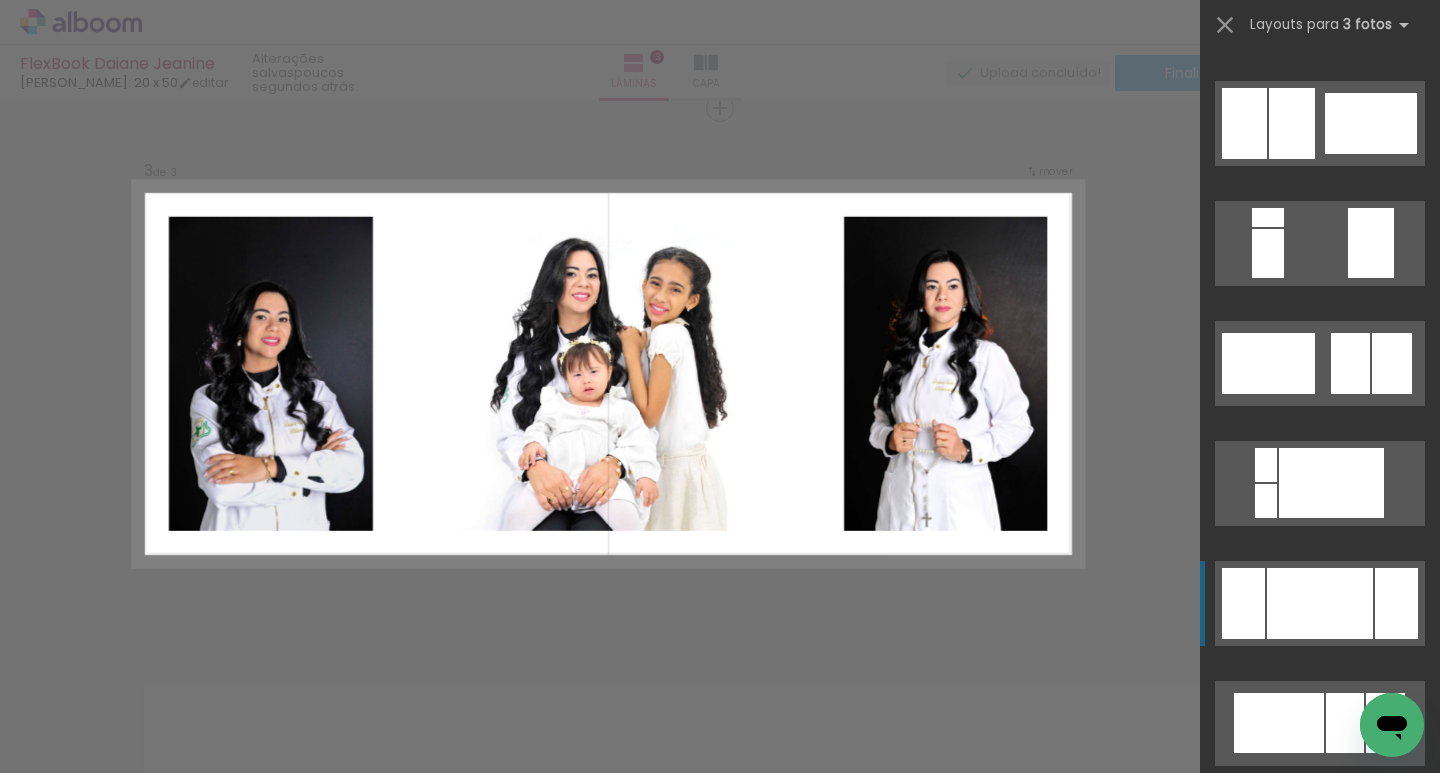 click at bounding box center [1331, 1323] 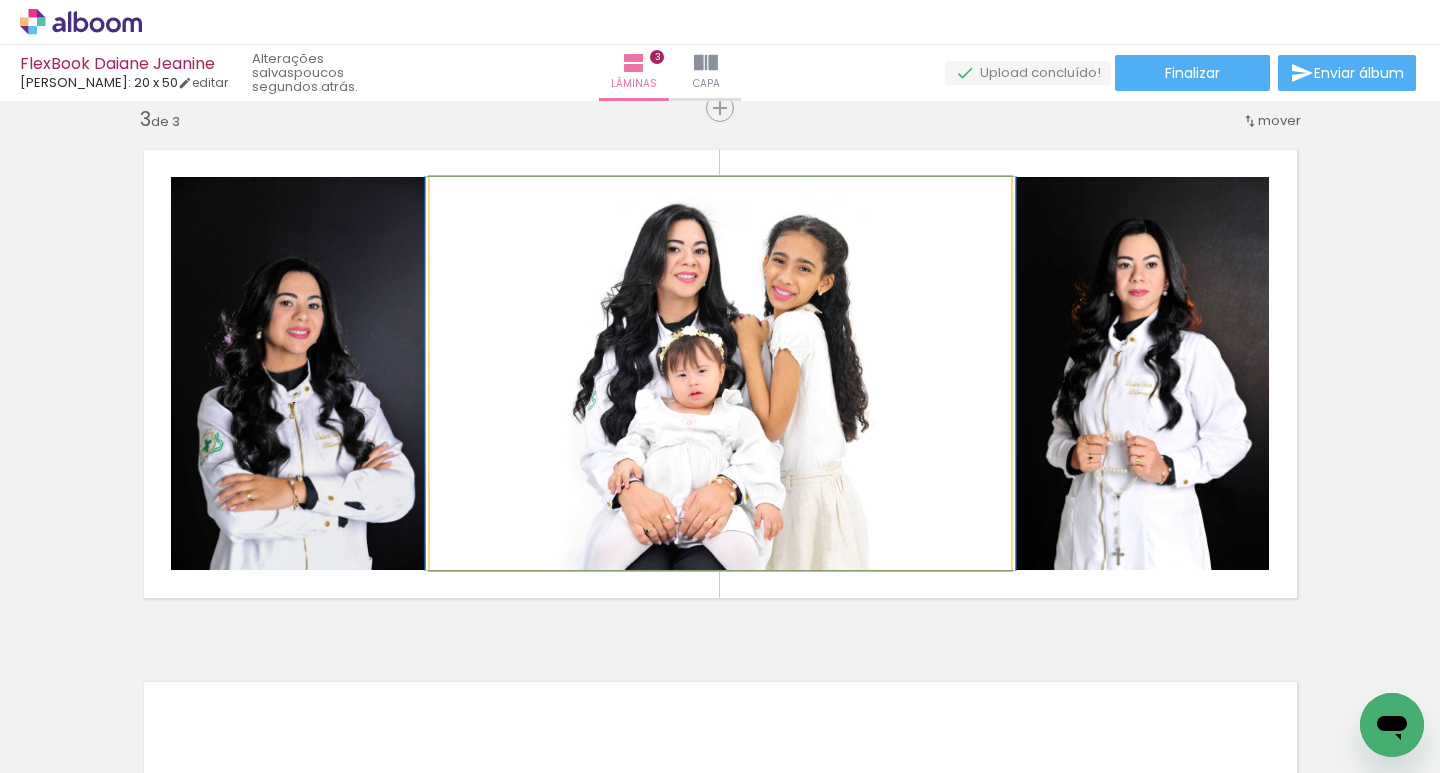click 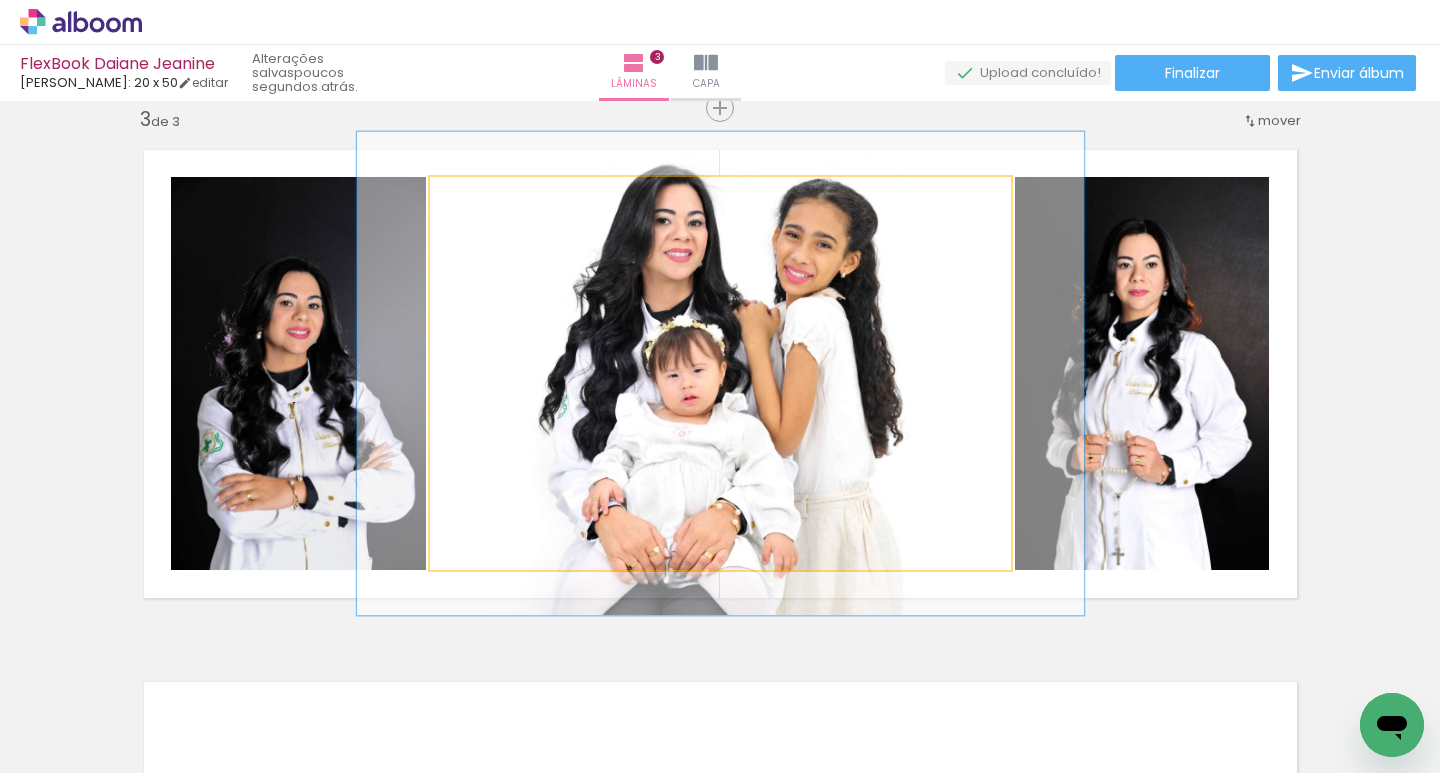 drag, startPoint x: 474, startPoint y: 205, endPoint x: 712, endPoint y: 293, distance: 253.74791 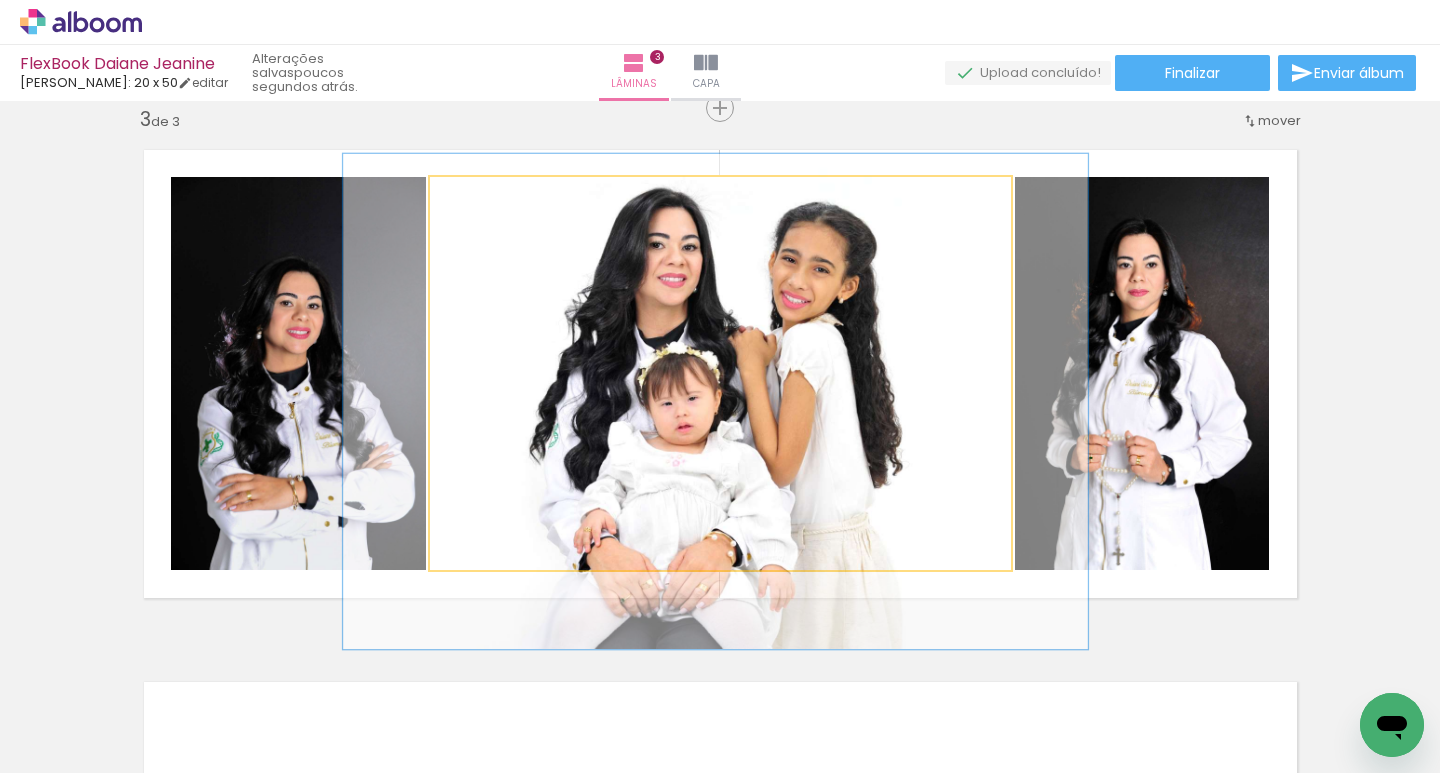 drag, startPoint x: 801, startPoint y: 282, endPoint x: 796, endPoint y: 310, distance: 28.442924 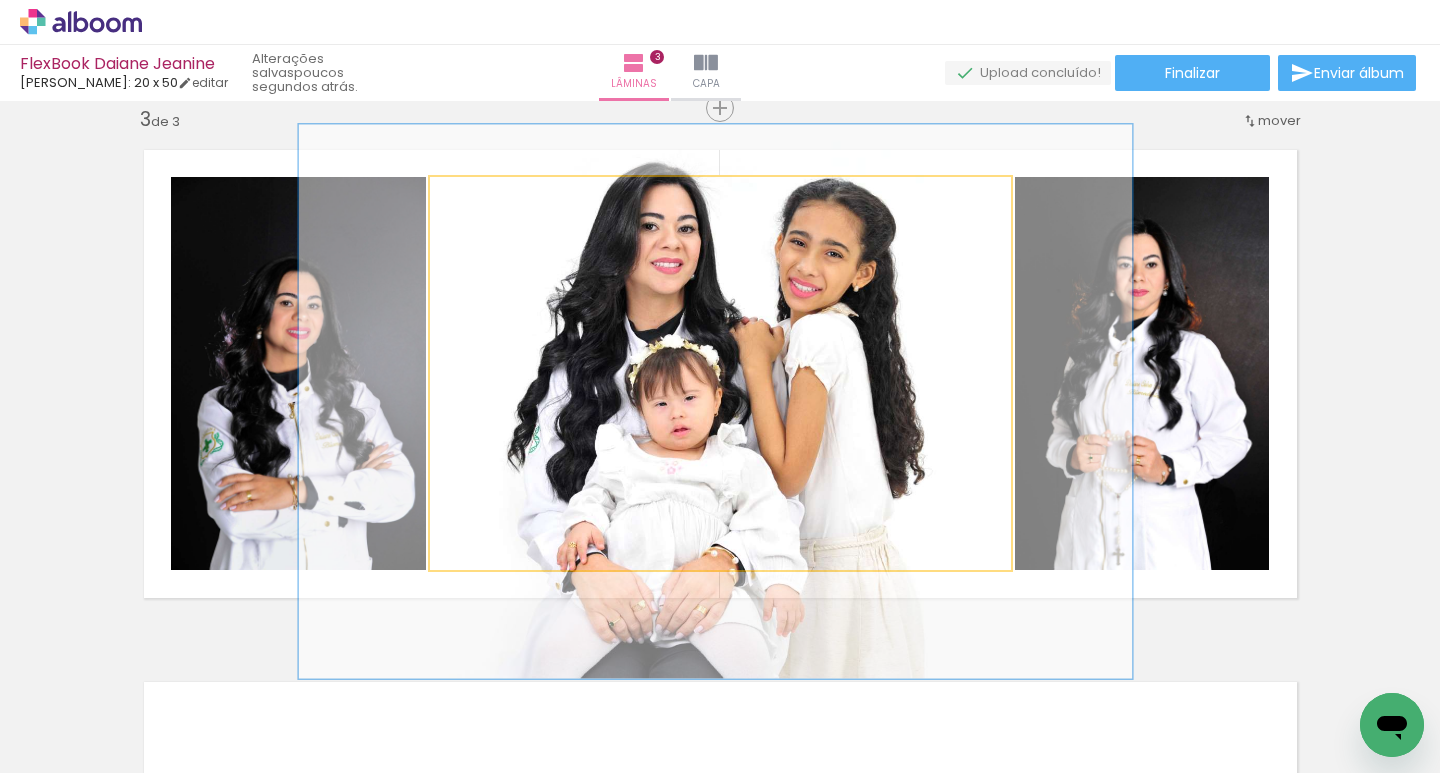 drag, startPoint x: 493, startPoint y: 198, endPoint x: 600, endPoint y: 236, distance: 113.54735 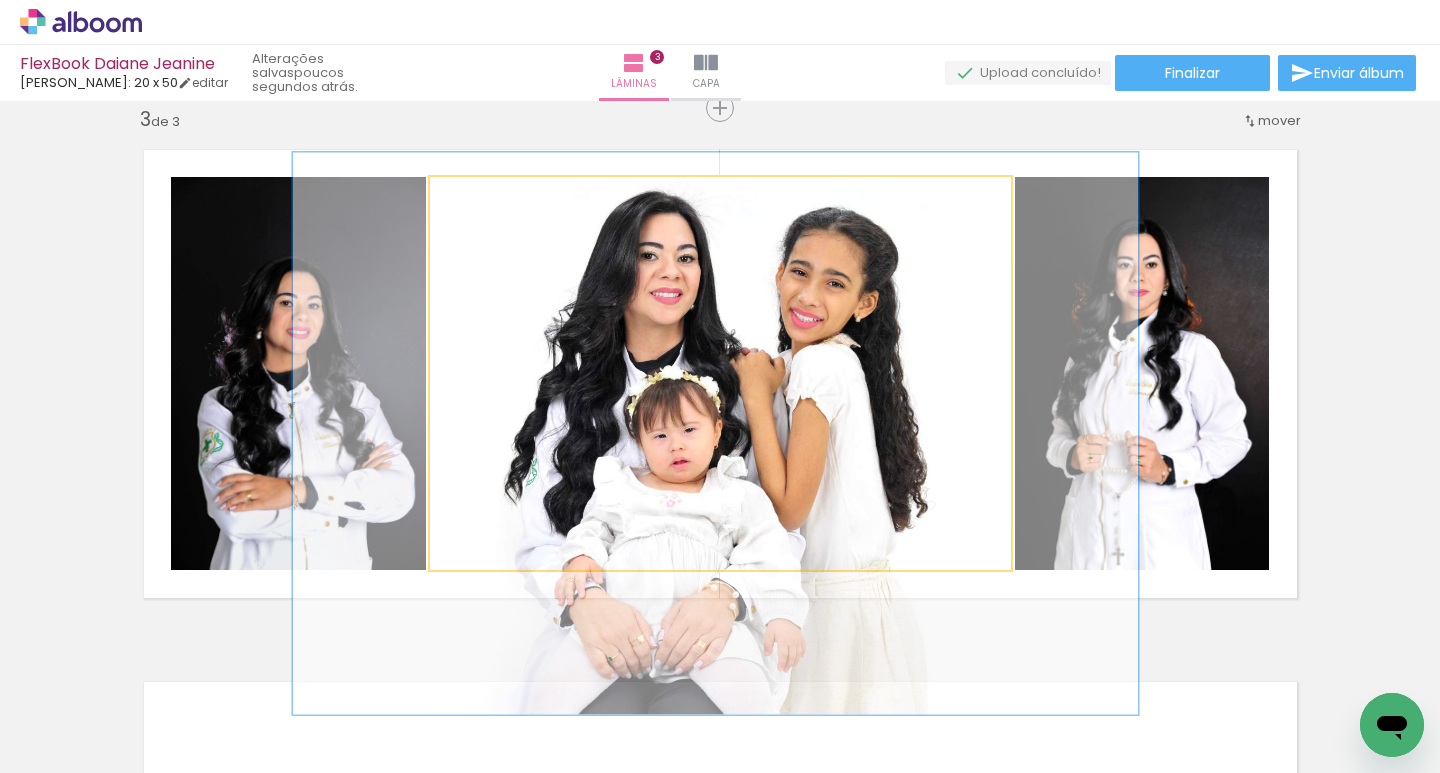 drag, startPoint x: 750, startPoint y: 270, endPoint x: 750, endPoint y: 300, distance: 30 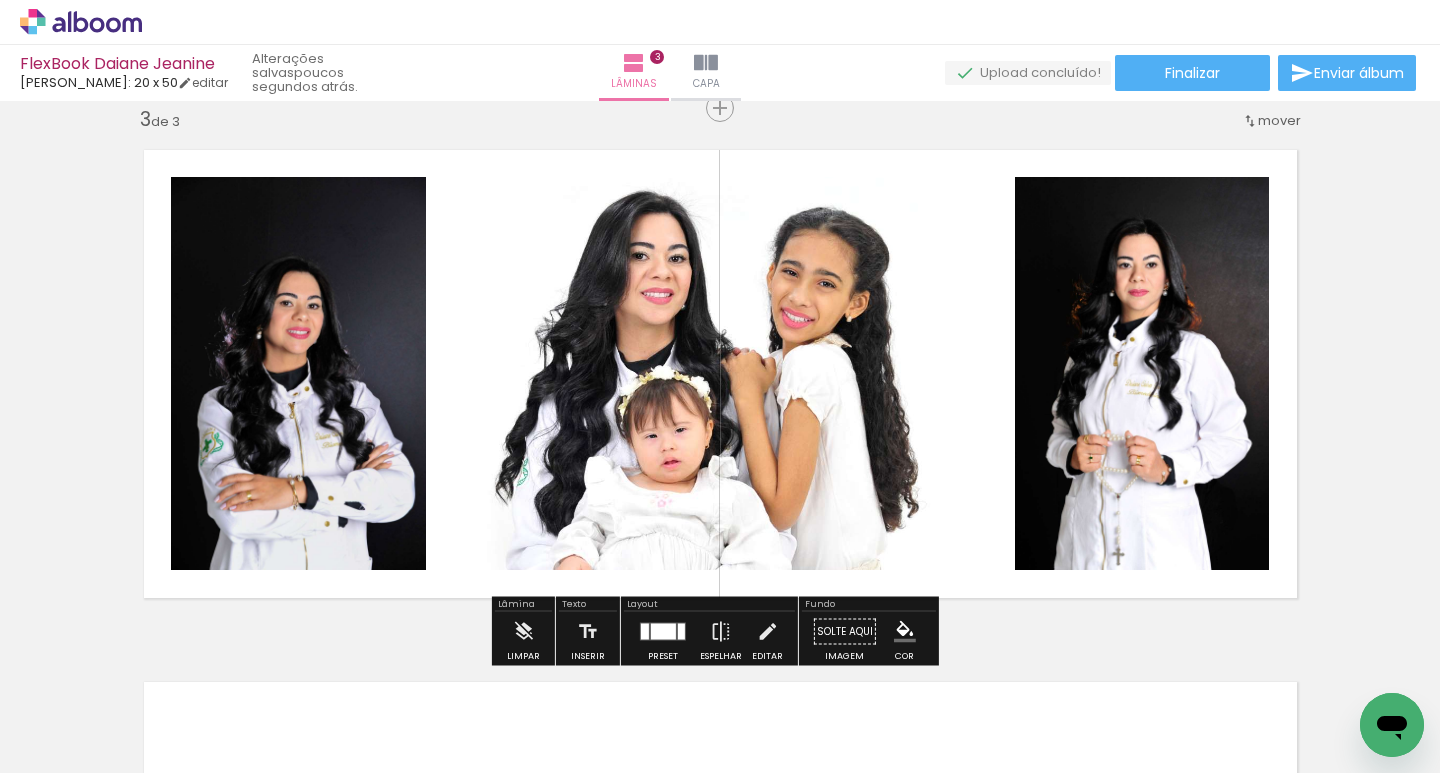 click 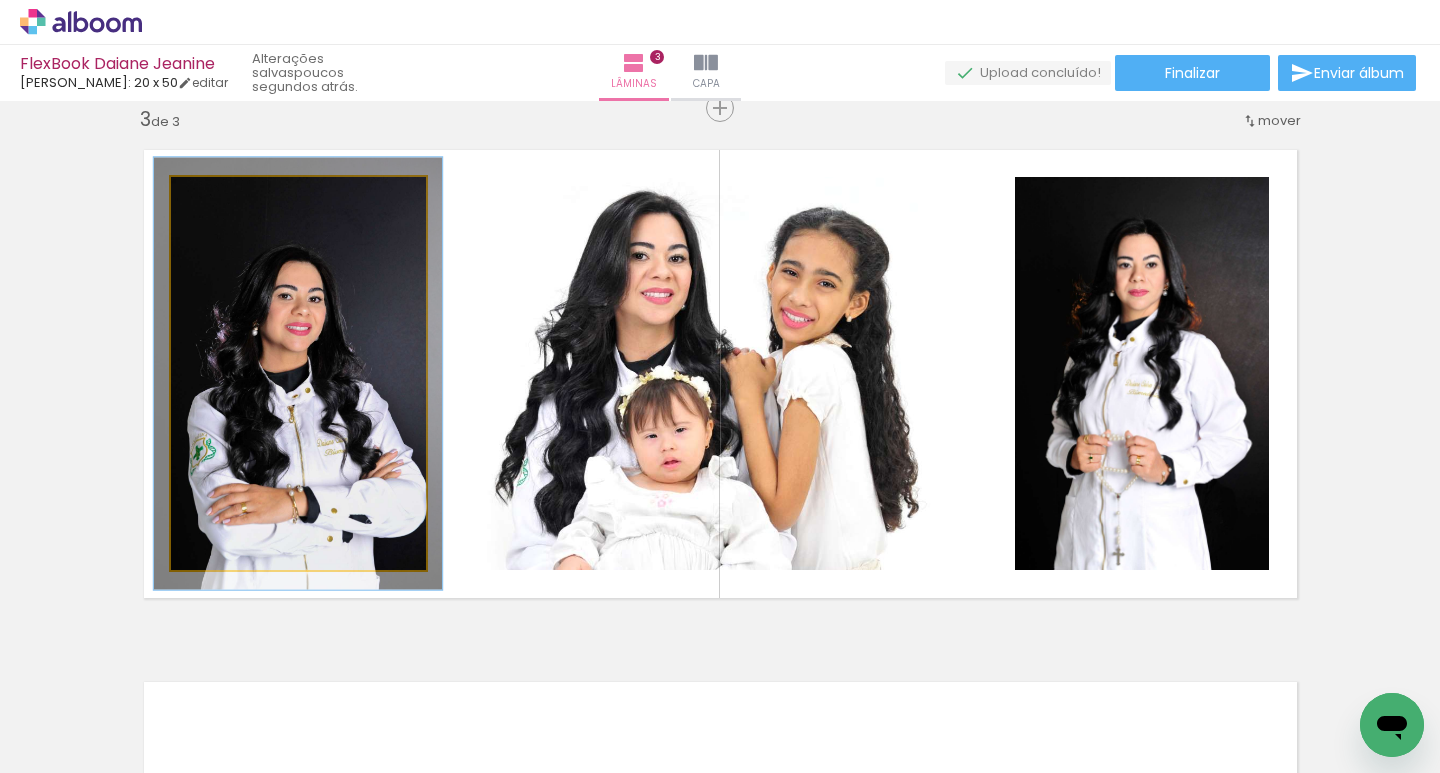 type on "110" 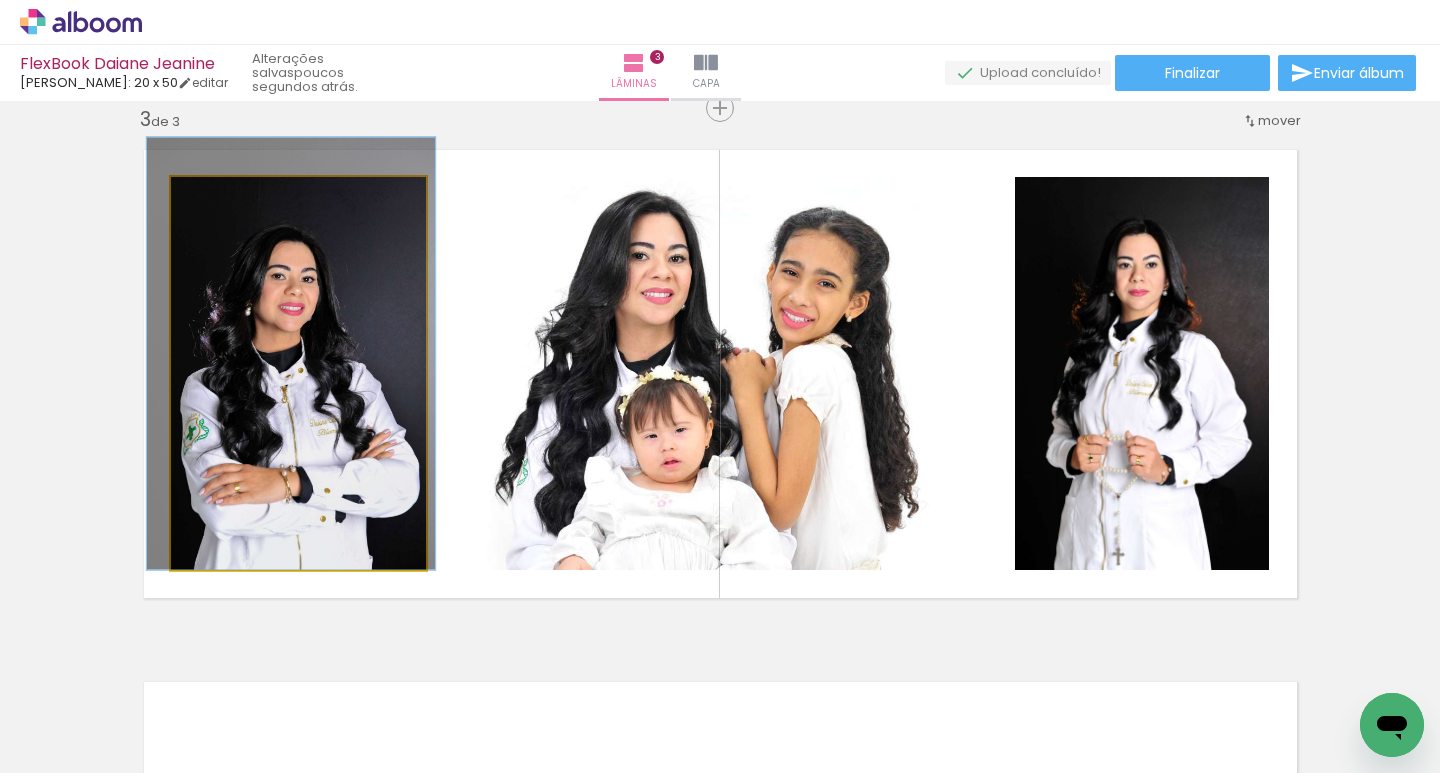 drag, startPoint x: 247, startPoint y: 331, endPoint x: 240, endPoint y: 286, distance: 45.54119 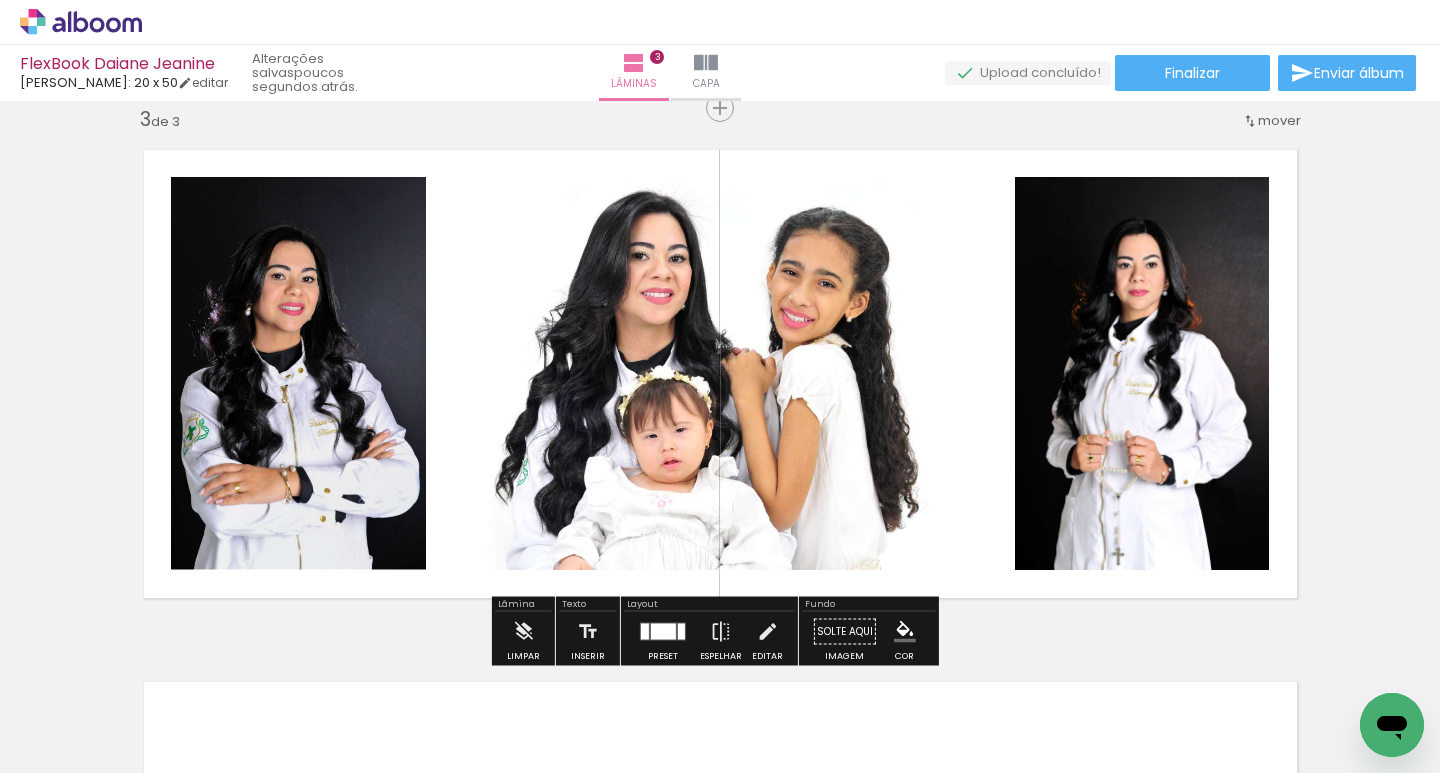 click 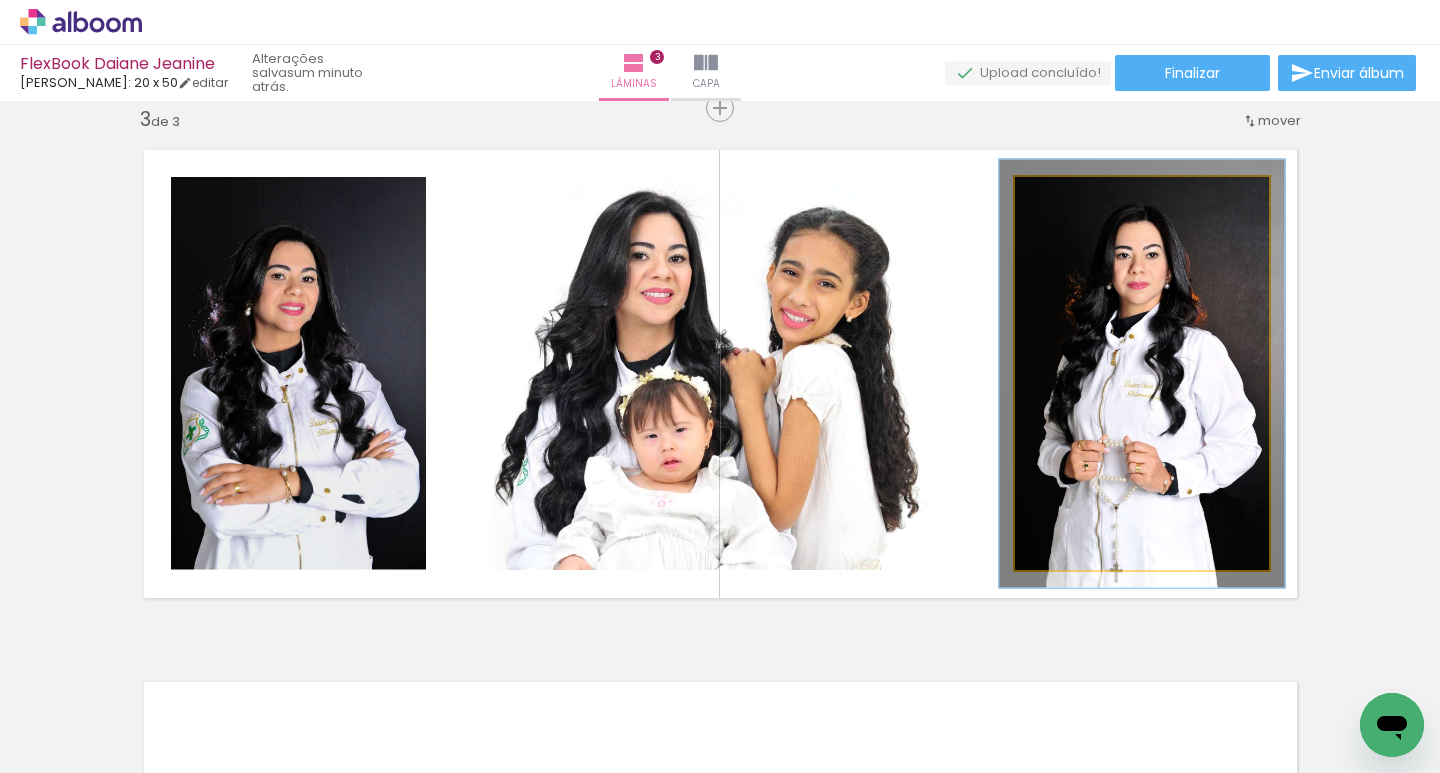 type on "109" 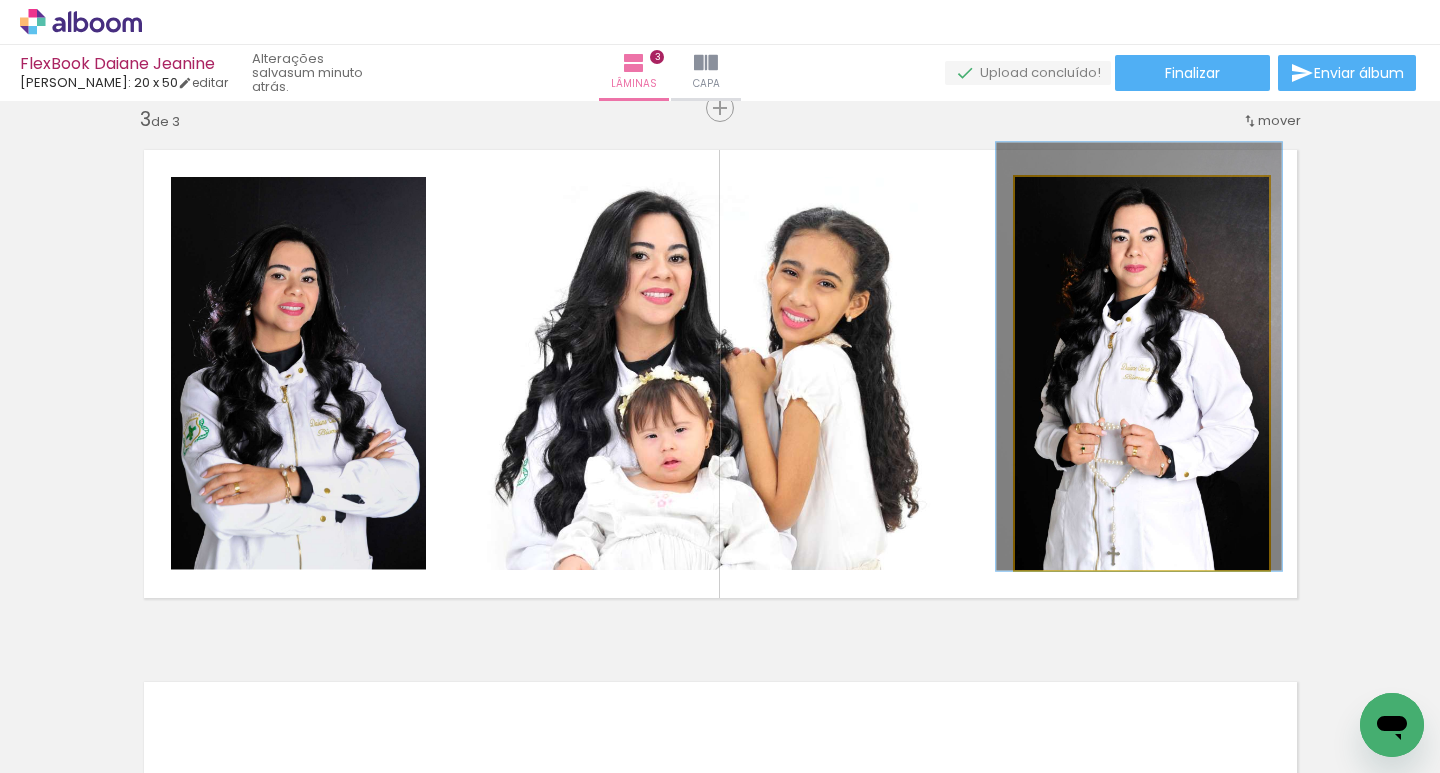 drag, startPoint x: 1175, startPoint y: 377, endPoint x: 1172, endPoint y: 360, distance: 17.262676 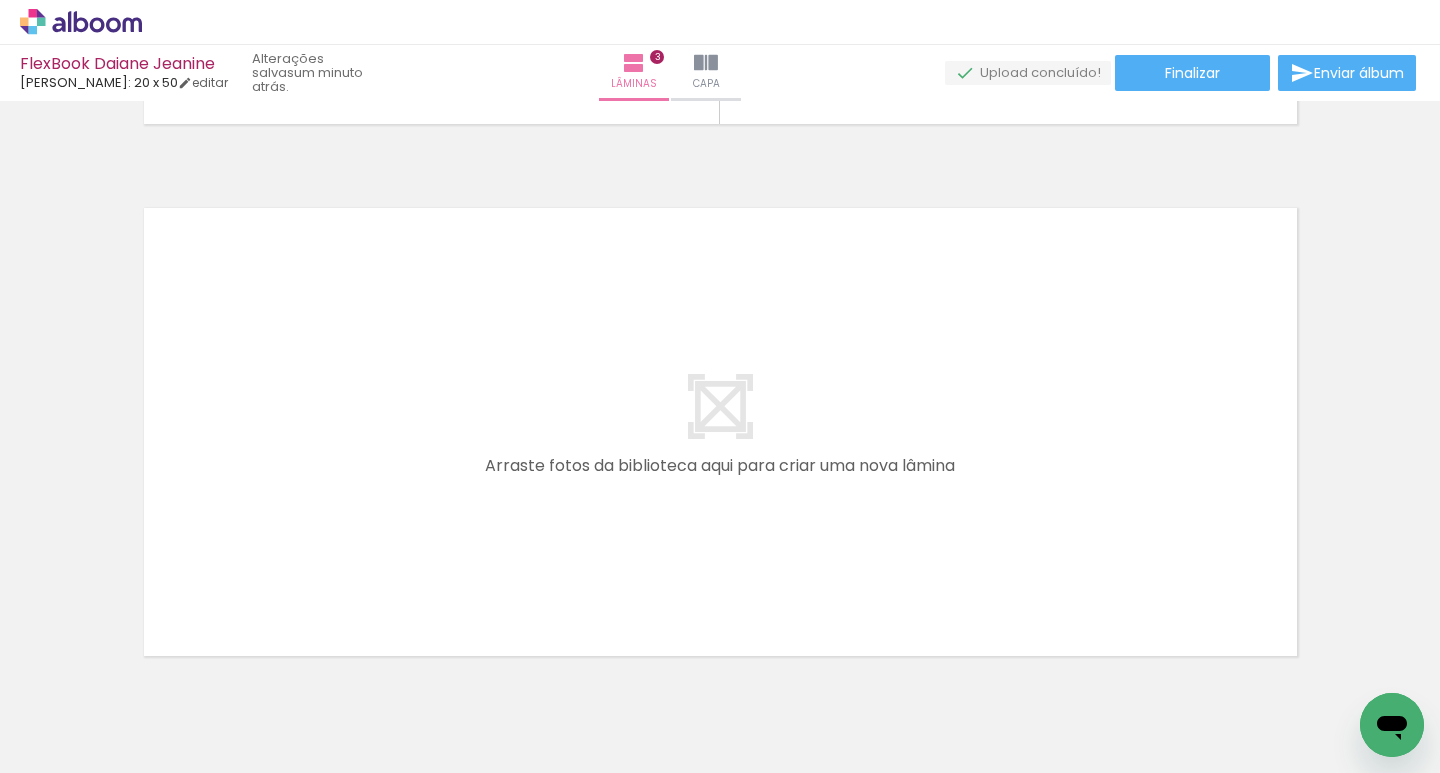scroll, scrollTop: 1659, scrollLeft: 0, axis: vertical 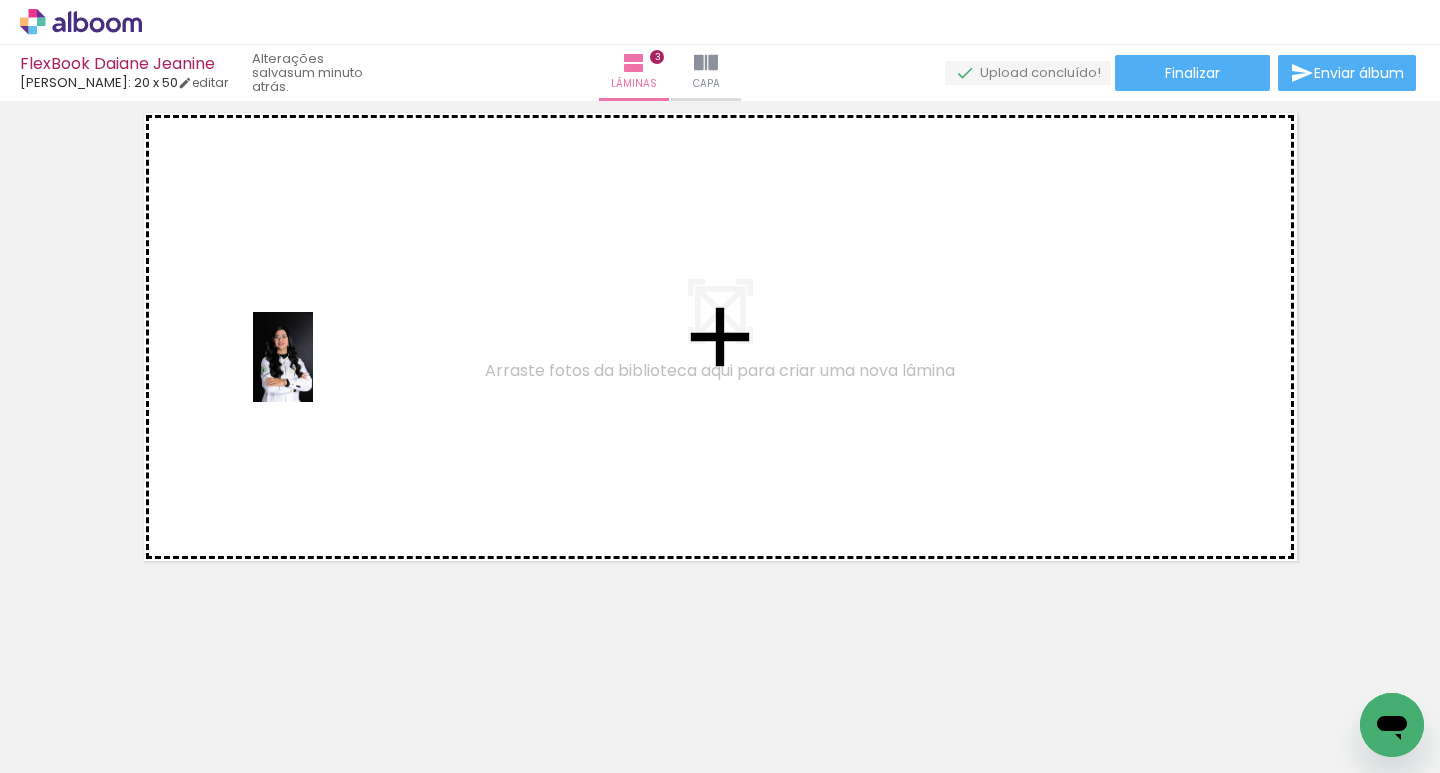 drag, startPoint x: 398, startPoint y: 716, endPoint x: 313, endPoint y: 372, distance: 354.3459 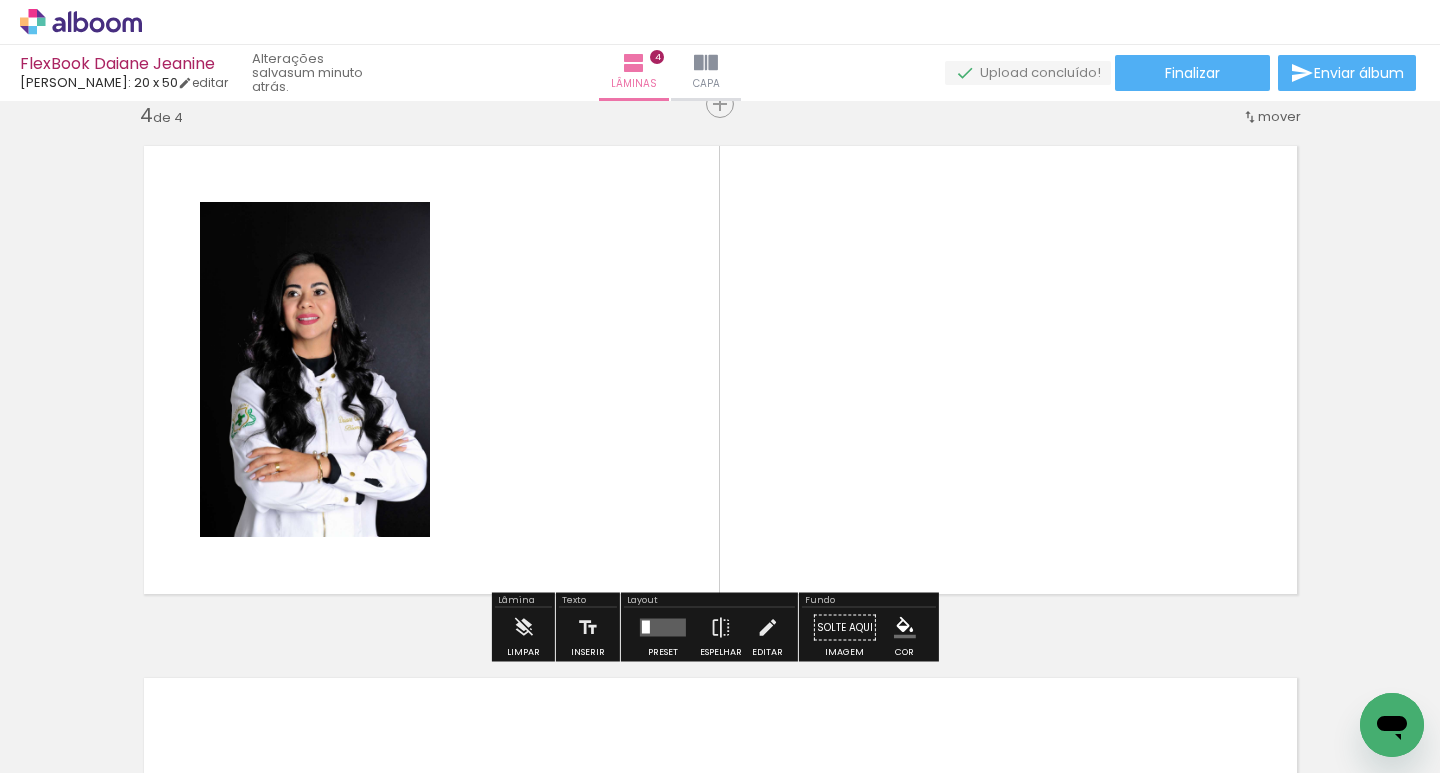scroll, scrollTop: 1622, scrollLeft: 0, axis: vertical 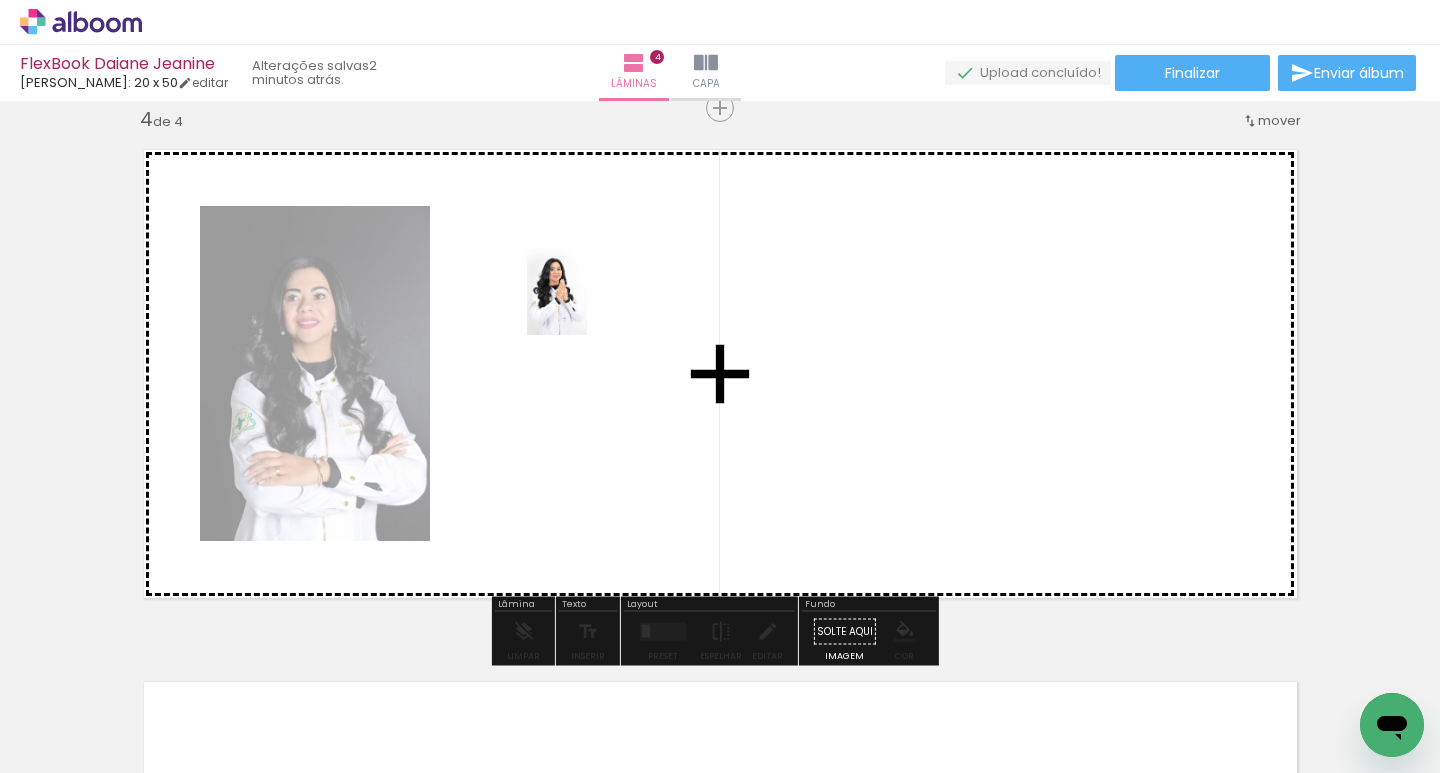 drag, startPoint x: 717, startPoint y: 725, endPoint x: 587, endPoint y: 305, distance: 439.65897 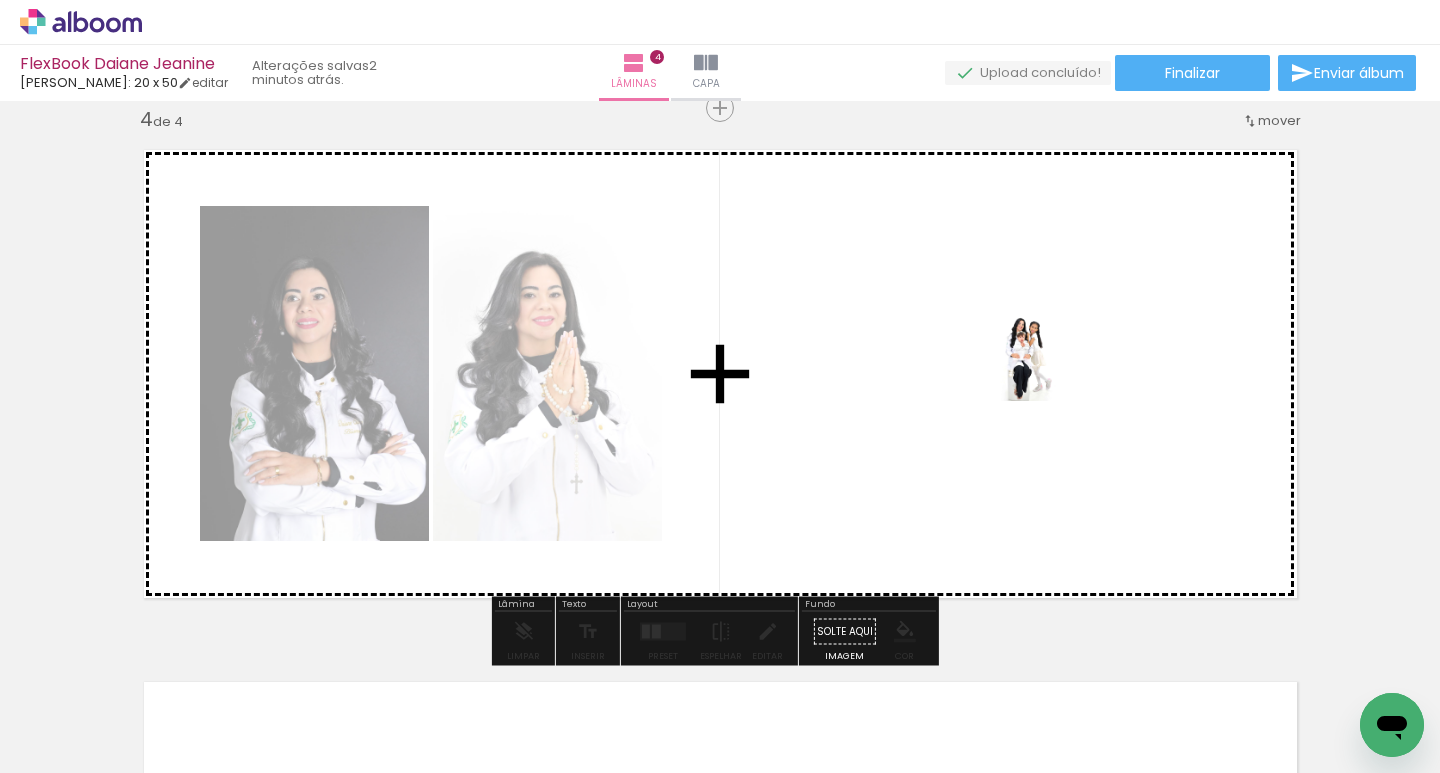 drag, startPoint x: 1050, startPoint y: 715, endPoint x: 1056, endPoint y: 371, distance: 344.0523 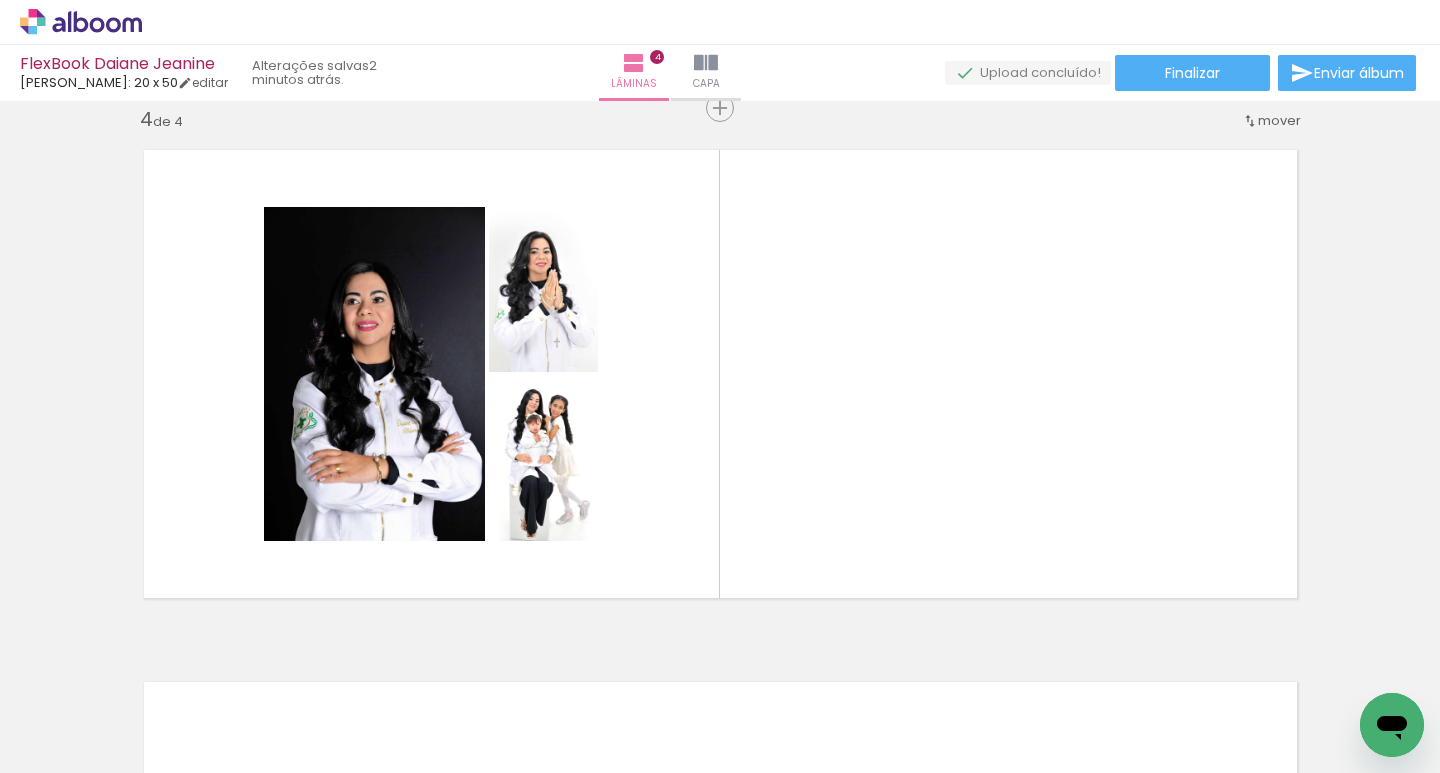 scroll, scrollTop: 0, scrollLeft: 1110, axis: horizontal 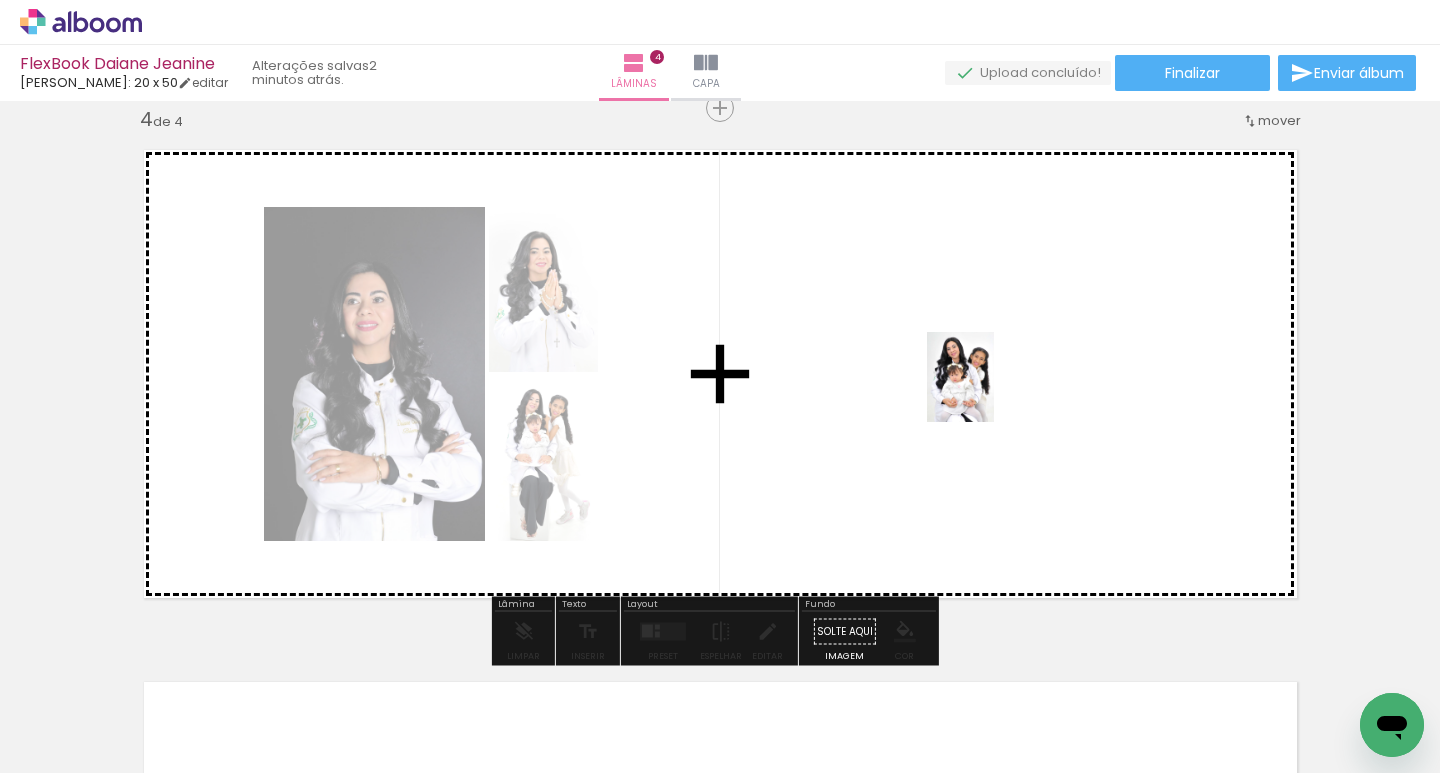 drag, startPoint x: 776, startPoint y: 714, endPoint x: 987, endPoint y: 392, distance: 384.97403 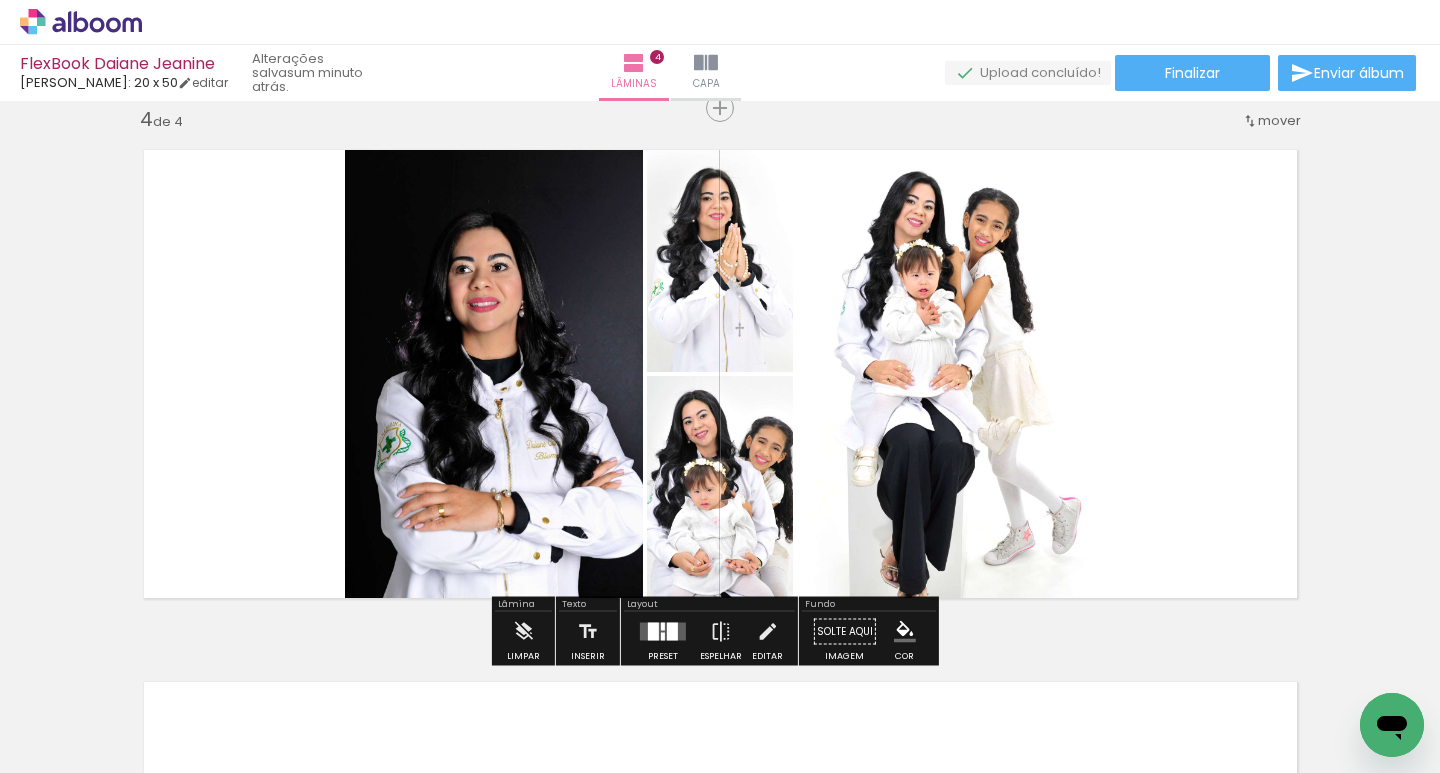 click at bounding box center (653, 632) 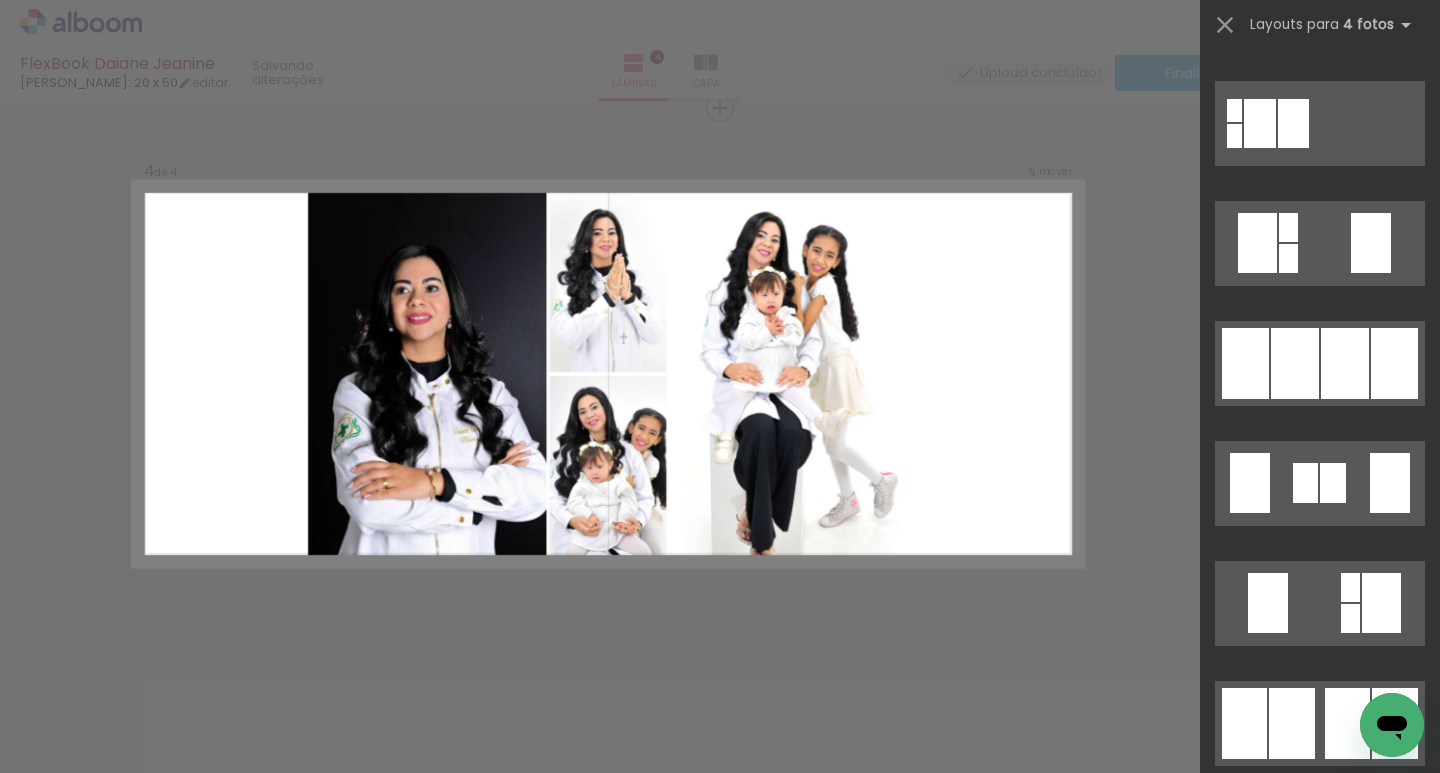 scroll, scrollTop: 0, scrollLeft: 0, axis: both 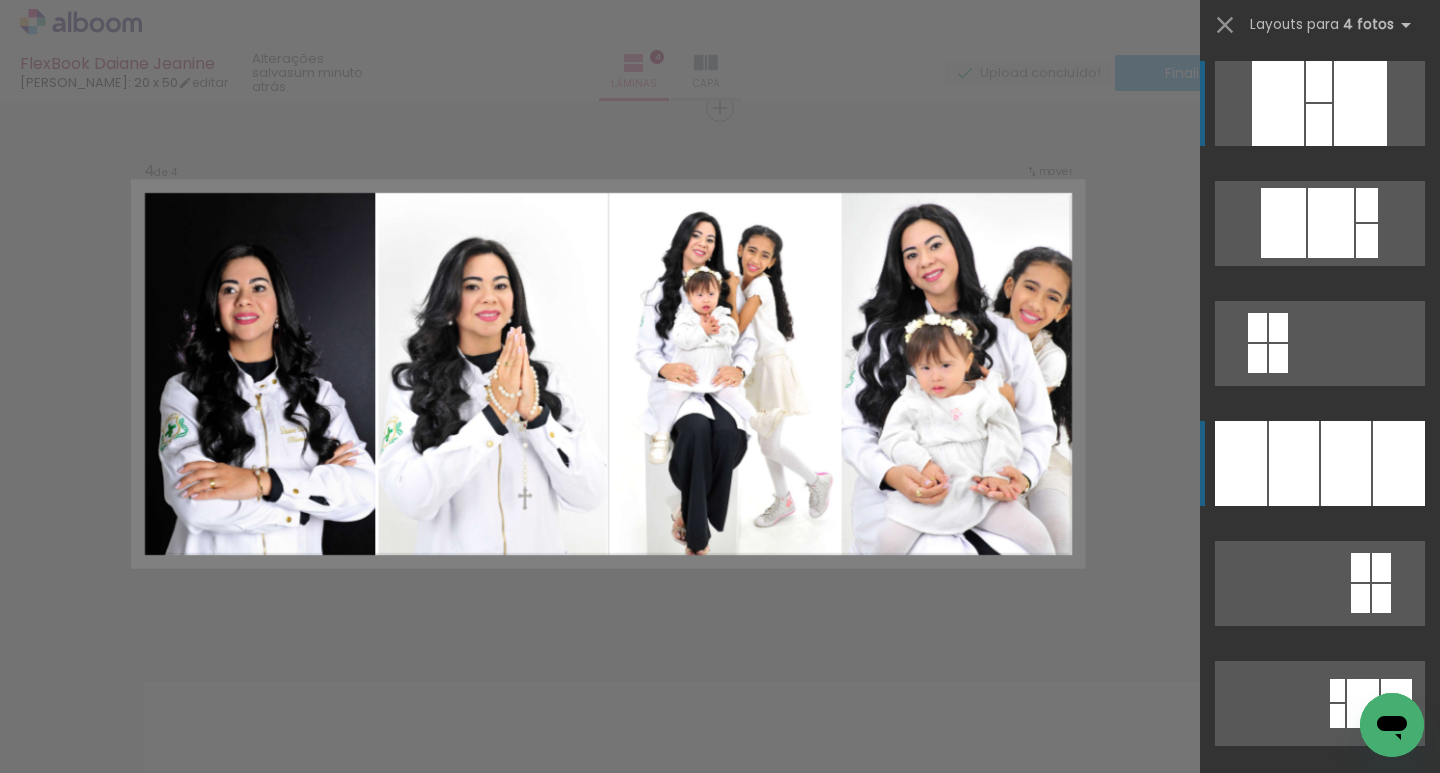 click at bounding box center (1320, 223) 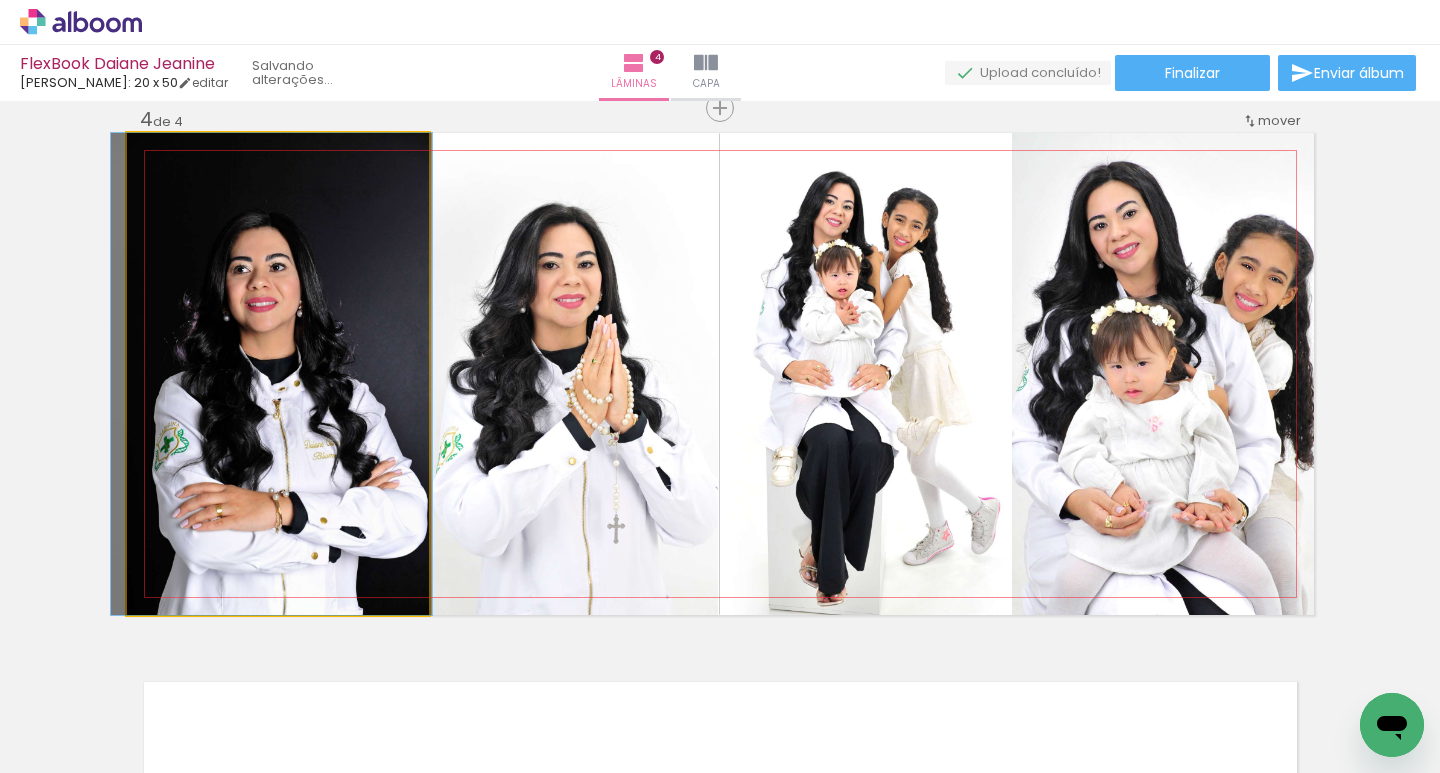 drag, startPoint x: 263, startPoint y: 376, endPoint x: 257, endPoint y: 333, distance: 43.416588 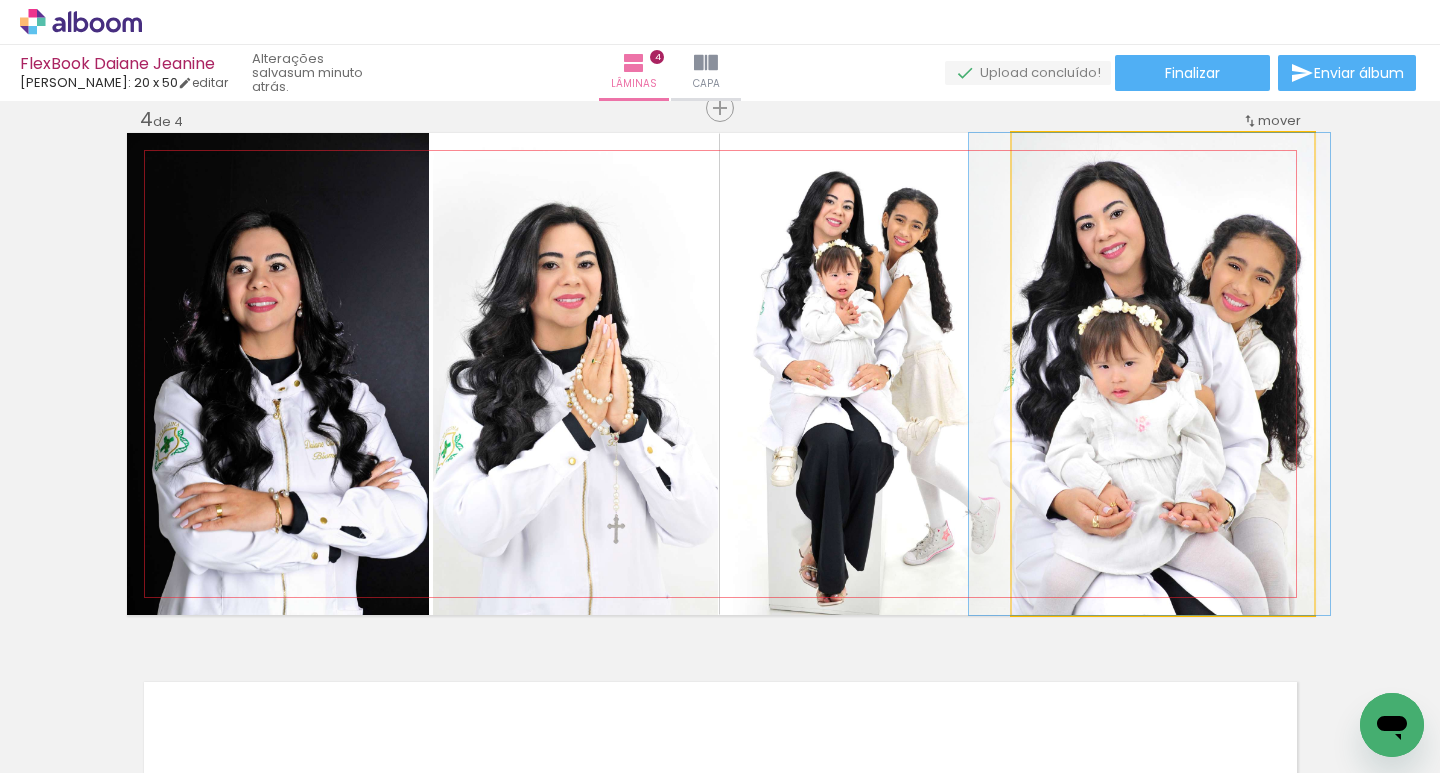 drag, startPoint x: 1202, startPoint y: 353, endPoint x: 1189, endPoint y: 355, distance: 13.152946 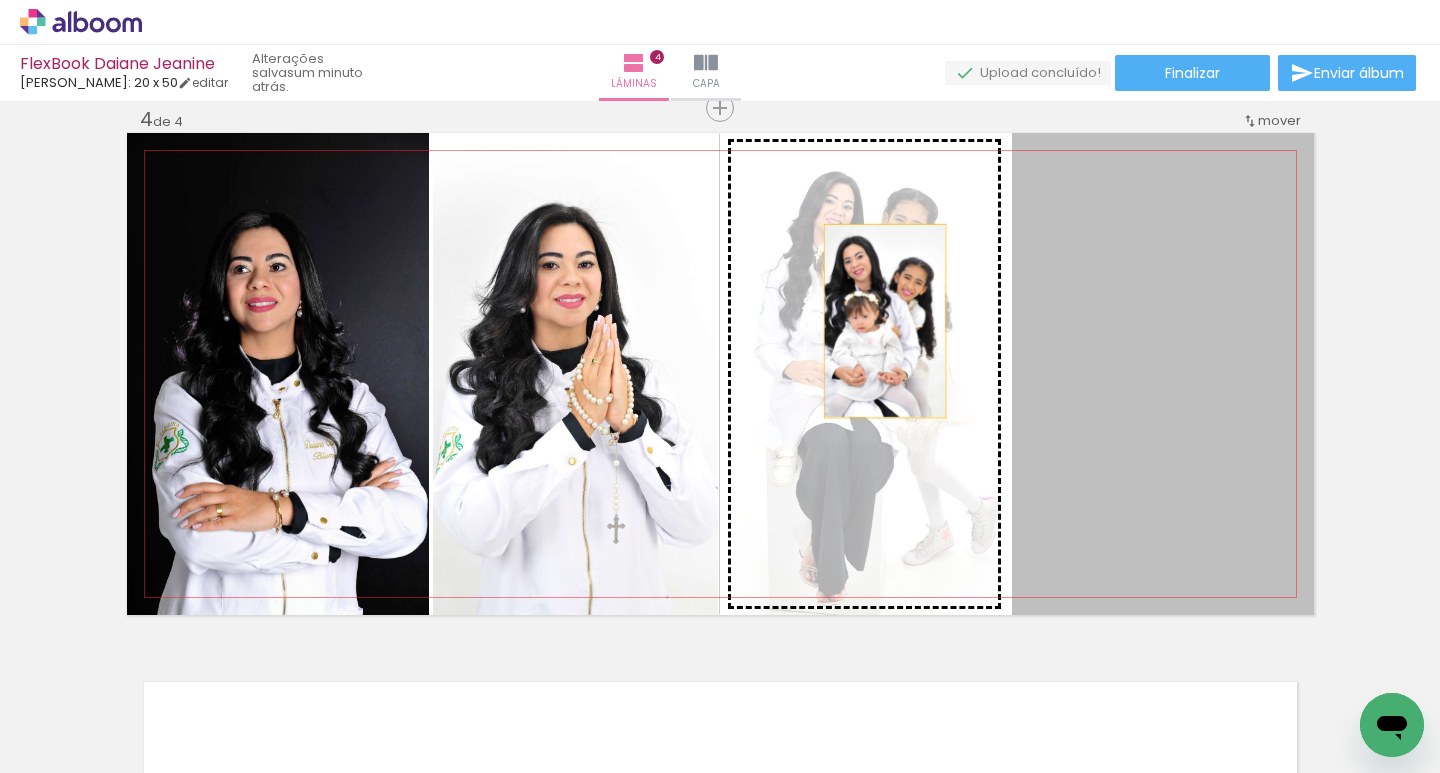 drag, startPoint x: 1159, startPoint y: 314, endPoint x: 877, endPoint y: 321, distance: 282.08685 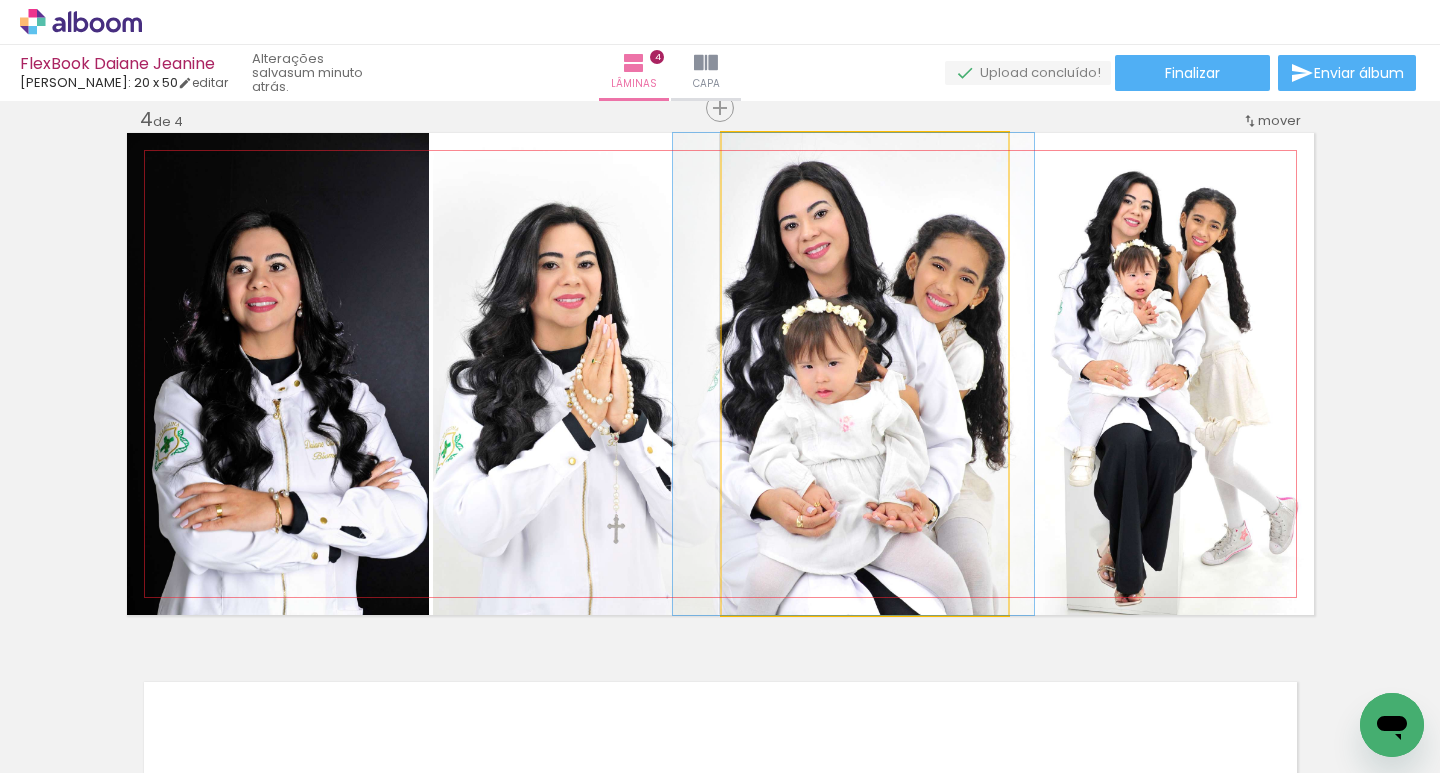 drag, startPoint x: 868, startPoint y: 289, endPoint x: 857, endPoint y: 293, distance: 11.7046995 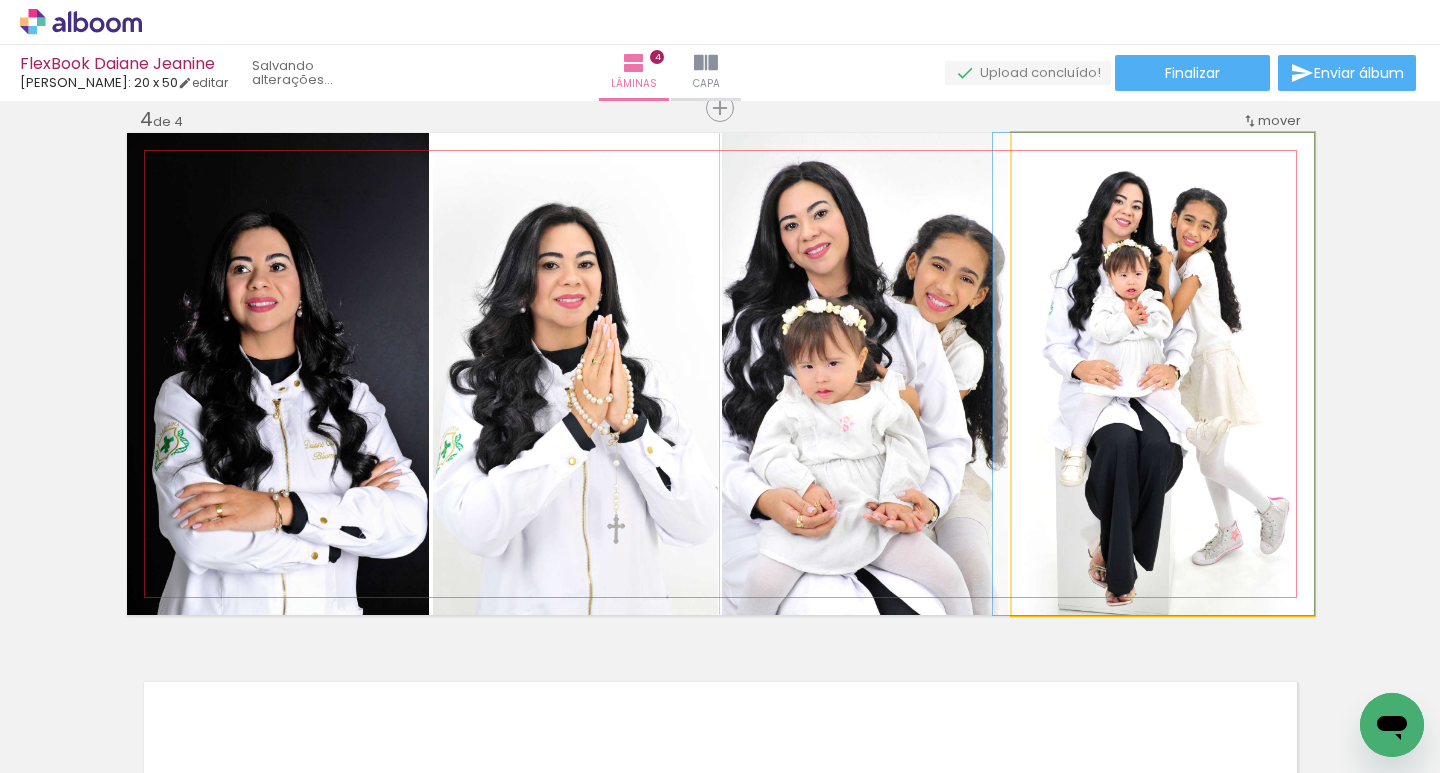 drag, startPoint x: 1181, startPoint y: 336, endPoint x: 1157, endPoint y: 336, distance: 24 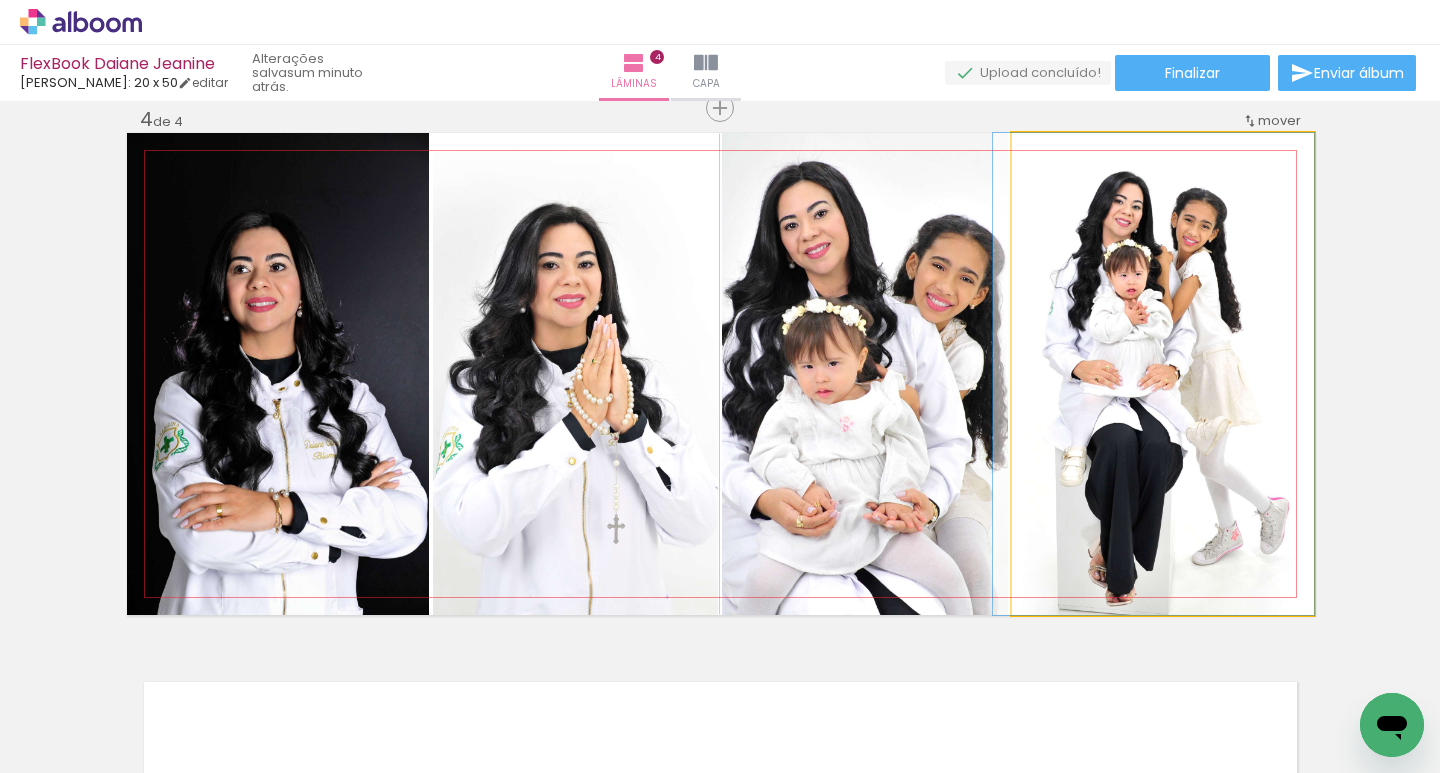 drag, startPoint x: 1159, startPoint y: 351, endPoint x: 1150, endPoint y: 320, distance: 32.280025 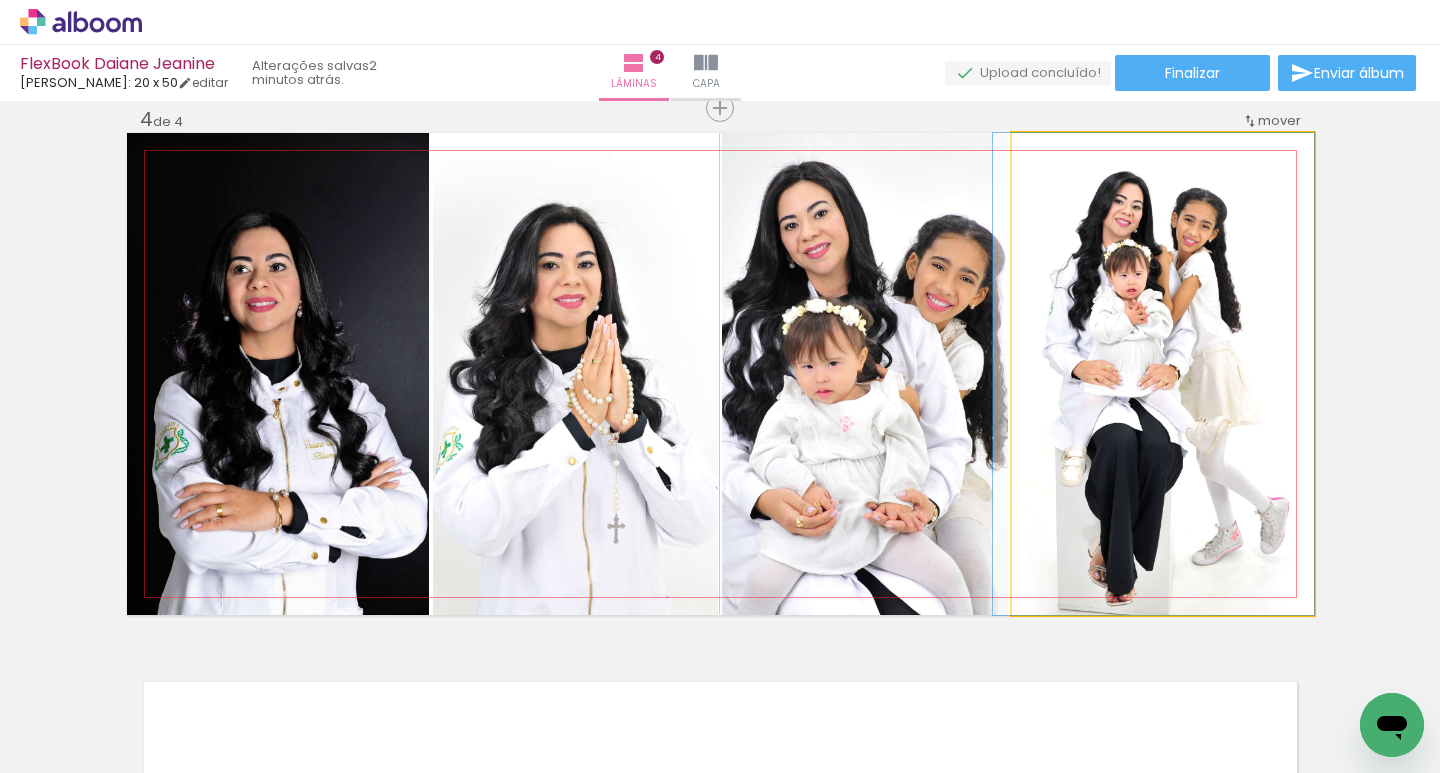 drag, startPoint x: 1145, startPoint y: 404, endPoint x: 1122, endPoint y: 371, distance: 40.22437 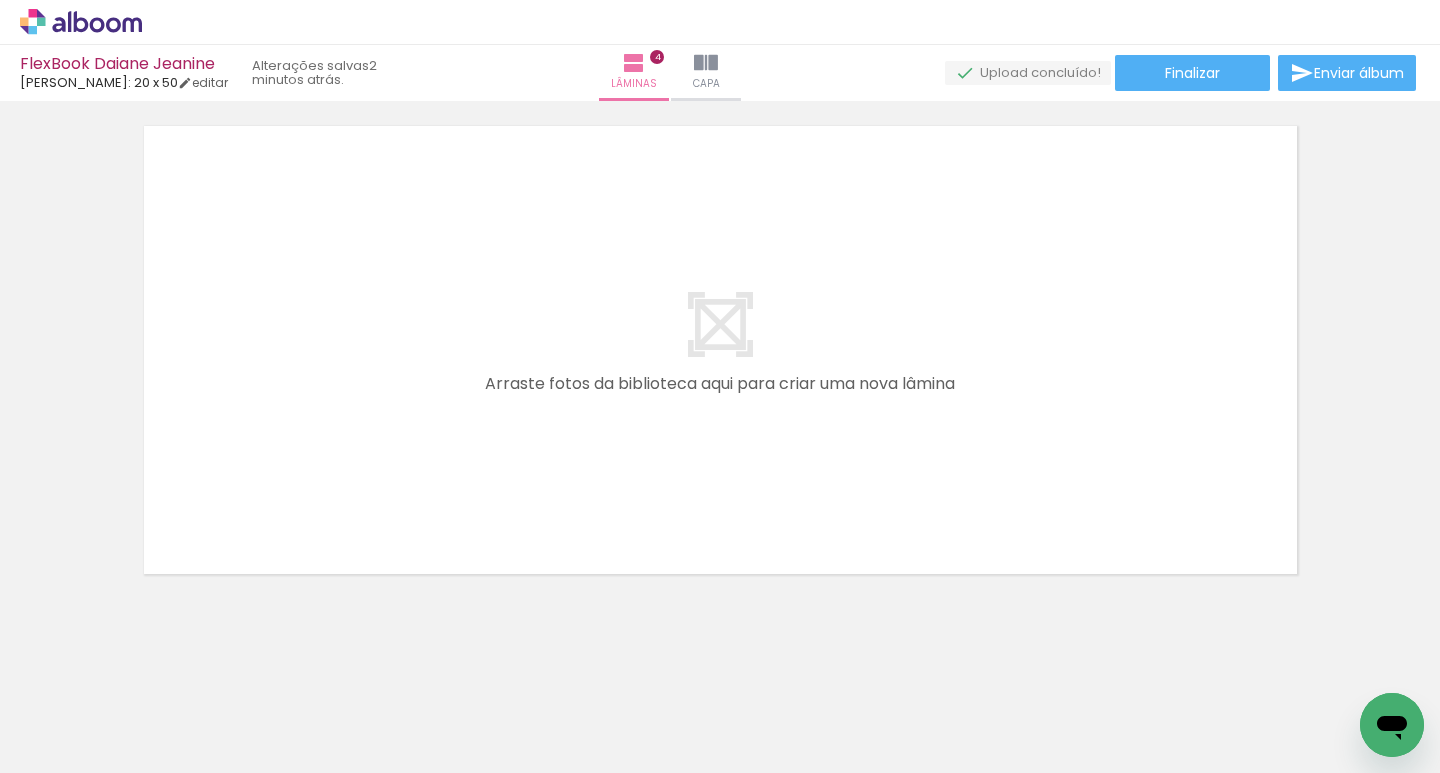 scroll, scrollTop: 2191, scrollLeft: 0, axis: vertical 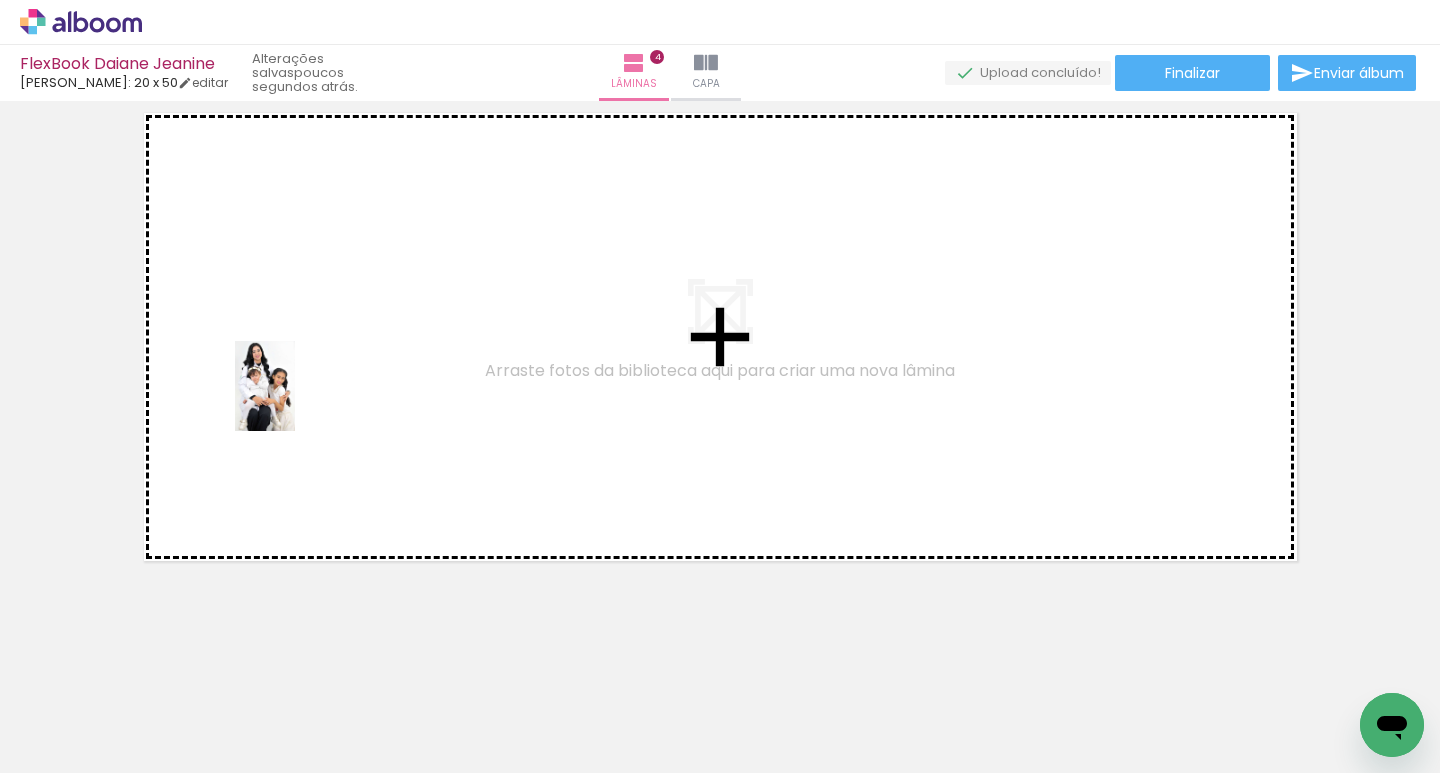 drag, startPoint x: 657, startPoint y: 730, endPoint x: 295, endPoint y: 401, distance: 489.16766 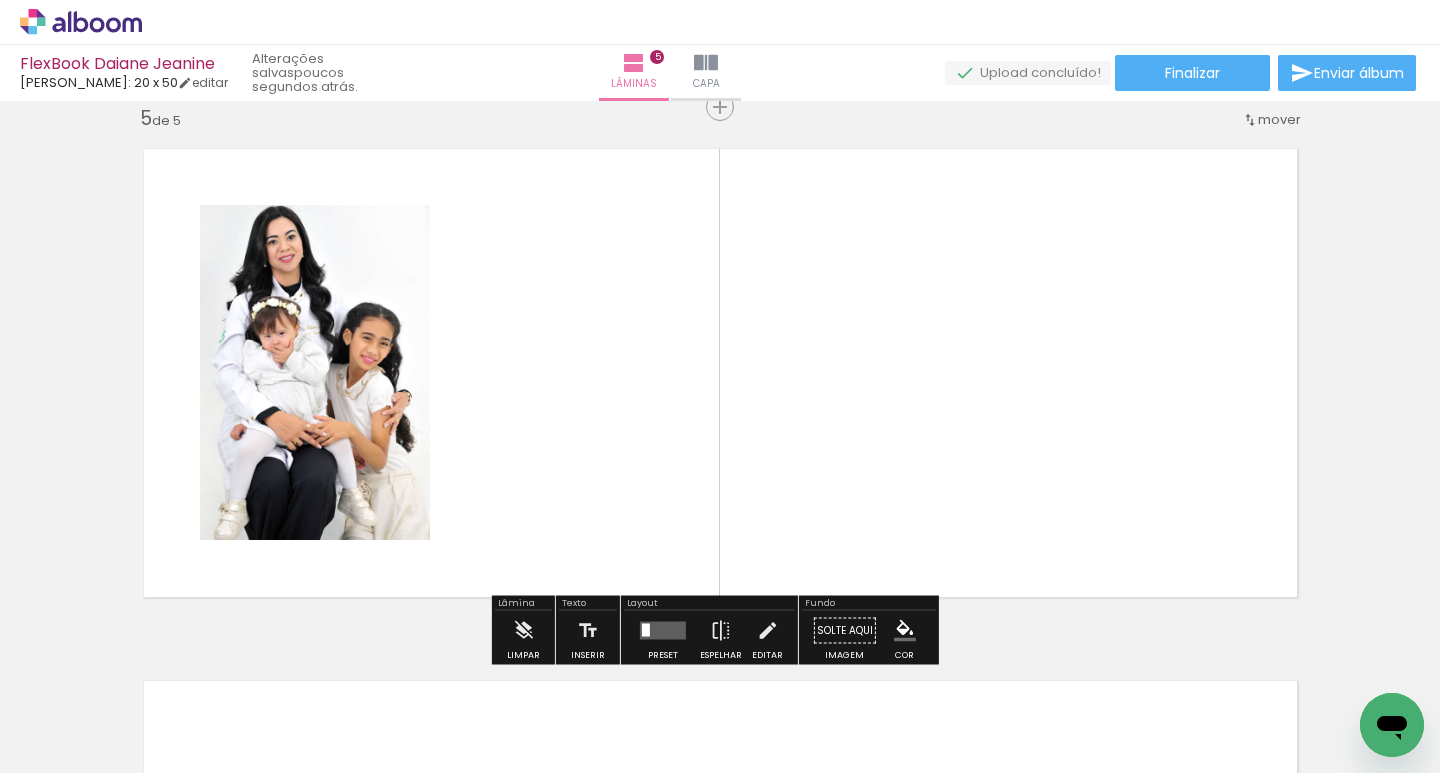 scroll, scrollTop: 2154, scrollLeft: 0, axis: vertical 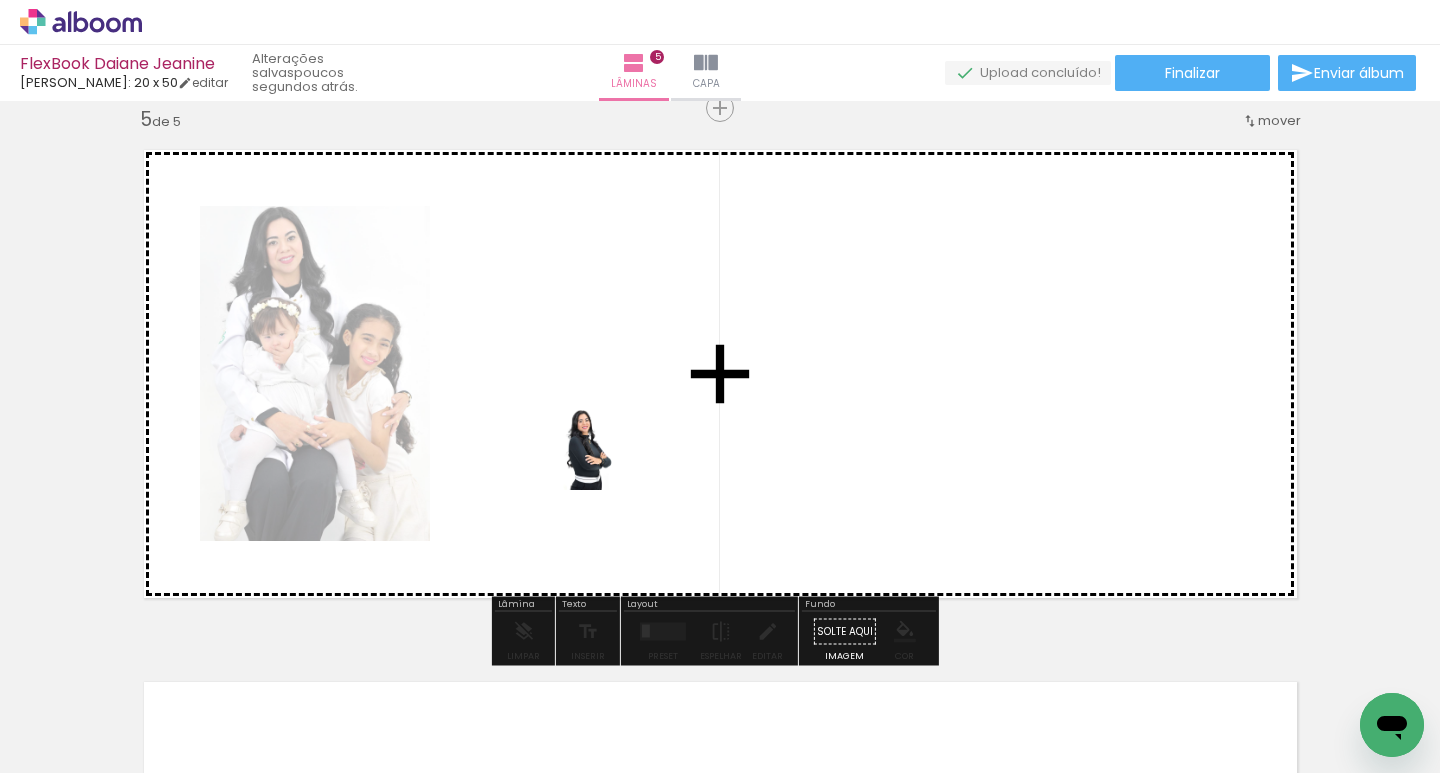 drag, startPoint x: 654, startPoint y: 732, endPoint x: 618, endPoint y: 460, distance: 274.372 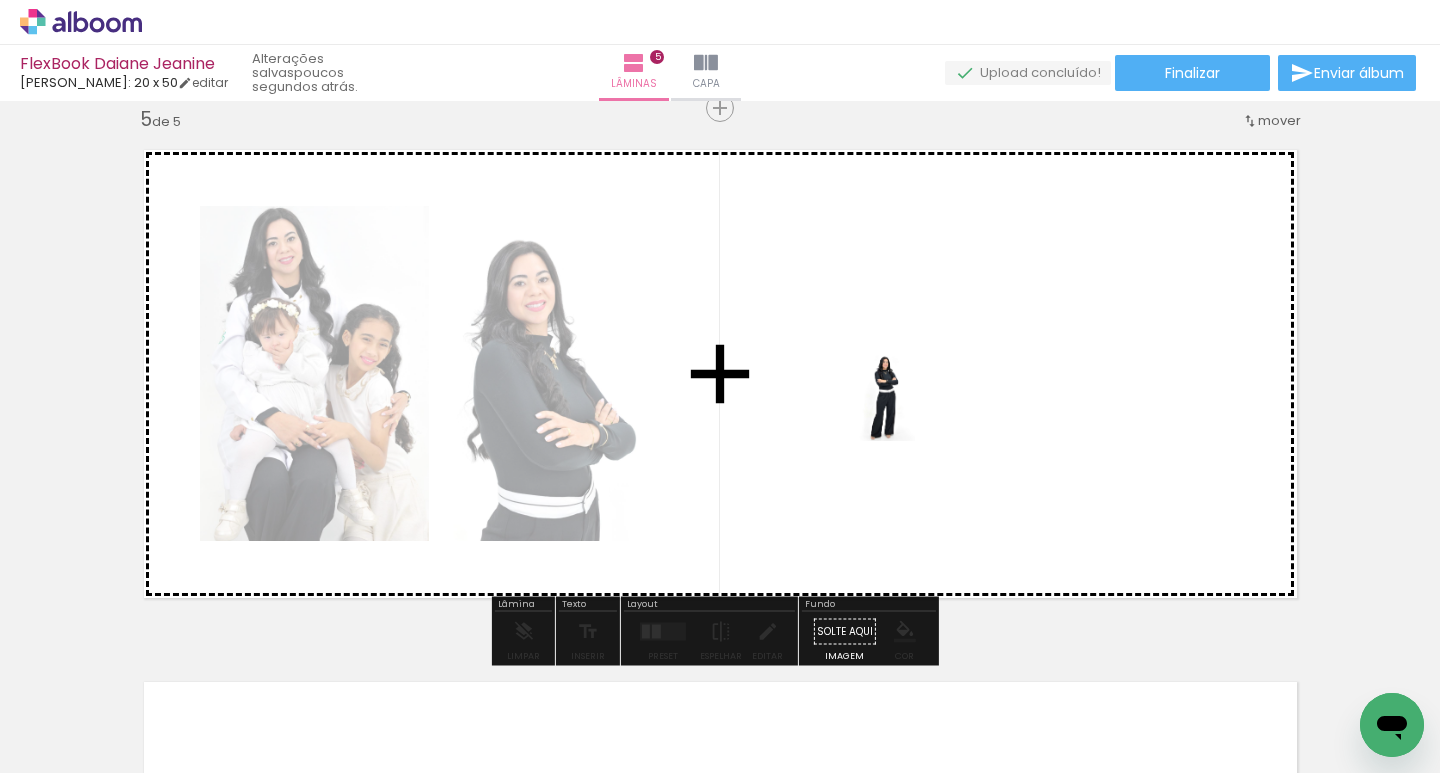 drag, startPoint x: 602, startPoint y: 696, endPoint x: 919, endPoint y: 409, distance: 427.619 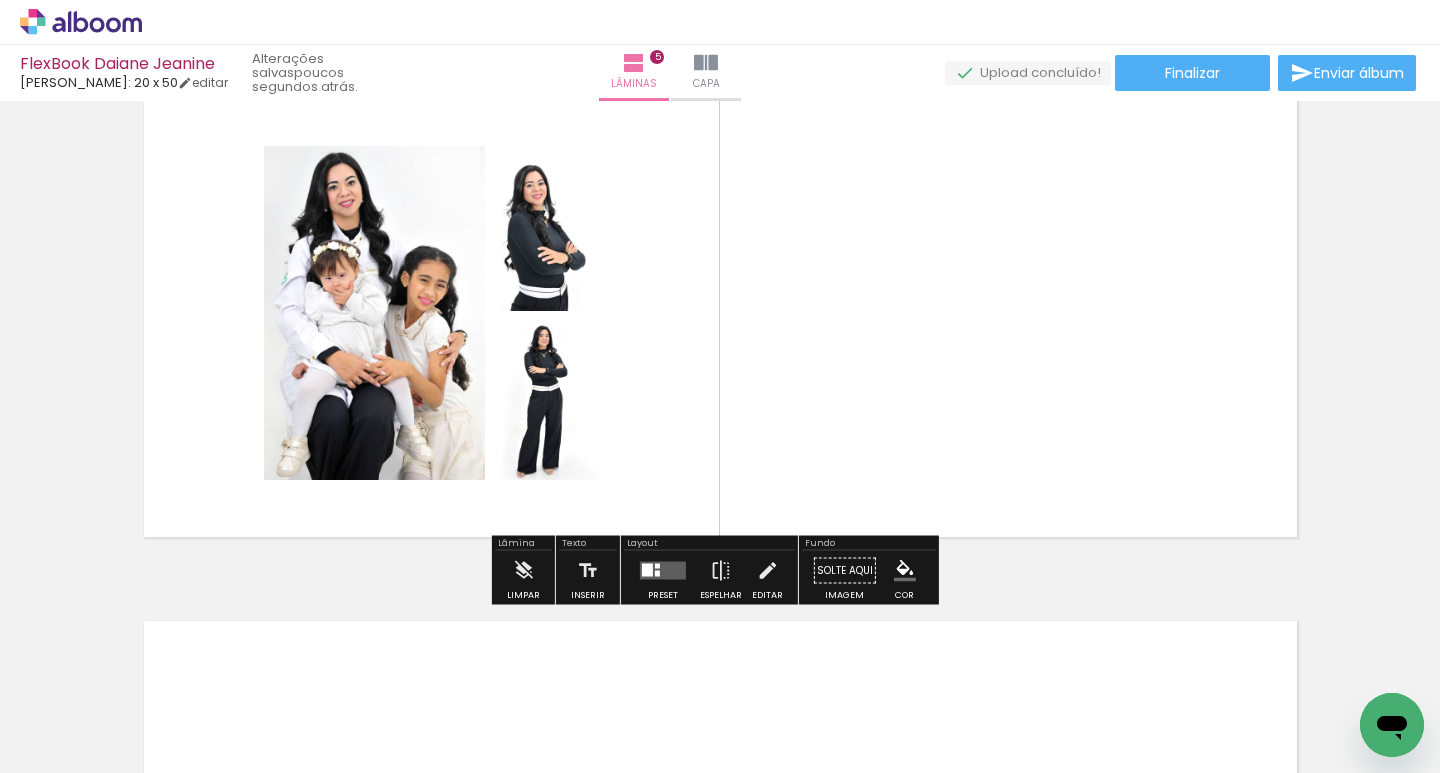 scroll, scrollTop: 2454, scrollLeft: 0, axis: vertical 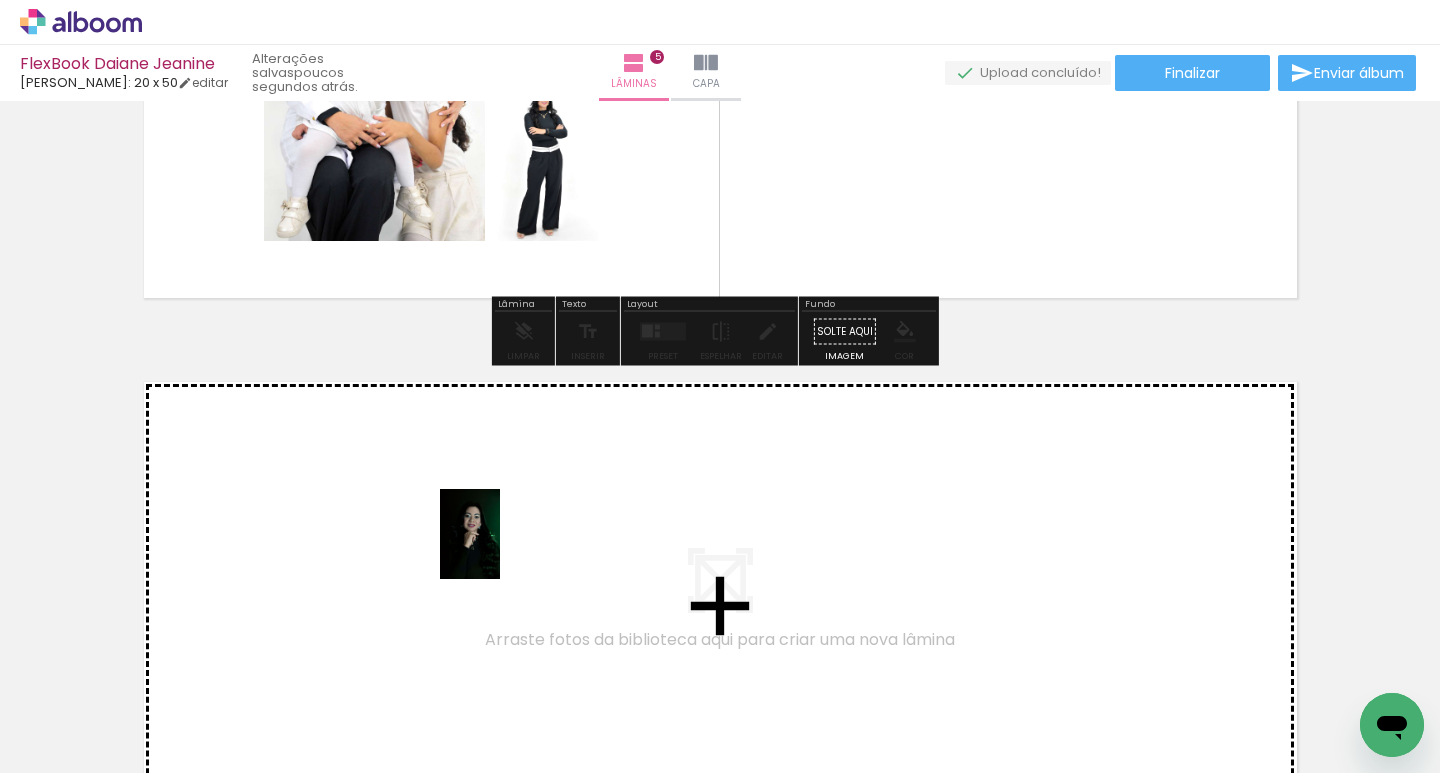 drag, startPoint x: 793, startPoint y: 705, endPoint x: 500, endPoint y: 549, distance: 331.94125 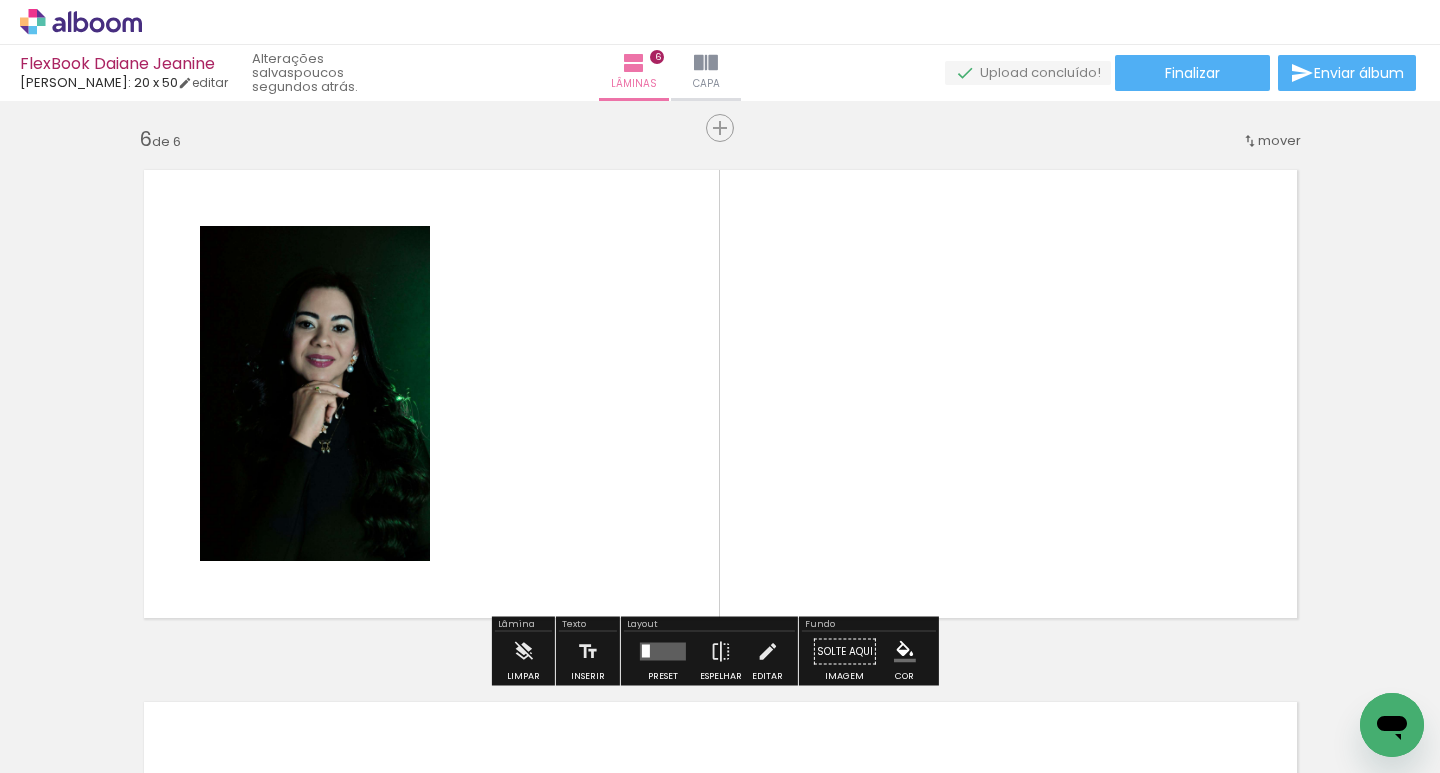 scroll, scrollTop: 2686, scrollLeft: 0, axis: vertical 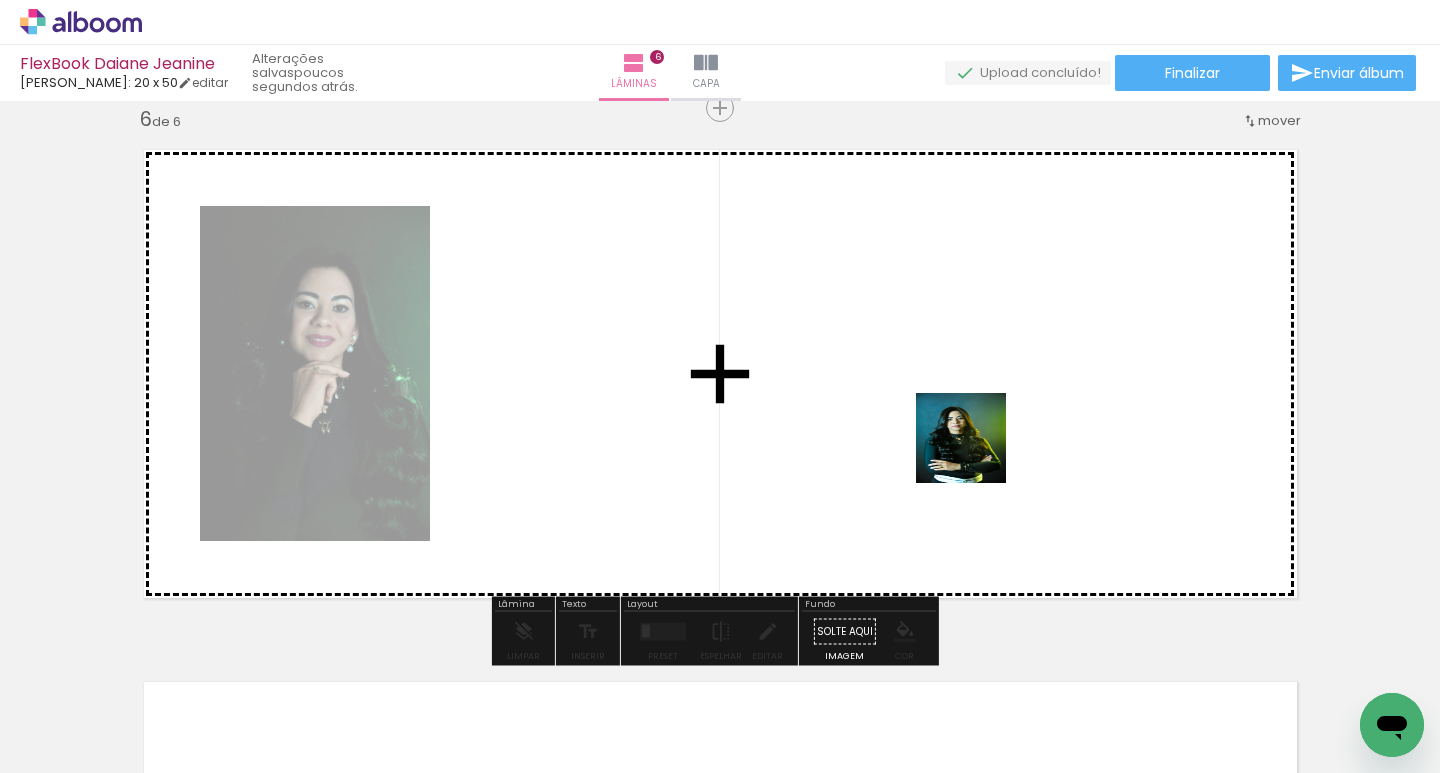drag, startPoint x: 904, startPoint y: 727, endPoint x: 977, endPoint y: 450, distance: 286.45767 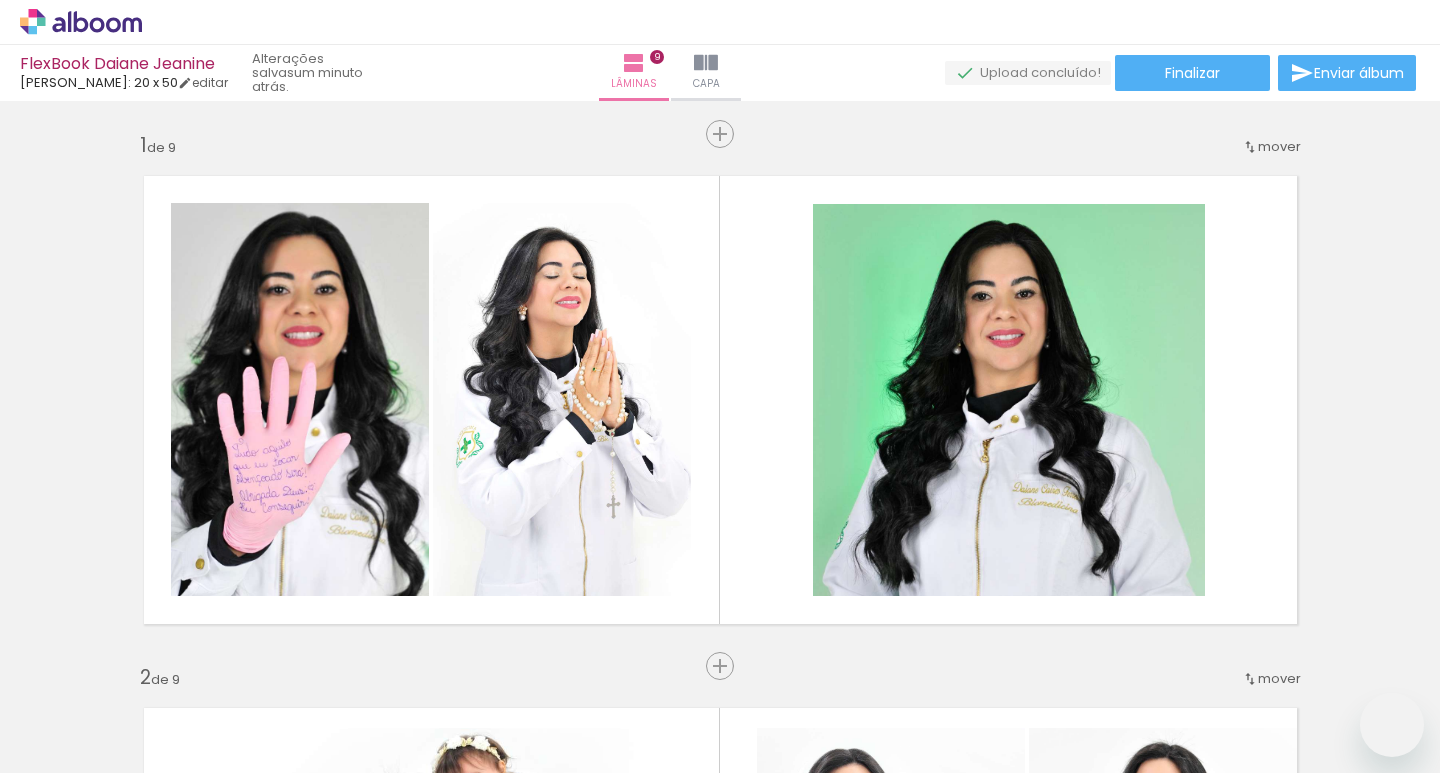 scroll, scrollTop: 0, scrollLeft: 0, axis: both 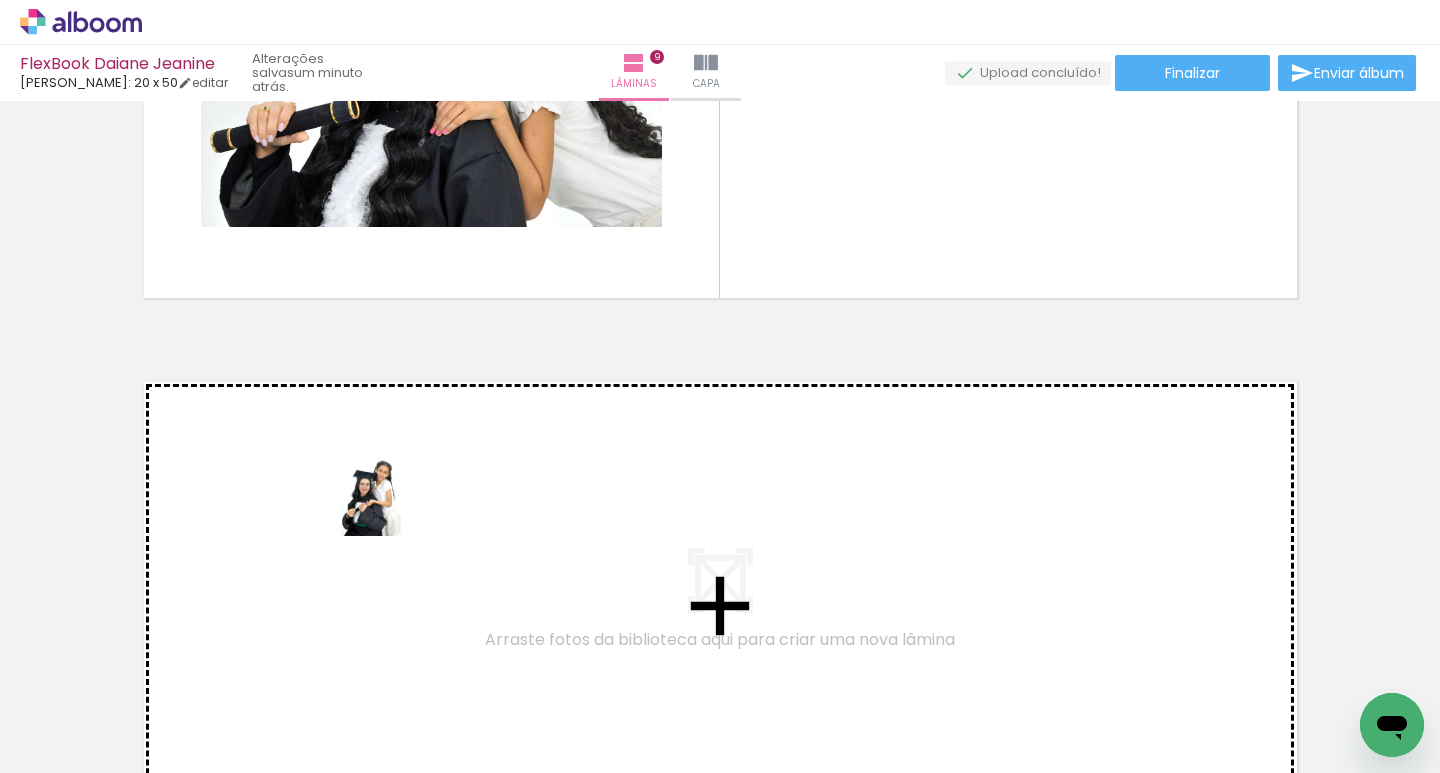 drag, startPoint x: 914, startPoint y: 706, endPoint x: 400, endPoint y: 506, distance: 551.5397 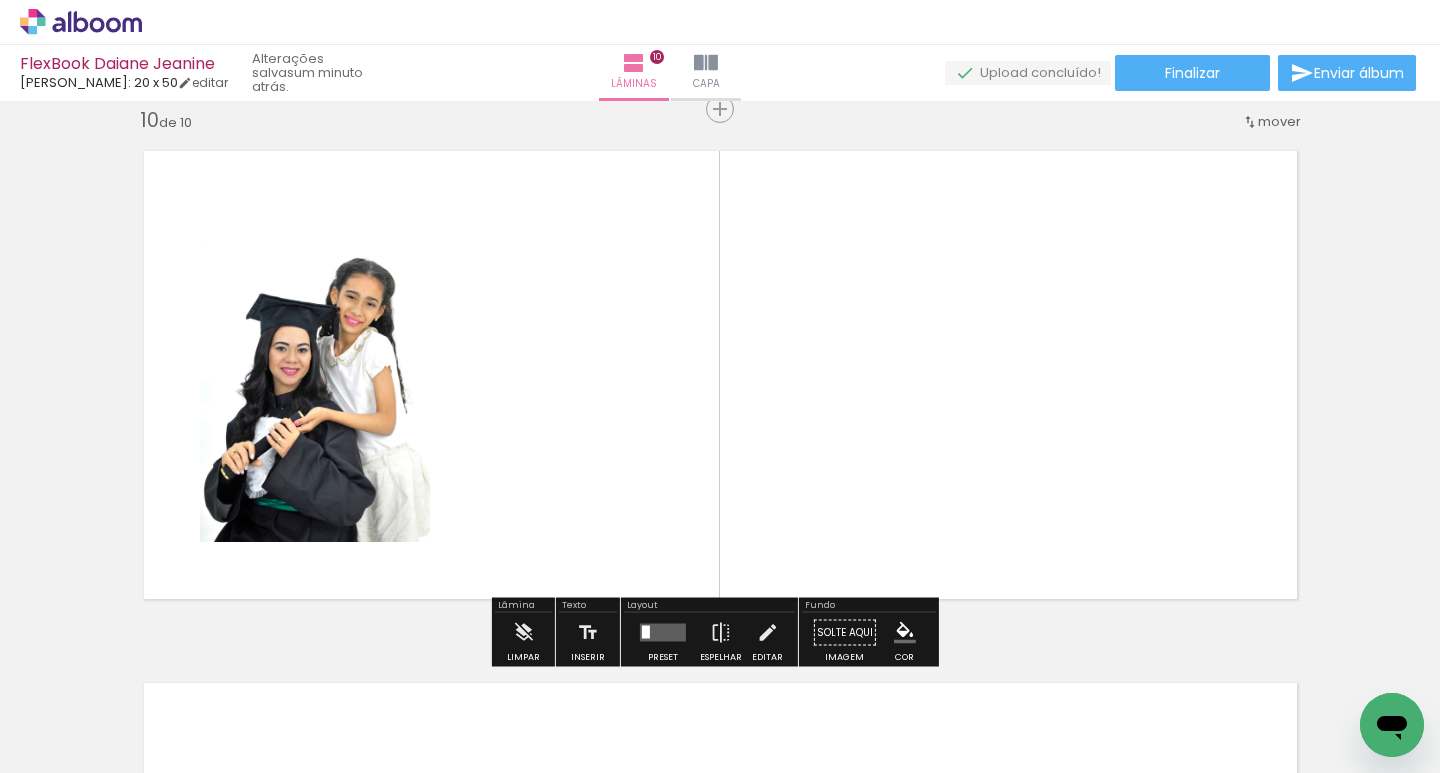 scroll, scrollTop: 4814, scrollLeft: 0, axis: vertical 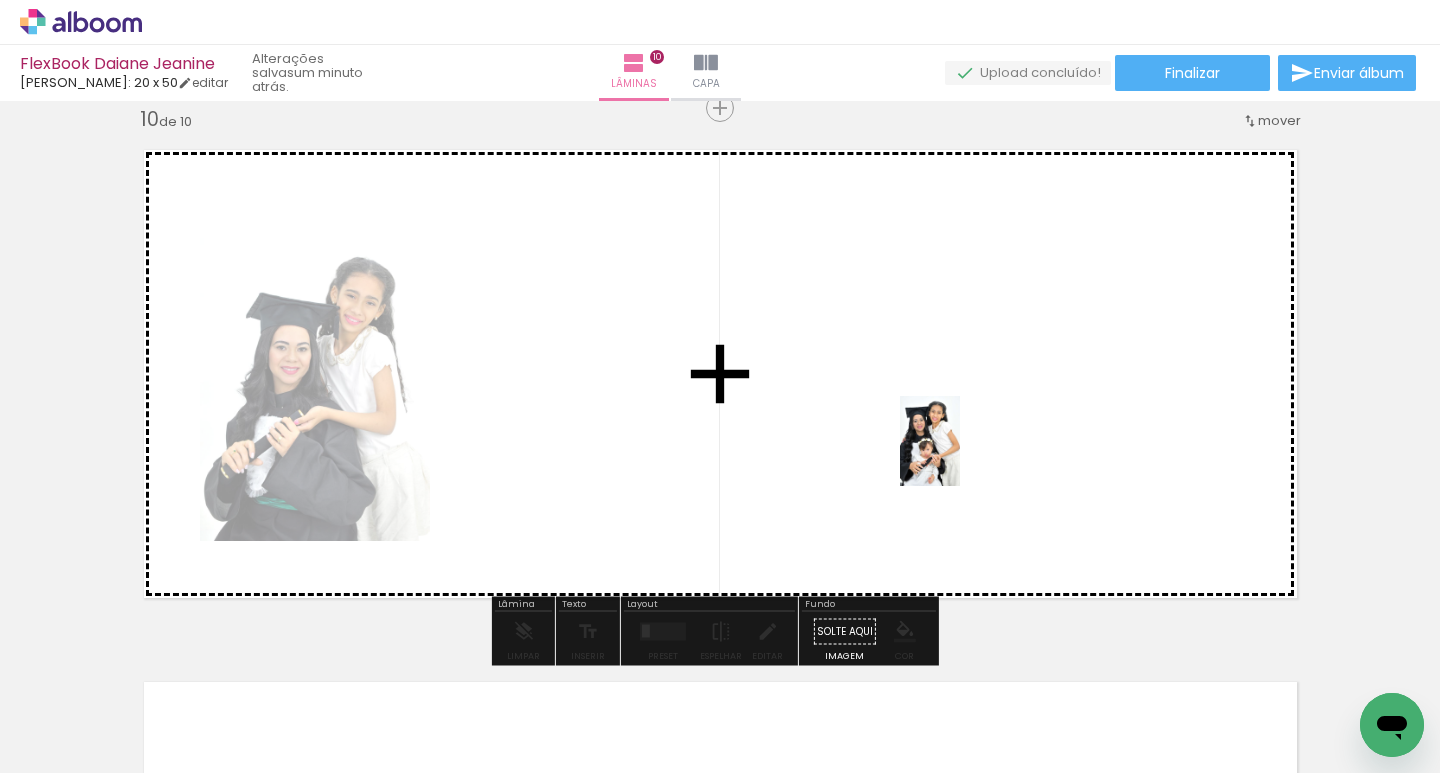 drag, startPoint x: 1037, startPoint y: 726, endPoint x: 960, endPoint y: 456, distance: 280.765 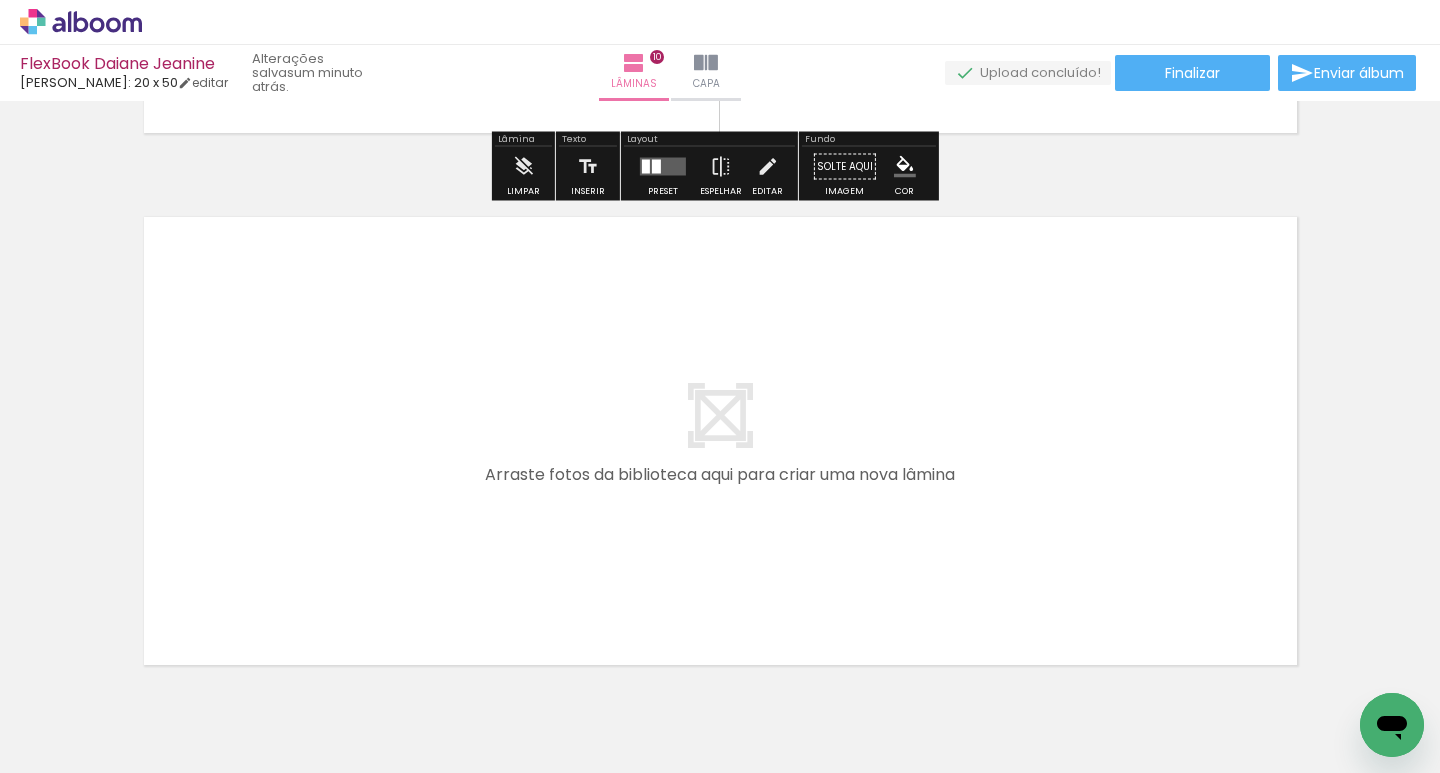 scroll, scrollTop: 5314, scrollLeft: 0, axis: vertical 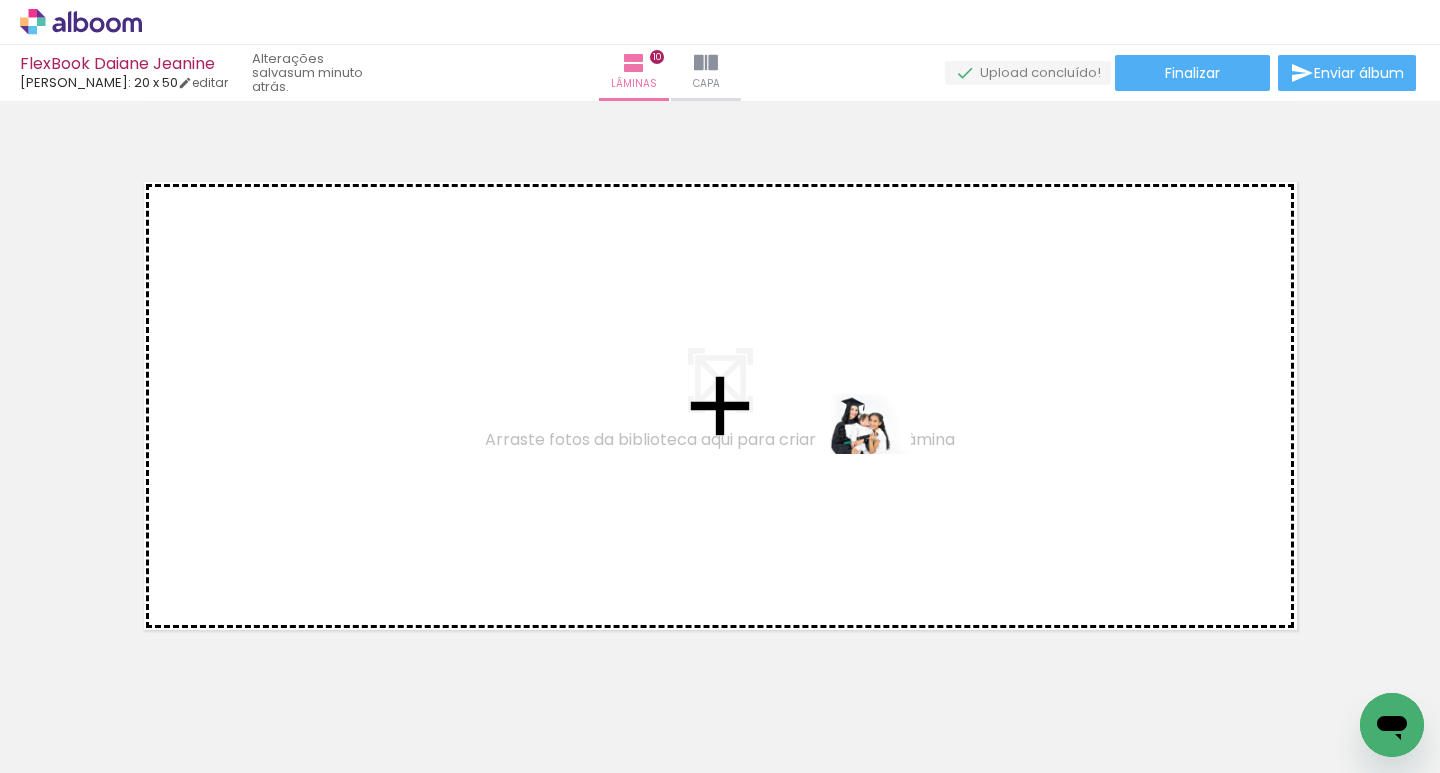 drag, startPoint x: 1152, startPoint y: 737, endPoint x: 879, endPoint y: 454, distance: 393.21497 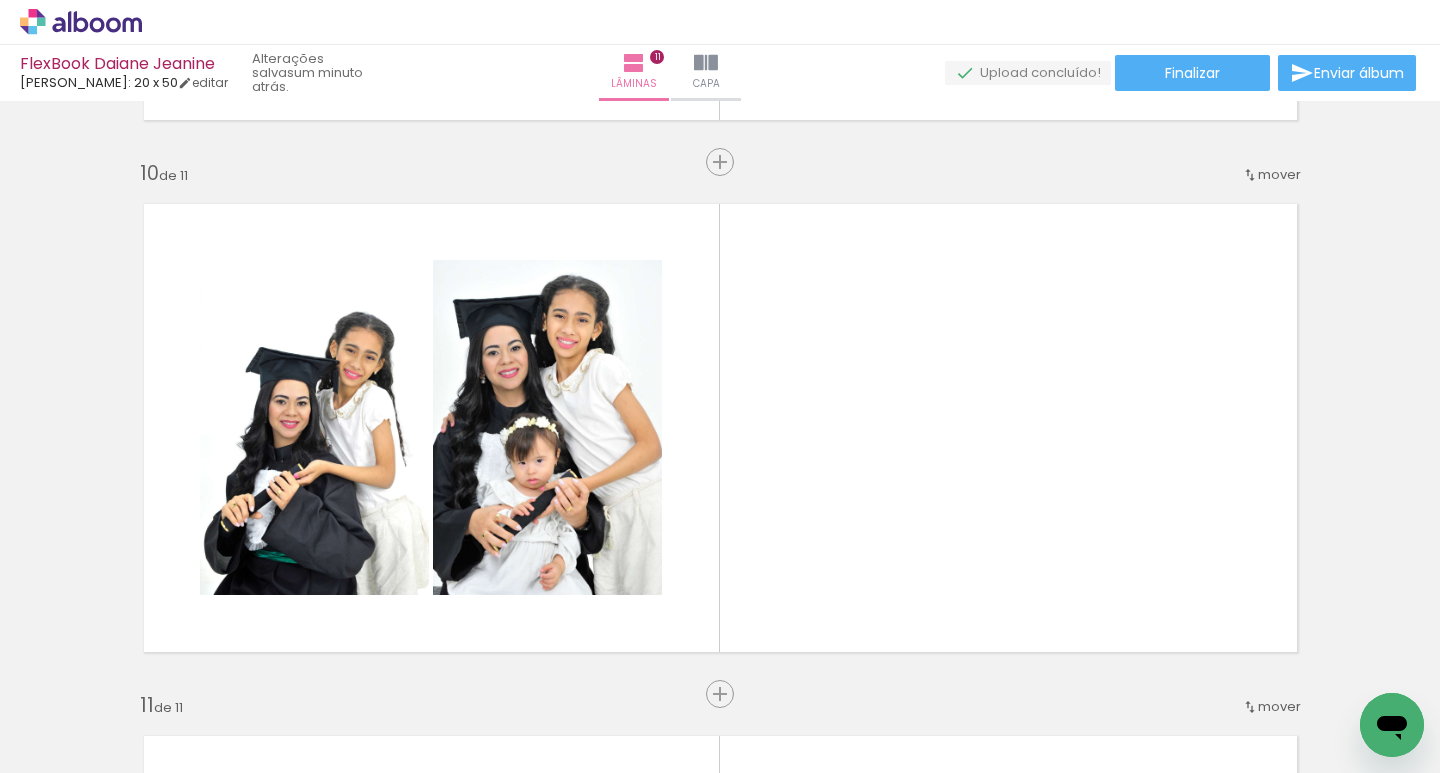 scroll, scrollTop: 4746, scrollLeft: 0, axis: vertical 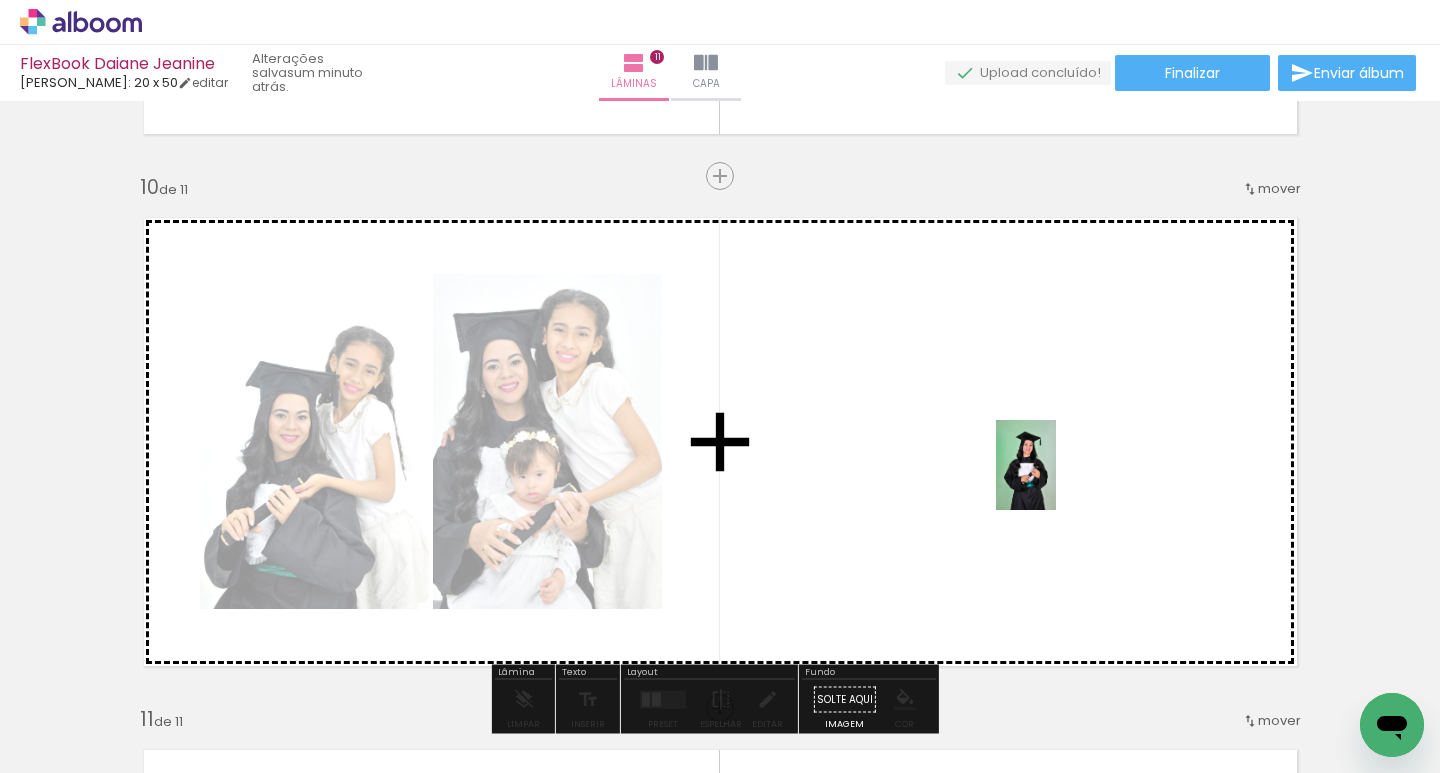 drag, startPoint x: 1249, startPoint y: 725, endPoint x: 1056, endPoint y: 481, distance: 311.10287 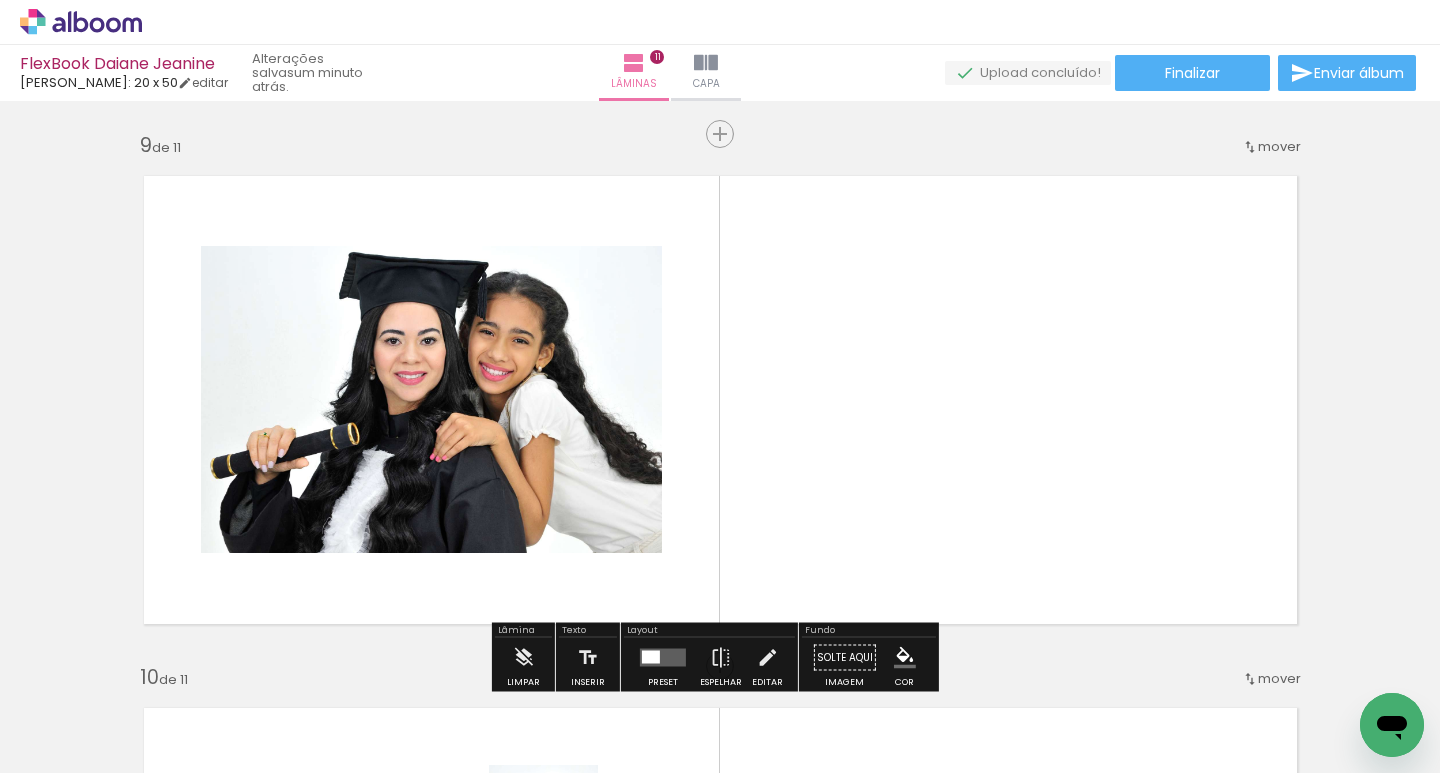 scroll, scrollTop: 4346, scrollLeft: 0, axis: vertical 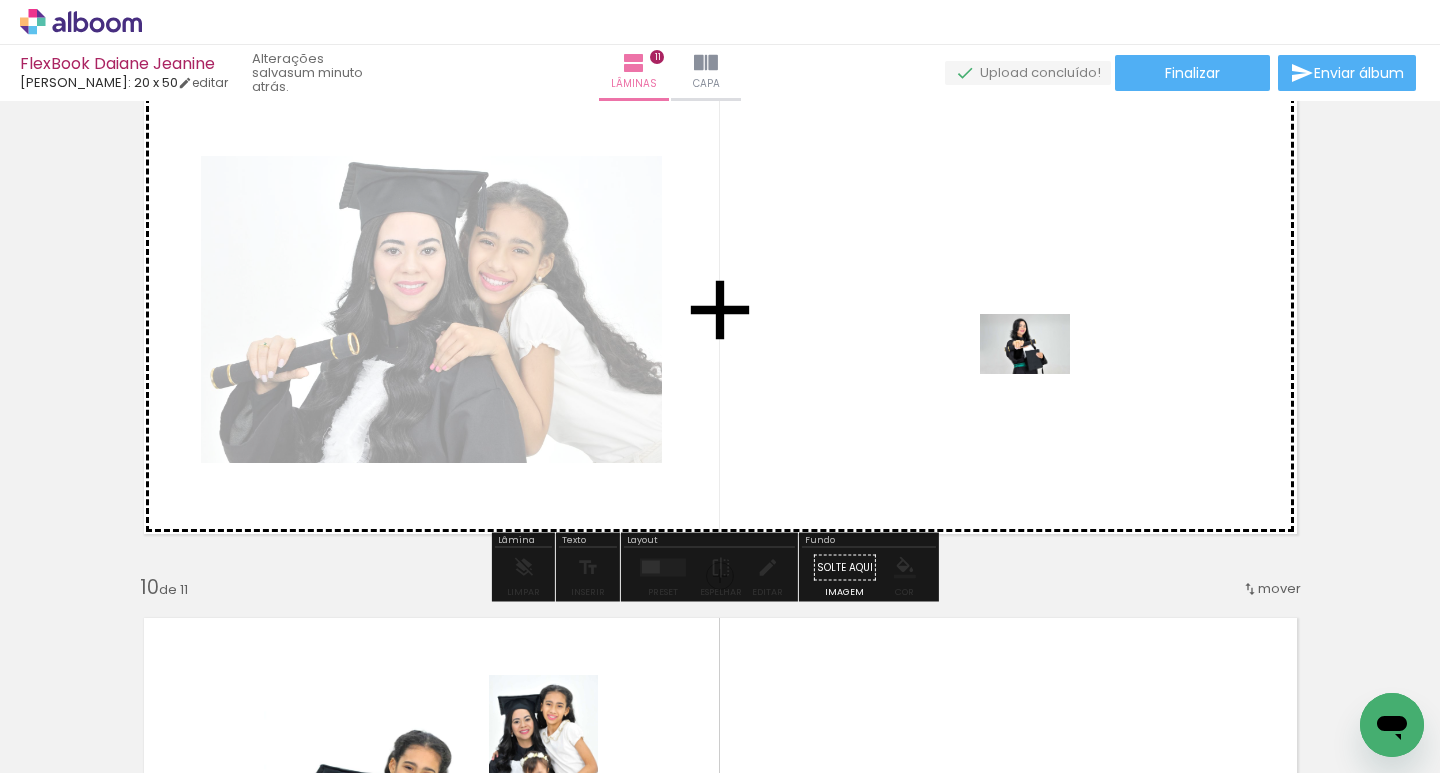 drag, startPoint x: 1346, startPoint y: 713, endPoint x: 1040, endPoint y: 374, distance: 456.68042 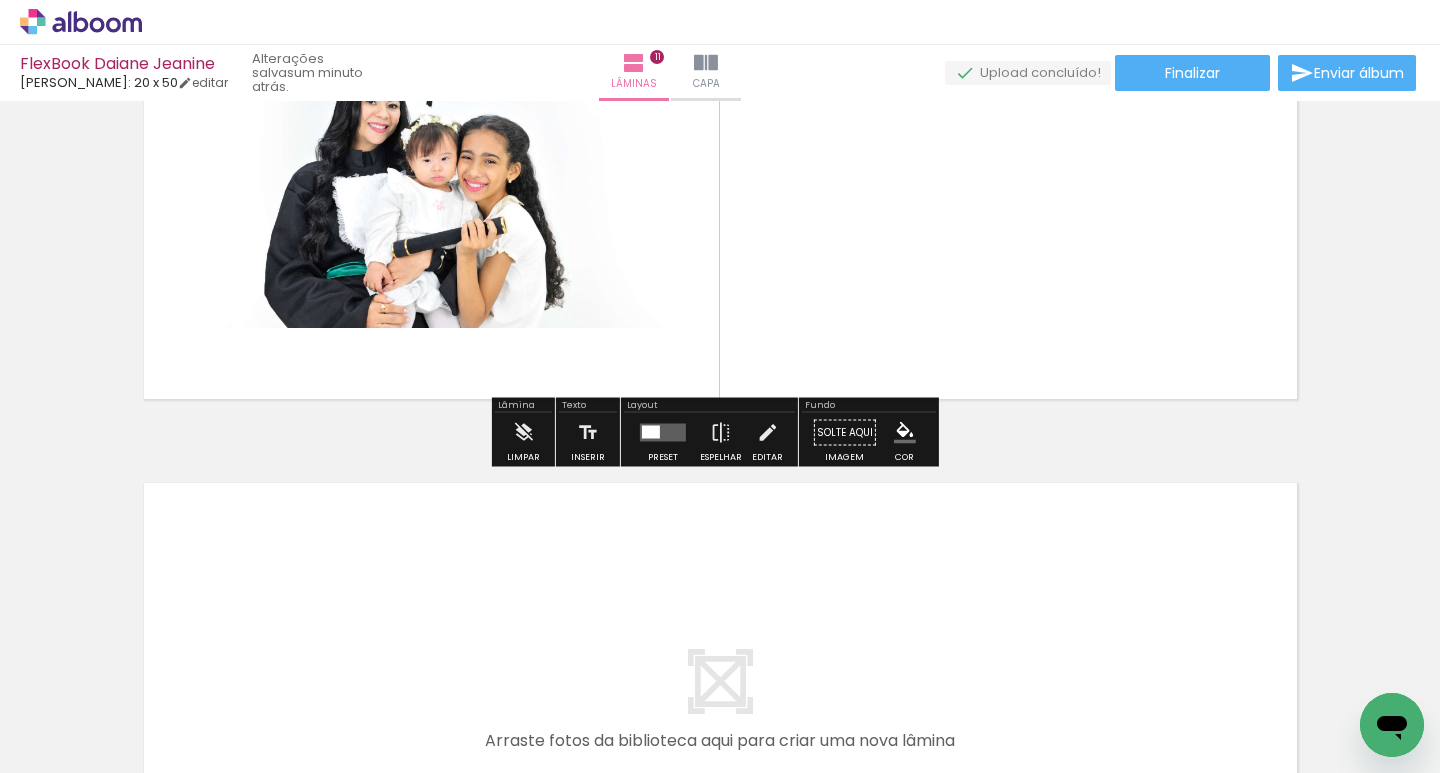 scroll, scrollTop: 5546, scrollLeft: 0, axis: vertical 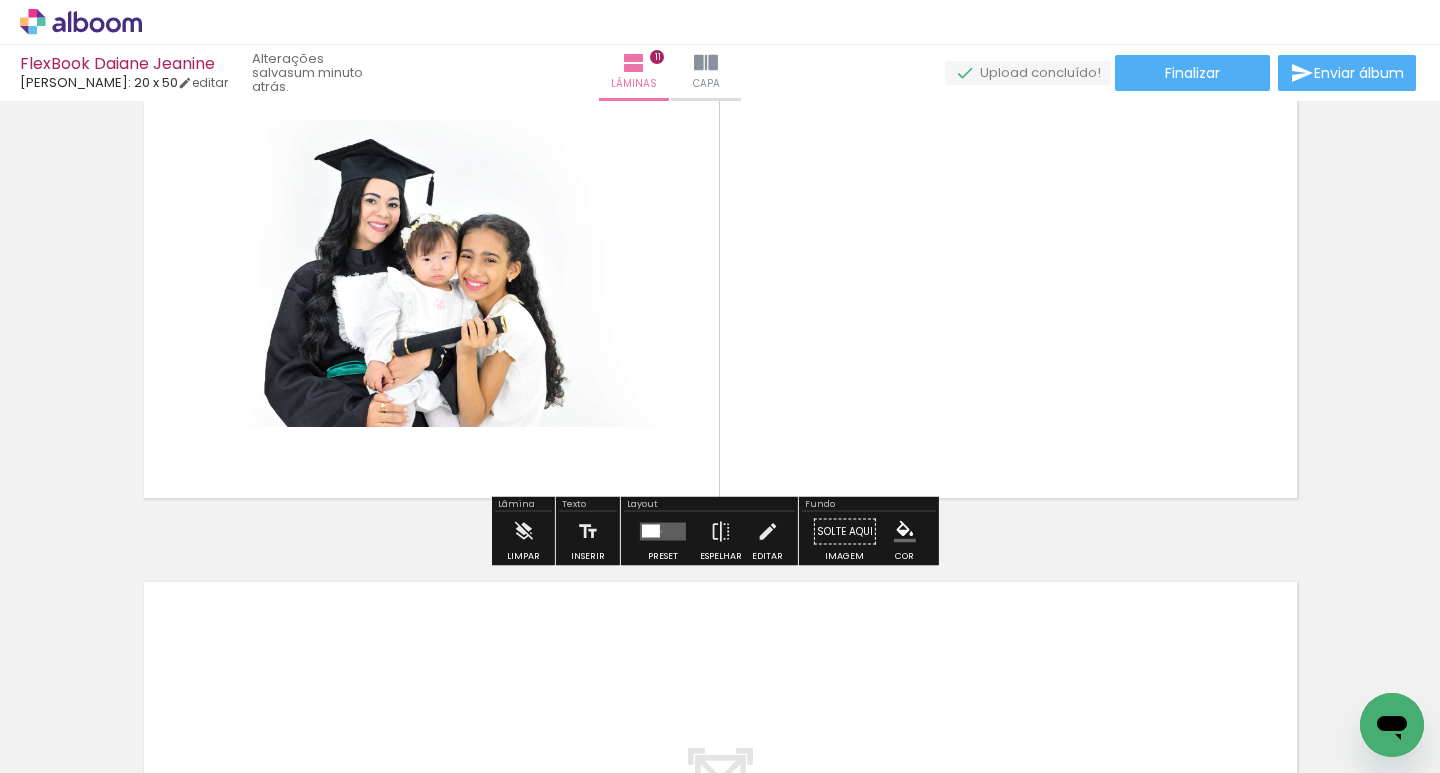 click at bounding box center (663, 532) 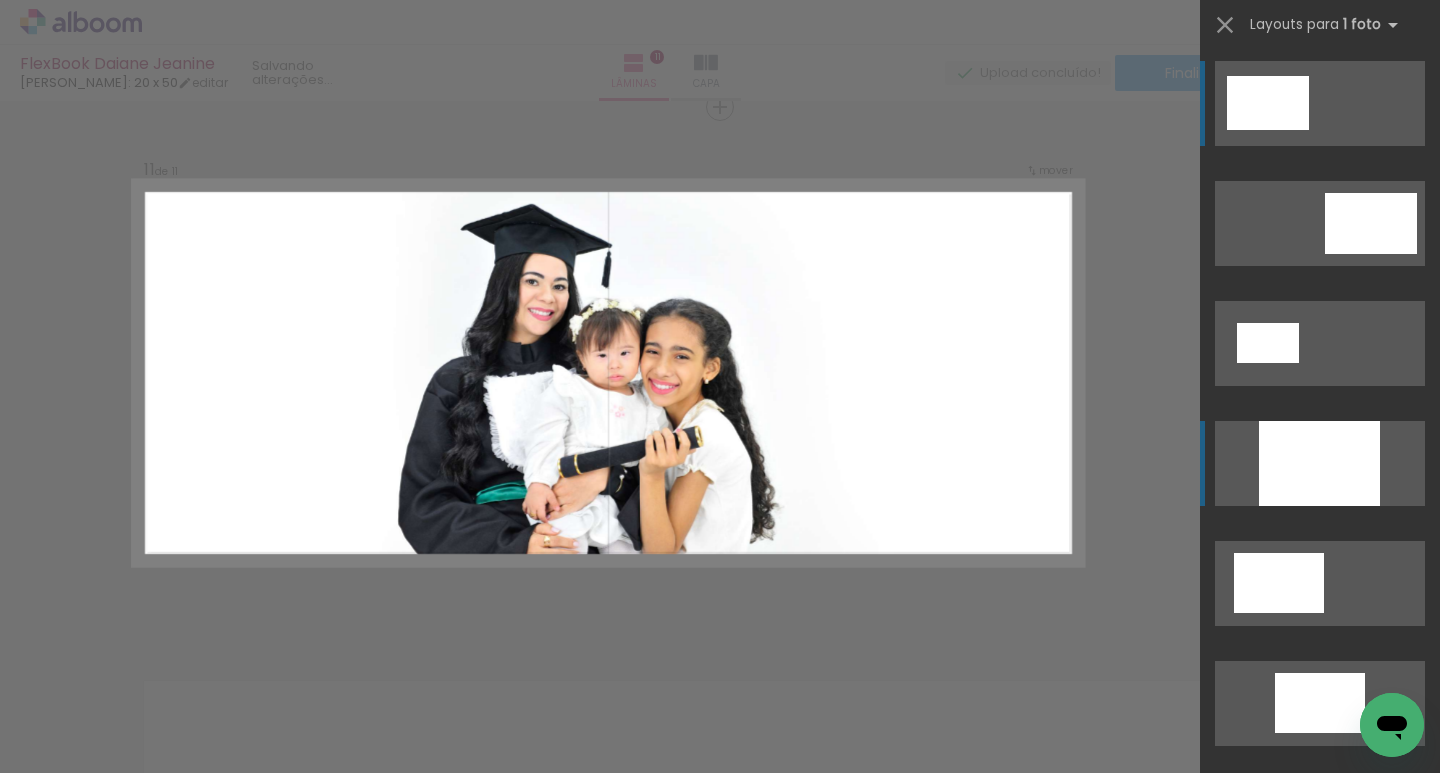 scroll, scrollTop: 5346, scrollLeft: 0, axis: vertical 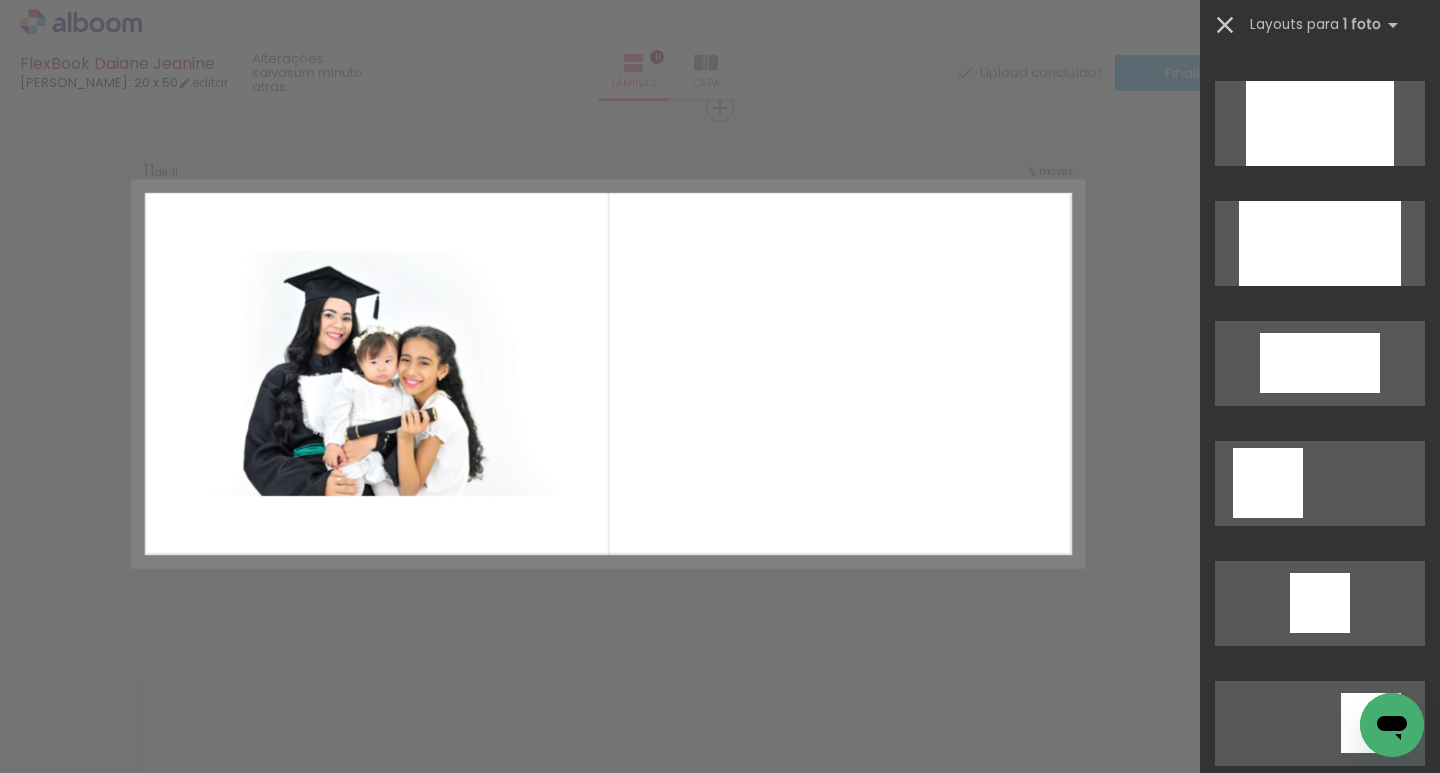 click at bounding box center (1225, 25) 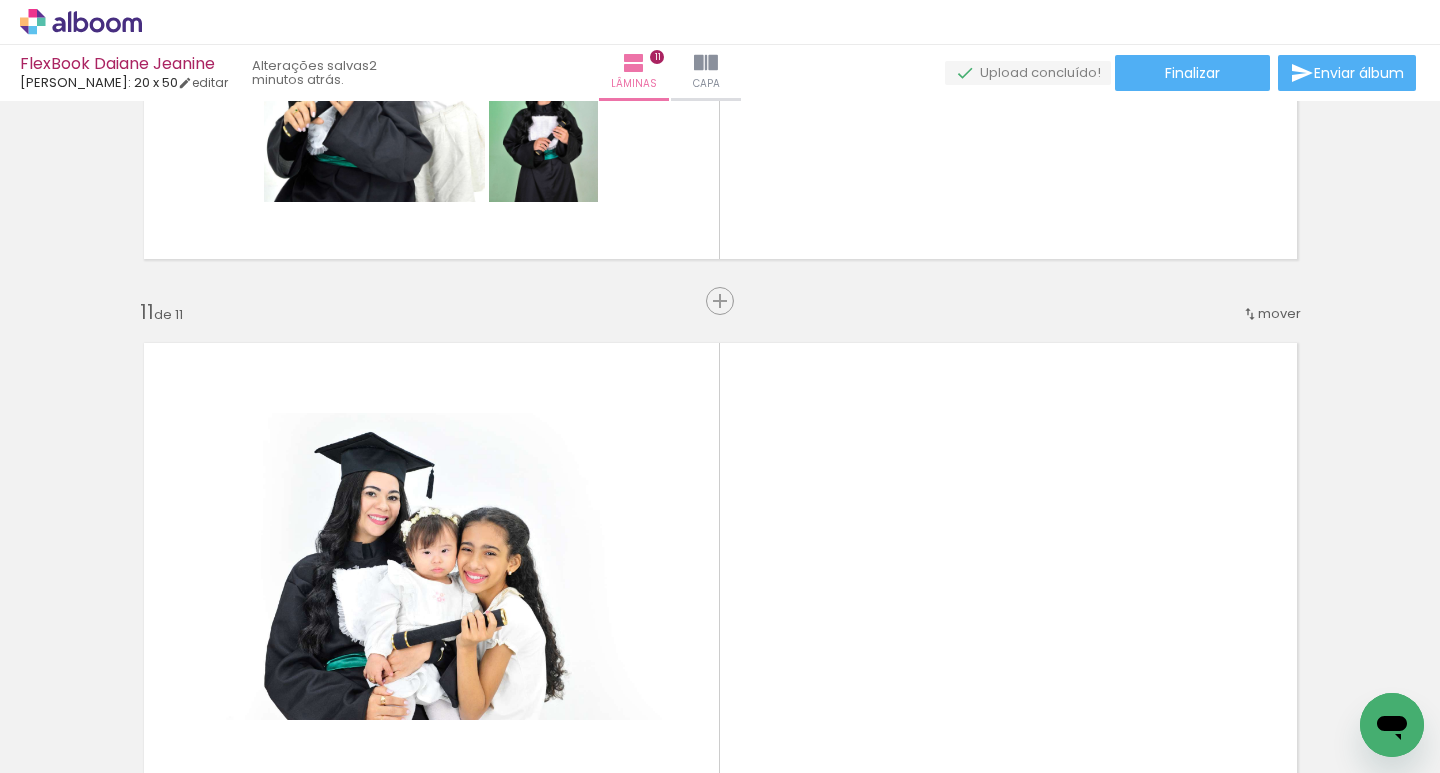 scroll, scrollTop: 5146, scrollLeft: 0, axis: vertical 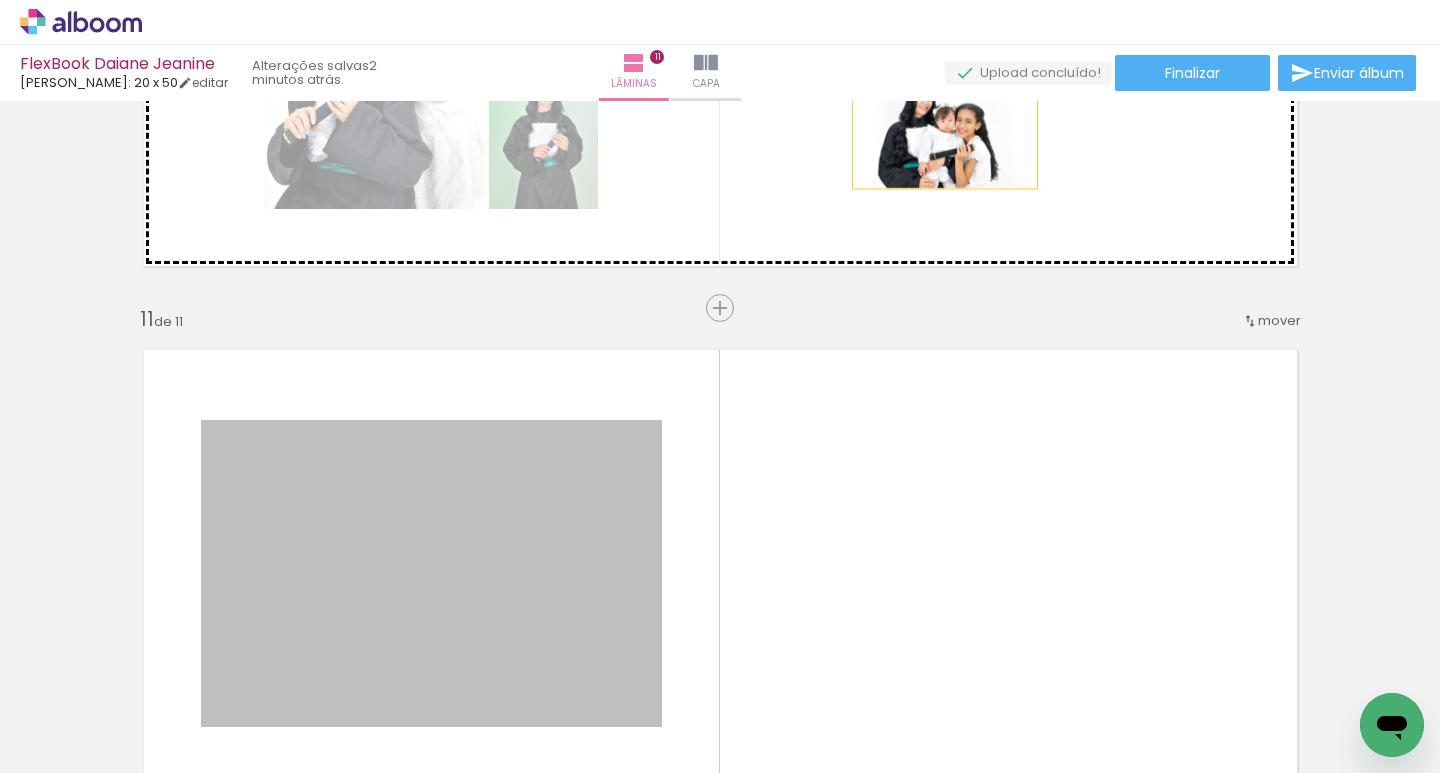 drag, startPoint x: 364, startPoint y: 544, endPoint x: 937, endPoint y: 127, distance: 708.6734 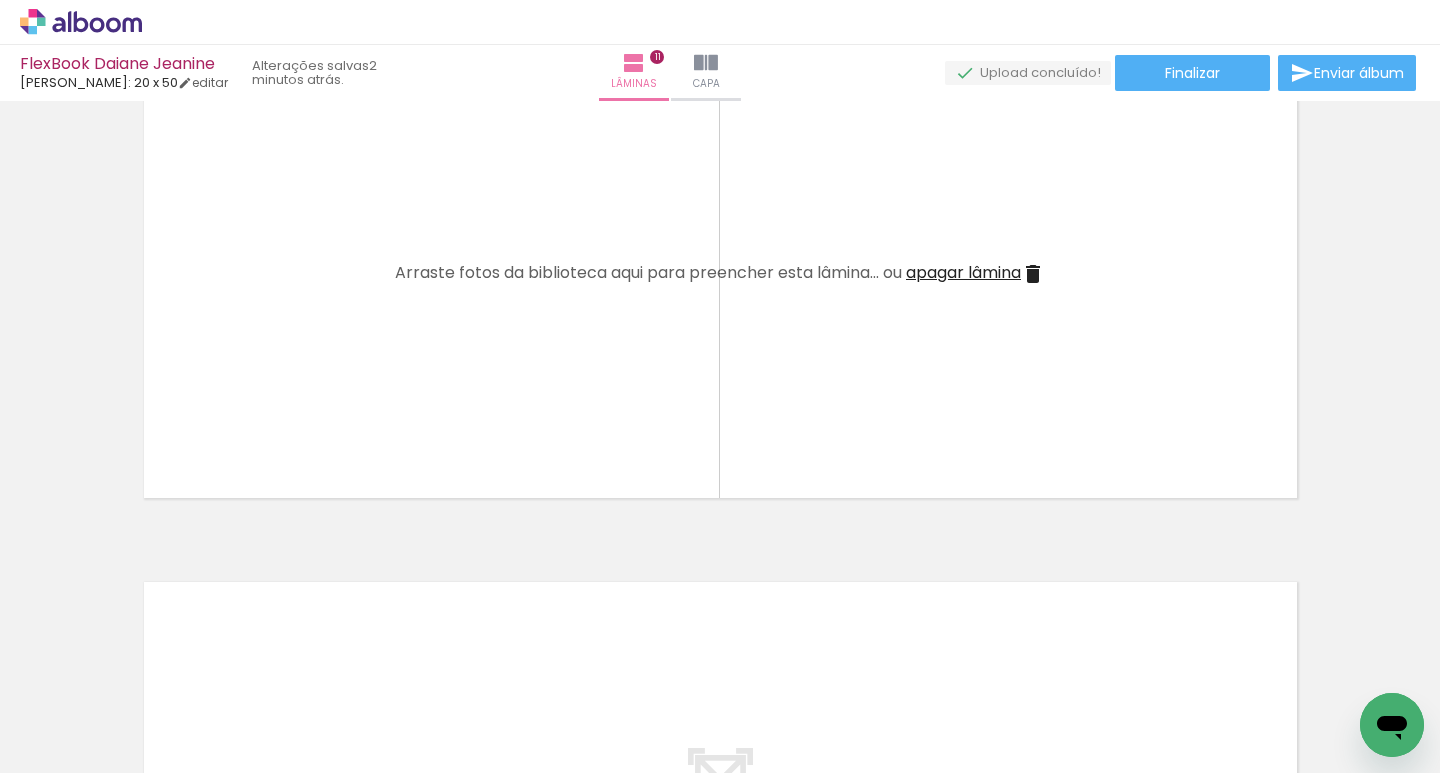 click on "apagar lâmina" at bounding box center [963, 272] 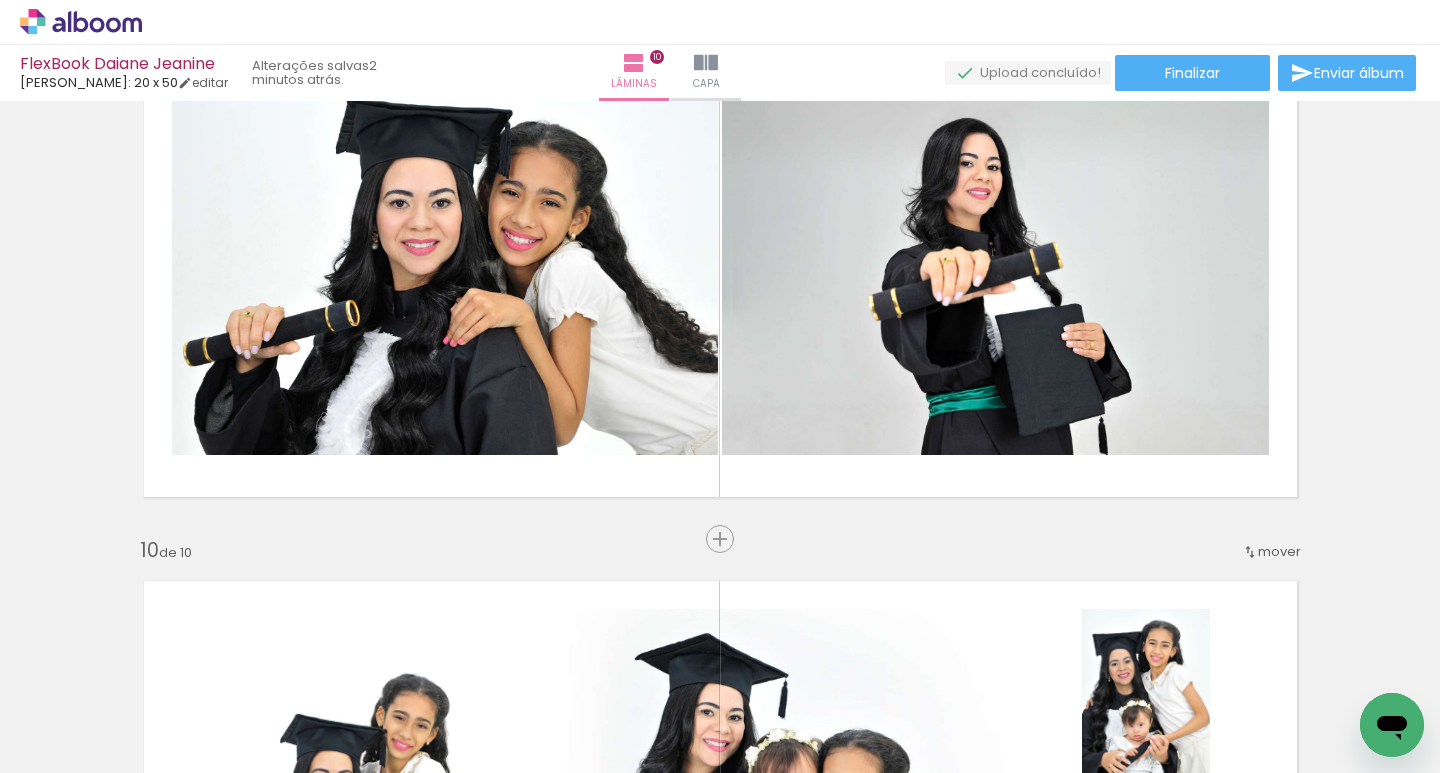 scroll, scrollTop: 4283, scrollLeft: 0, axis: vertical 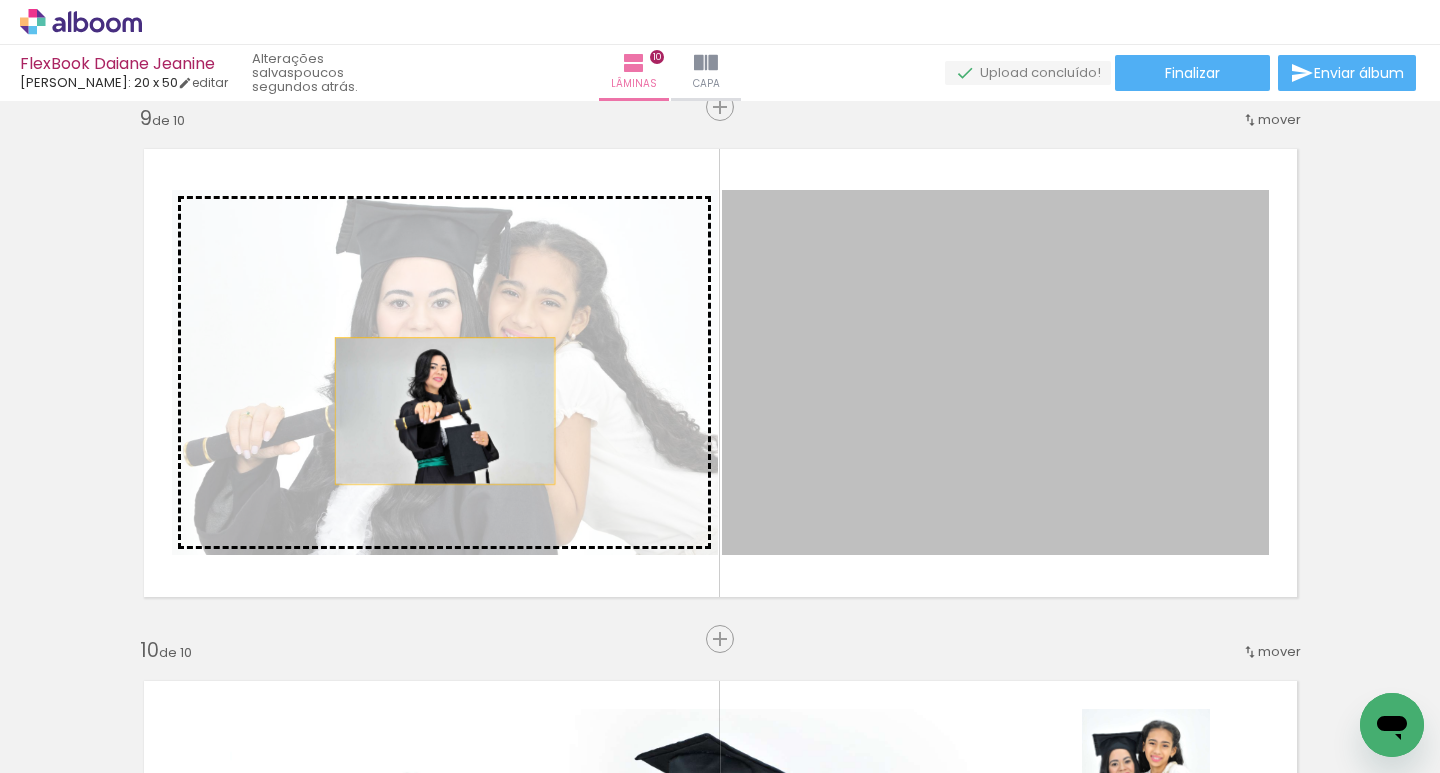 drag, startPoint x: 1011, startPoint y: 441, endPoint x: 437, endPoint y: 411, distance: 574.78345 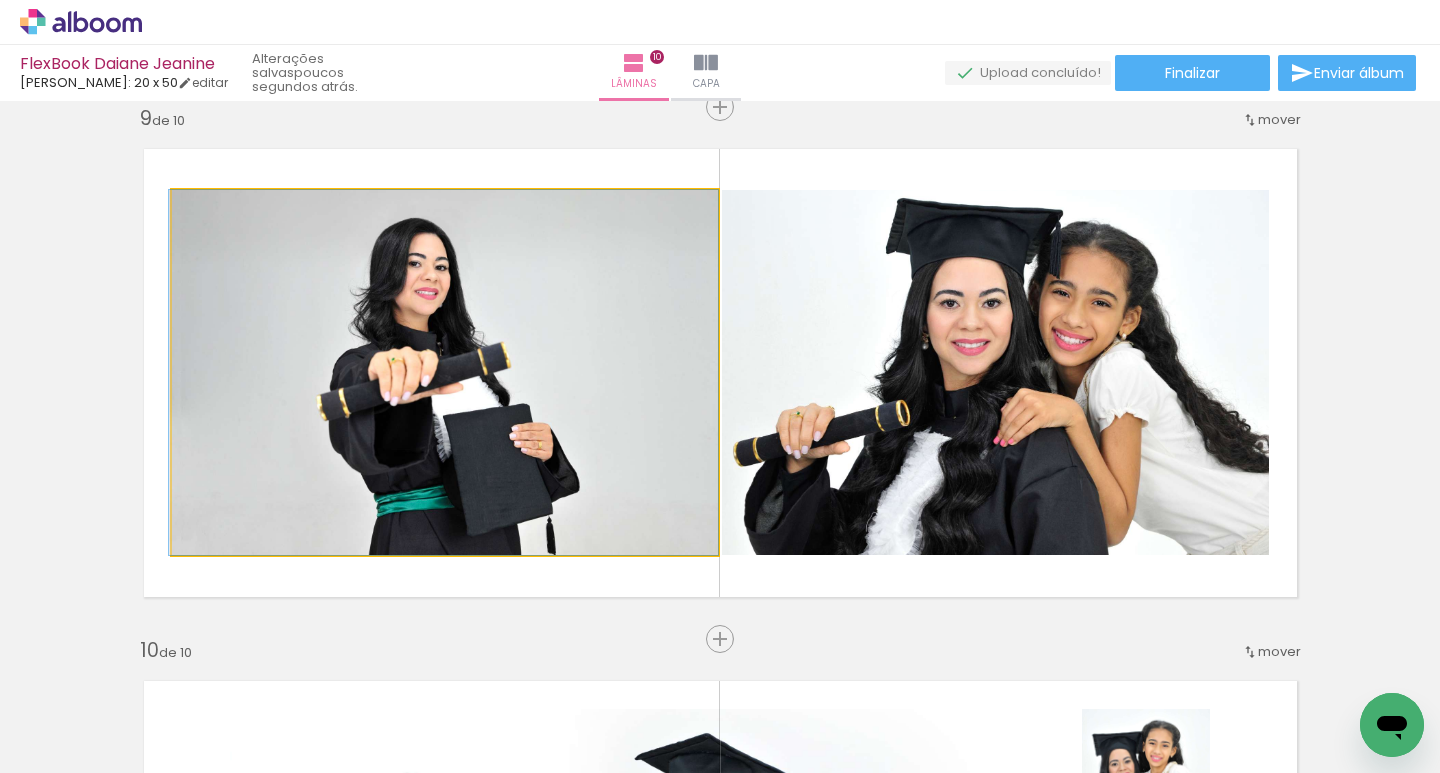 drag, startPoint x: 447, startPoint y: 392, endPoint x: 436, endPoint y: 345, distance: 48.270073 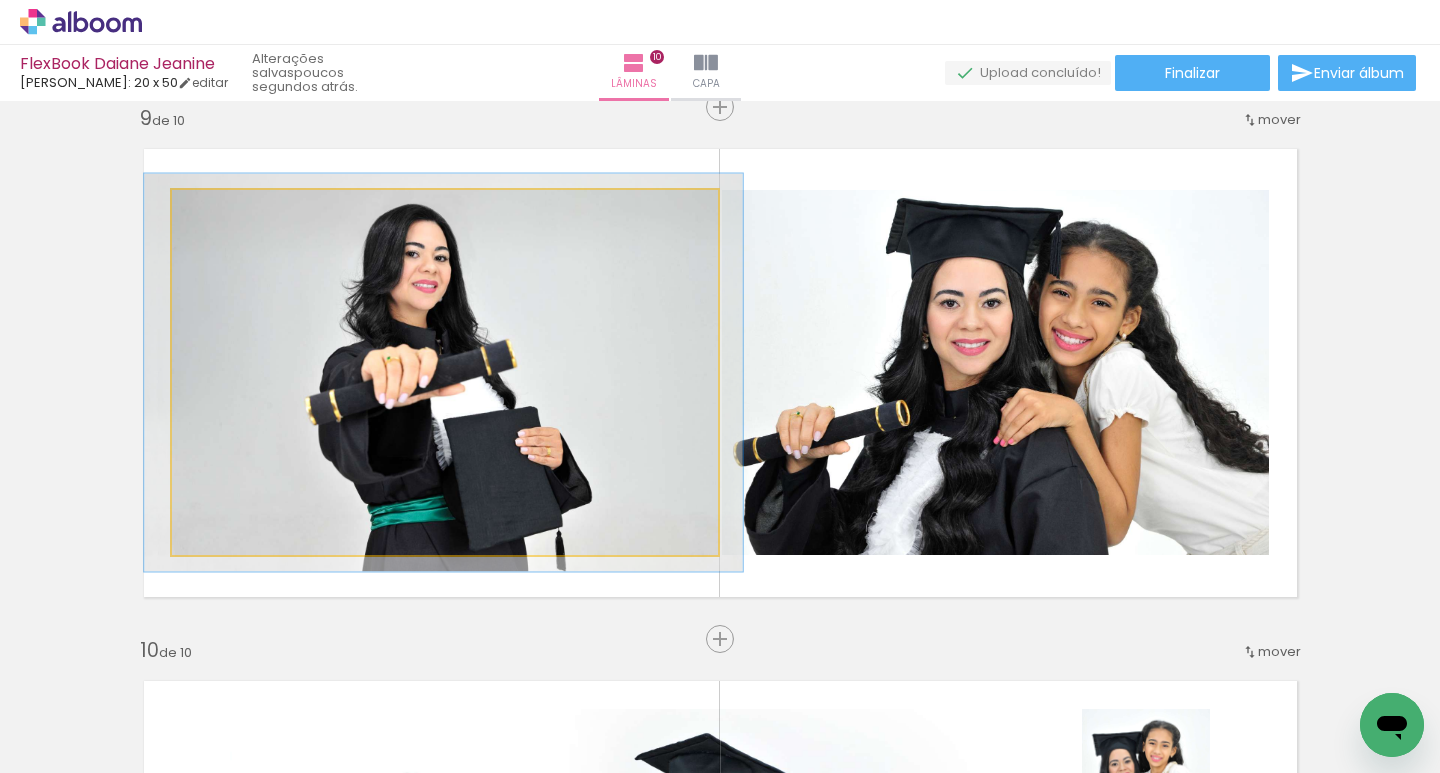 type on "109" 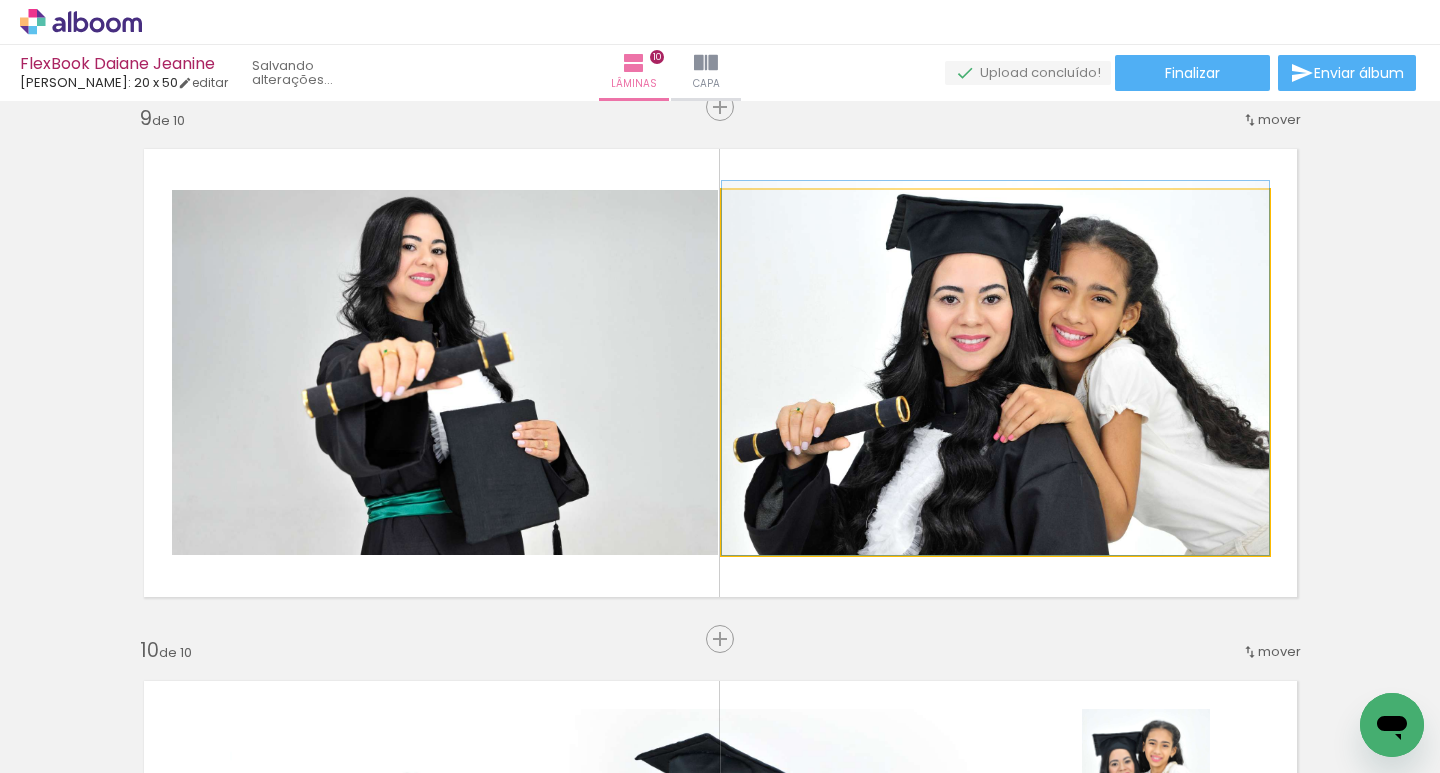 drag, startPoint x: 1071, startPoint y: 368, endPoint x: 1002, endPoint y: 358, distance: 69.72087 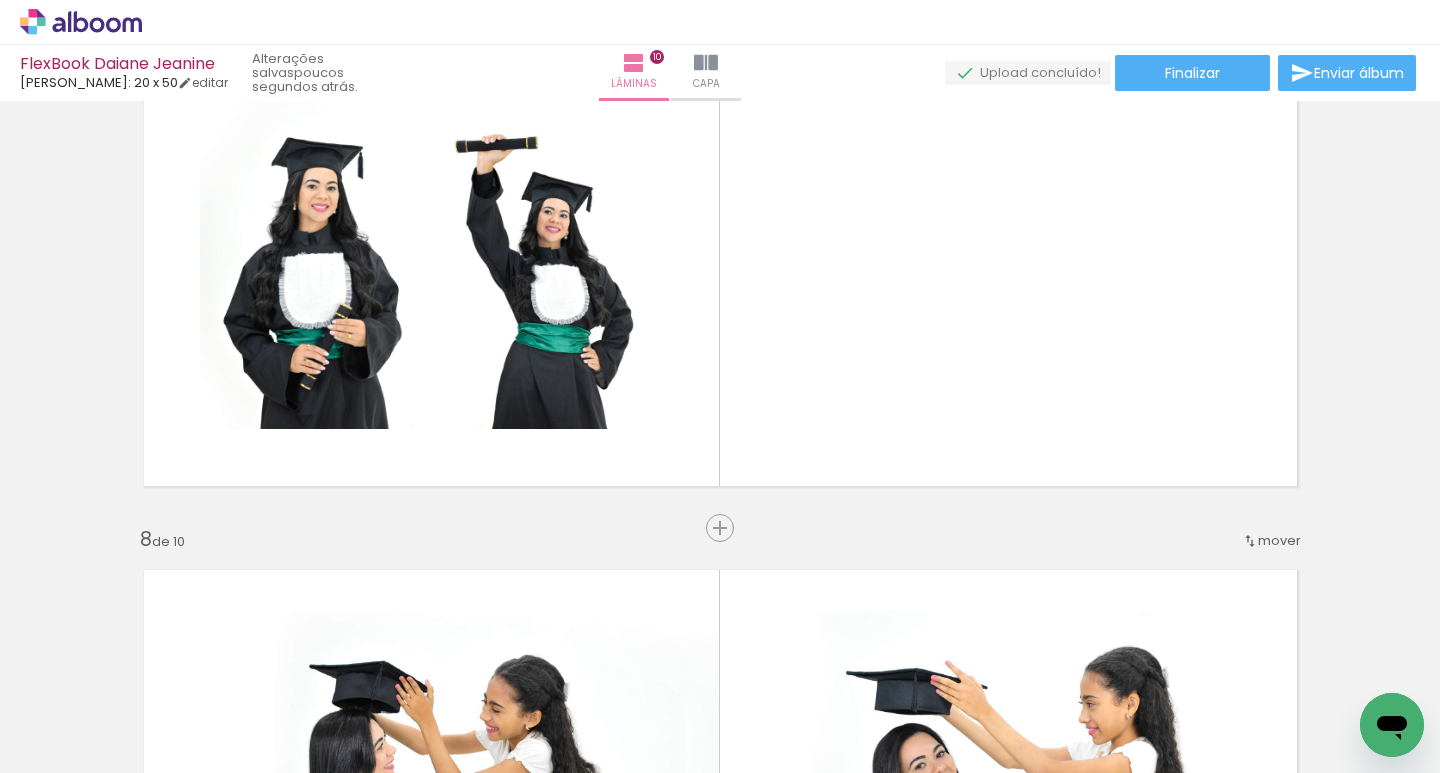 scroll, scrollTop: 3283, scrollLeft: 0, axis: vertical 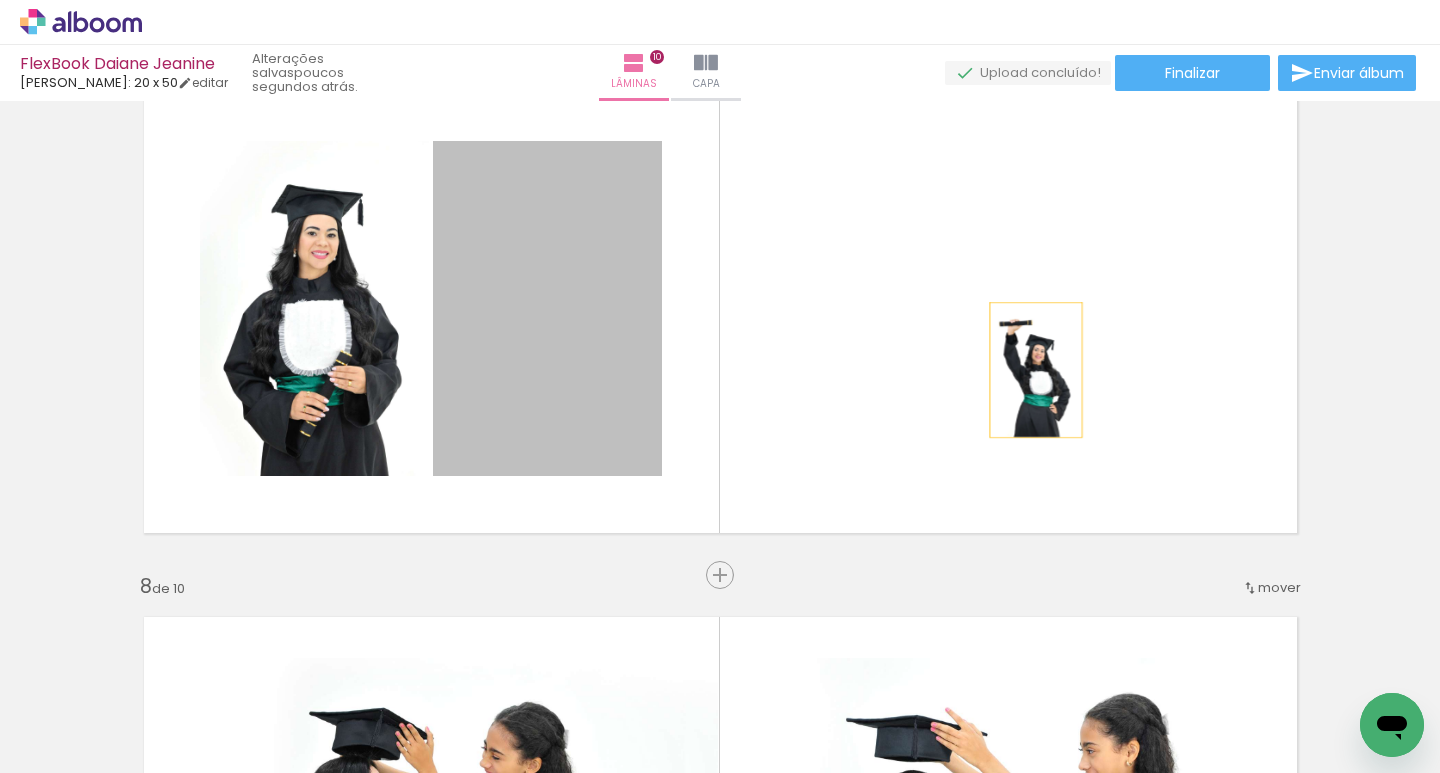 drag, startPoint x: 532, startPoint y: 380, endPoint x: 1028, endPoint y: 370, distance: 496.1008 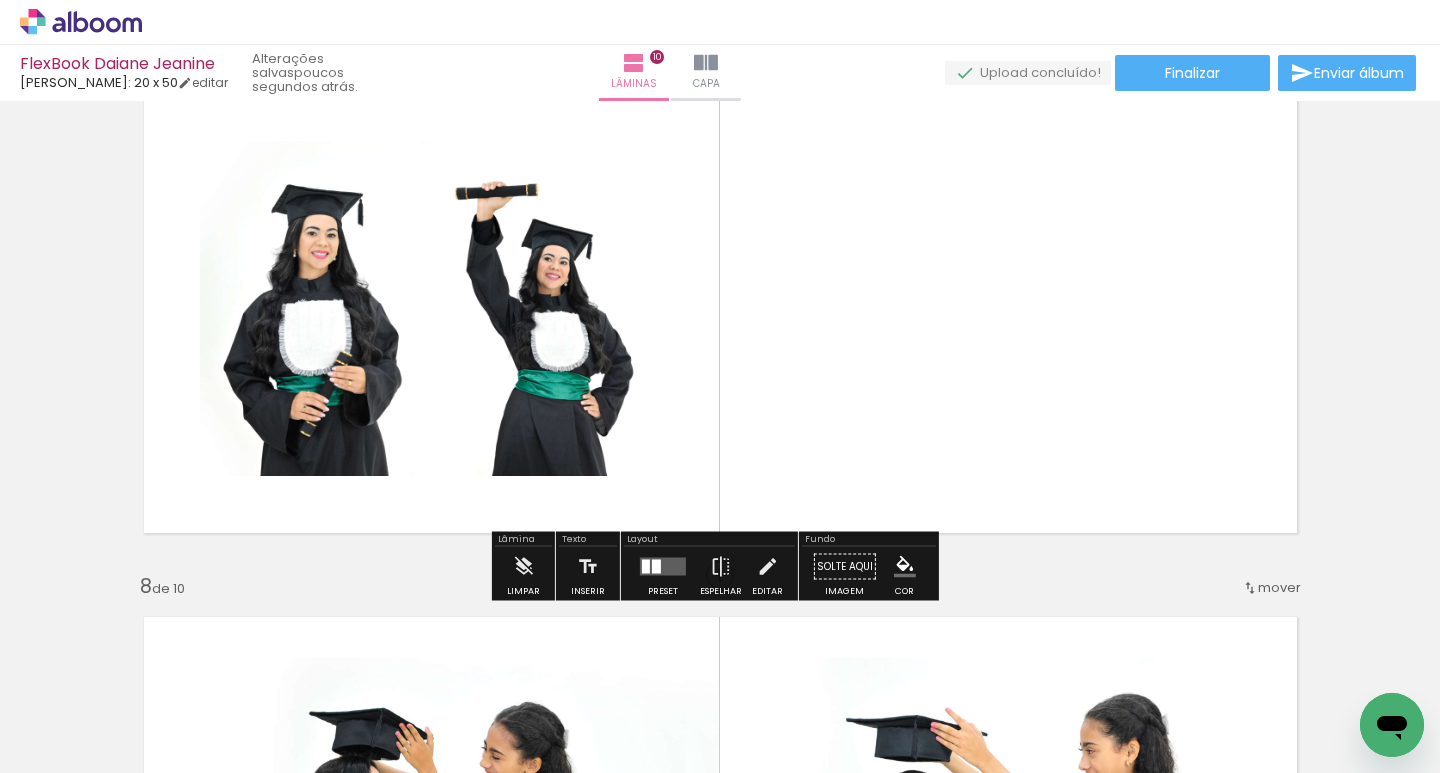 click at bounding box center [656, 567] 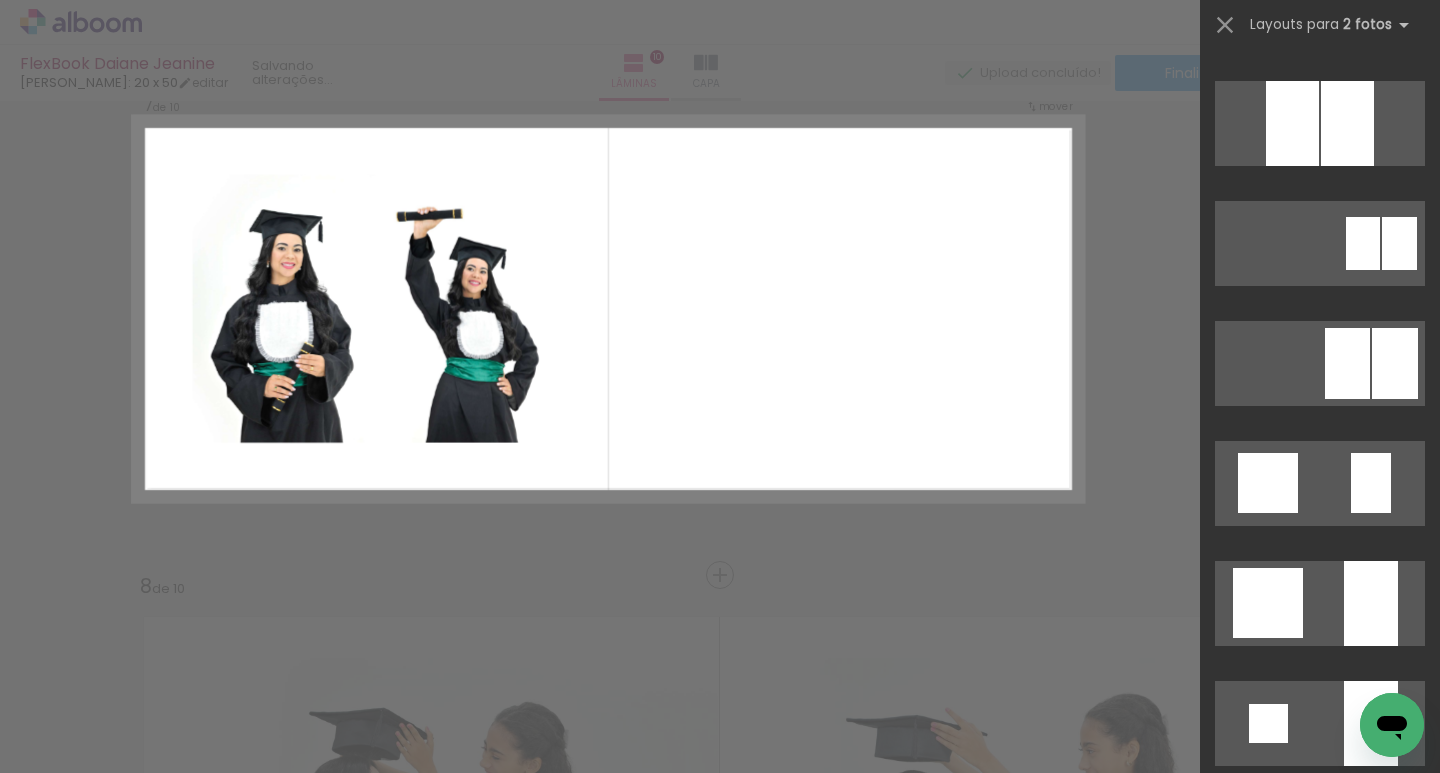 scroll, scrollTop: 0, scrollLeft: 0, axis: both 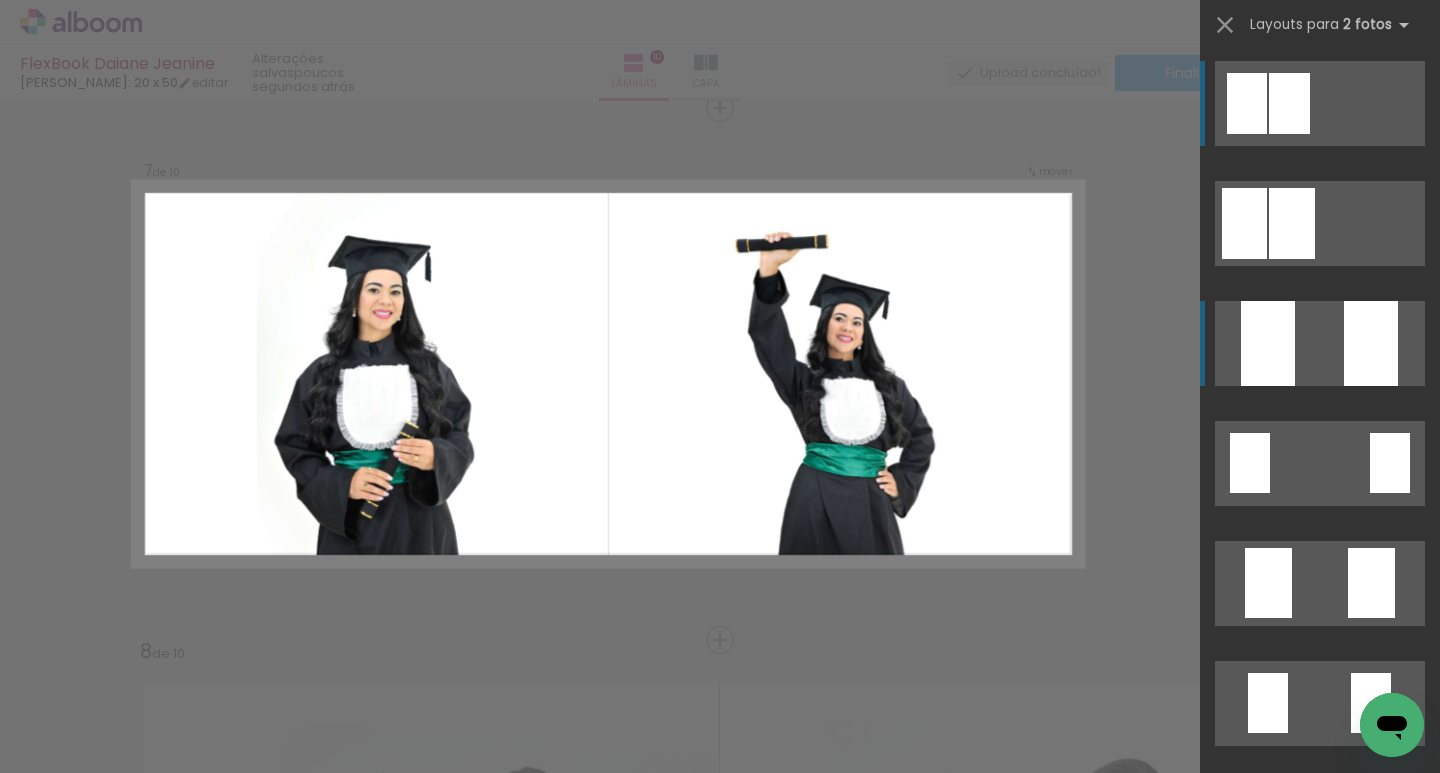 click at bounding box center (1320, 223) 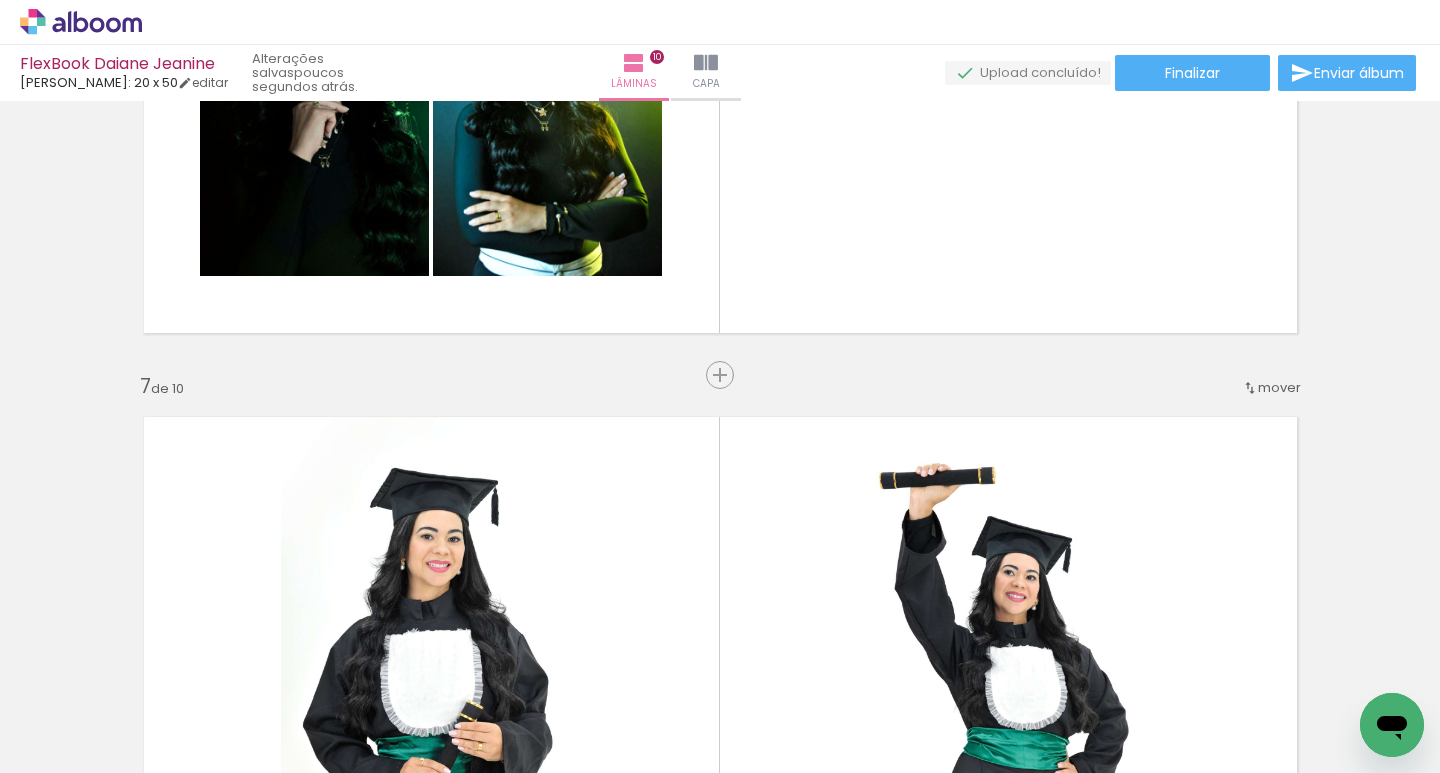 scroll, scrollTop: 2718, scrollLeft: 0, axis: vertical 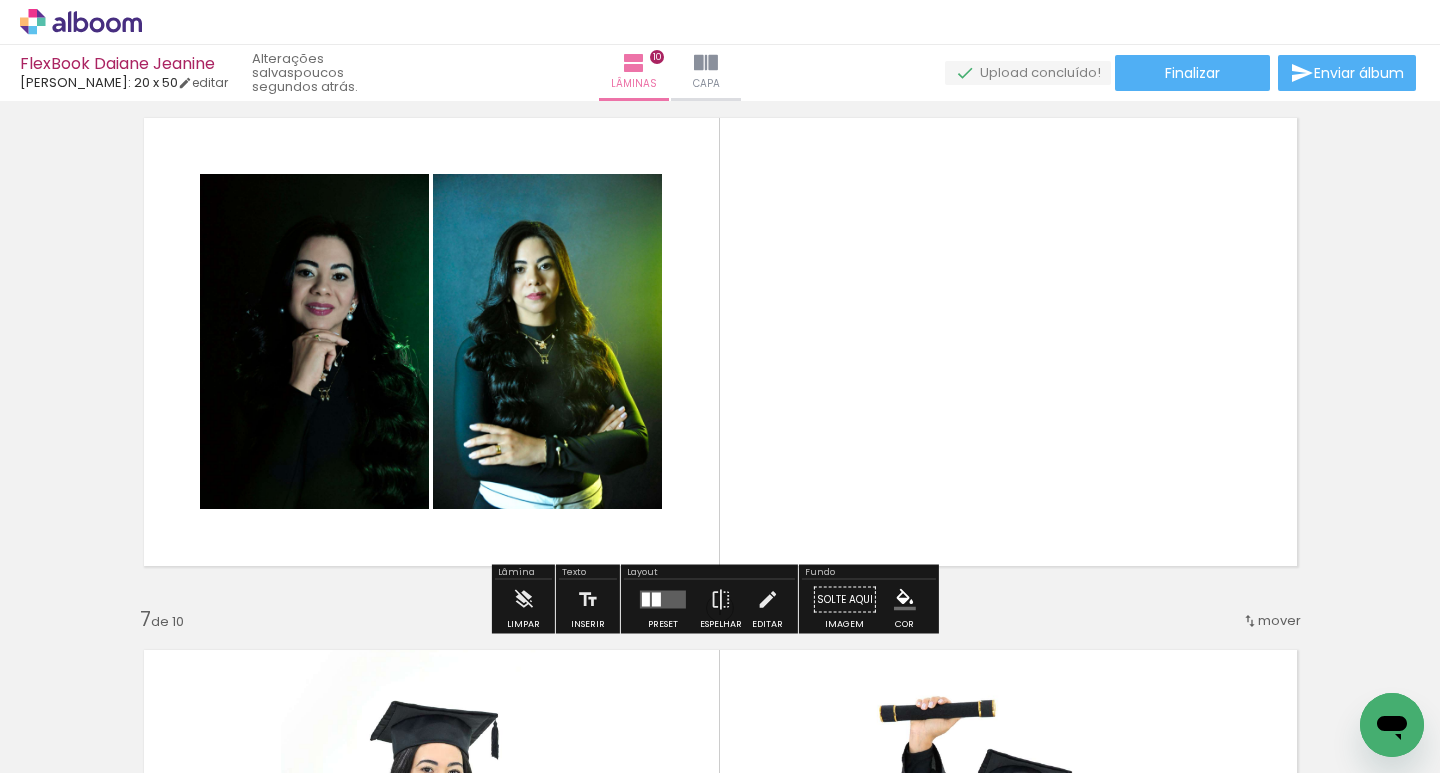click at bounding box center [663, 600] 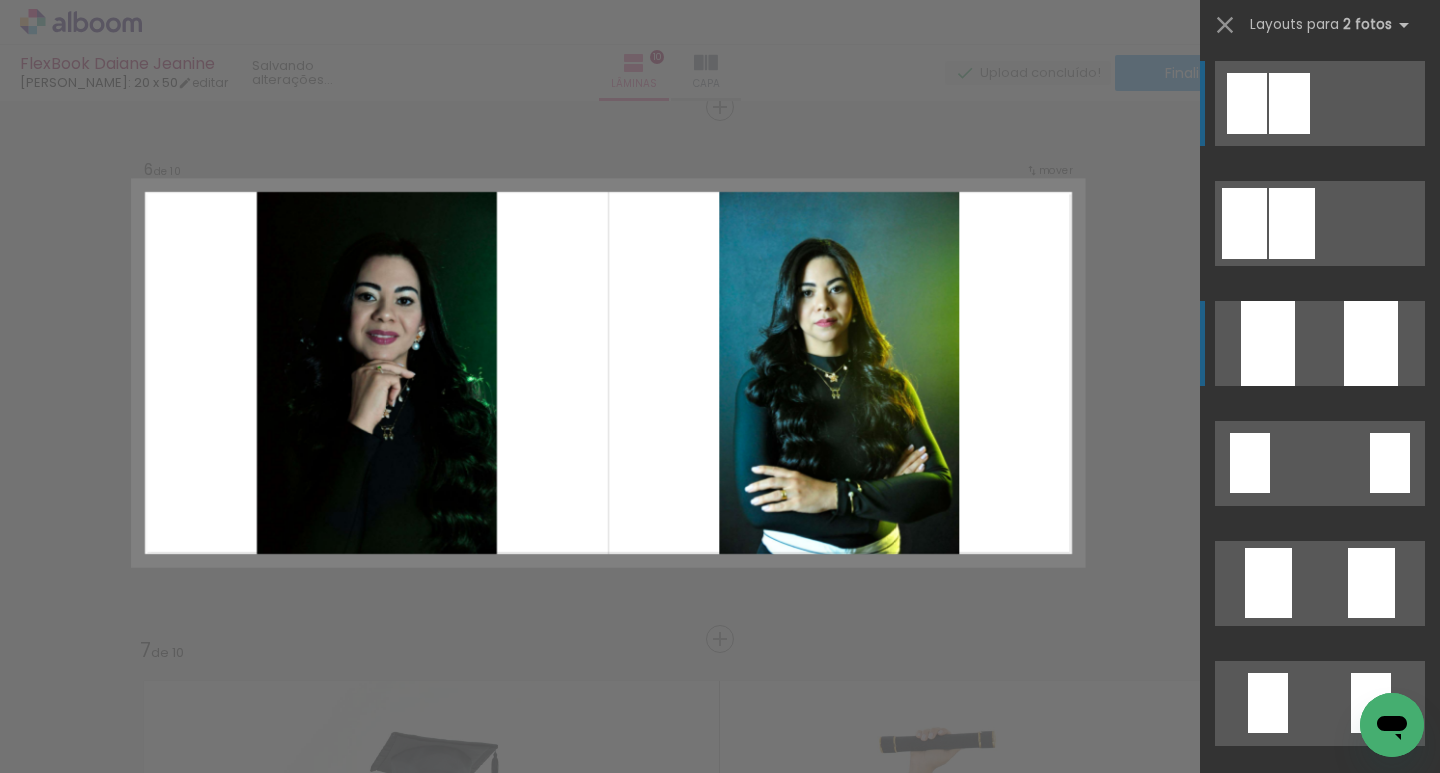 scroll, scrollTop: 2686, scrollLeft: 0, axis: vertical 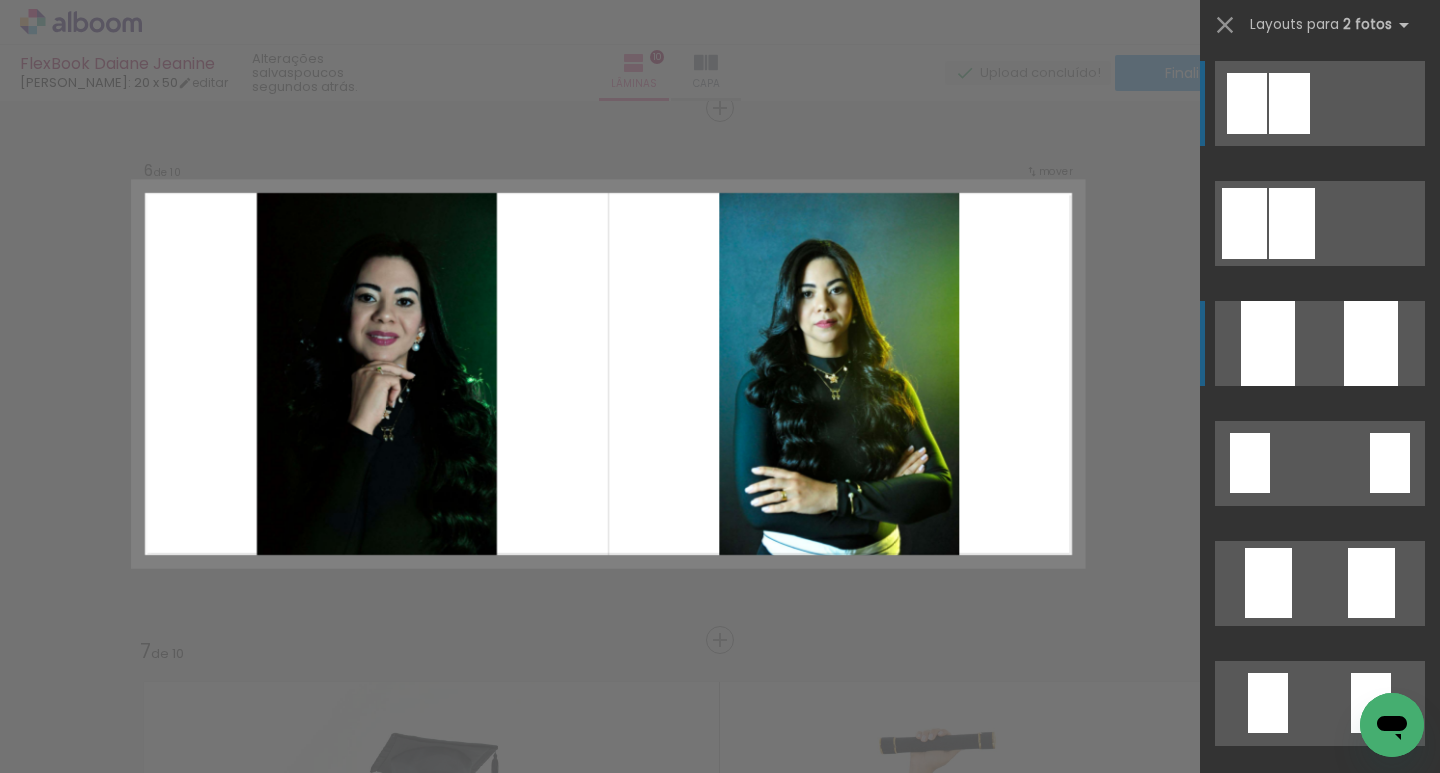 click at bounding box center [1320, 223] 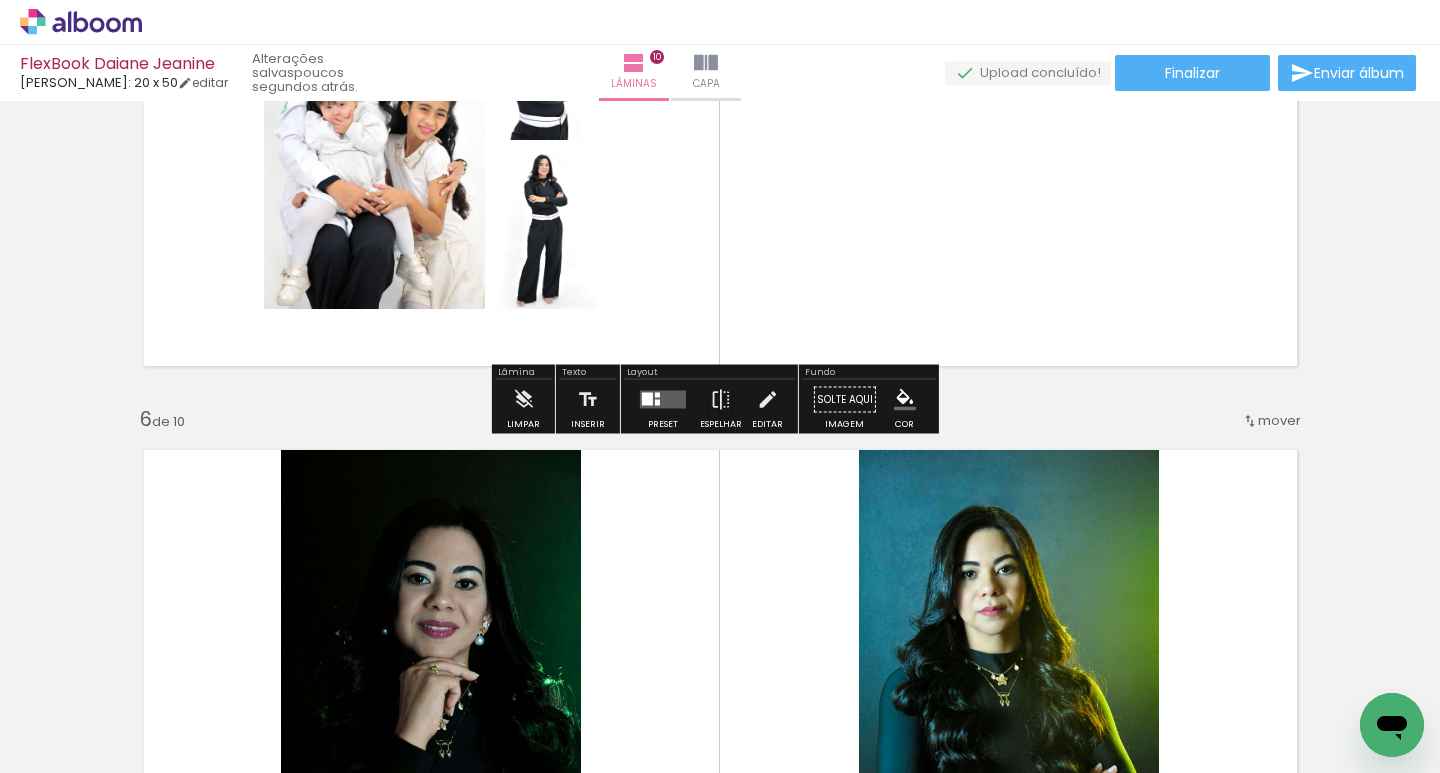 scroll, scrollTop: 2186, scrollLeft: 0, axis: vertical 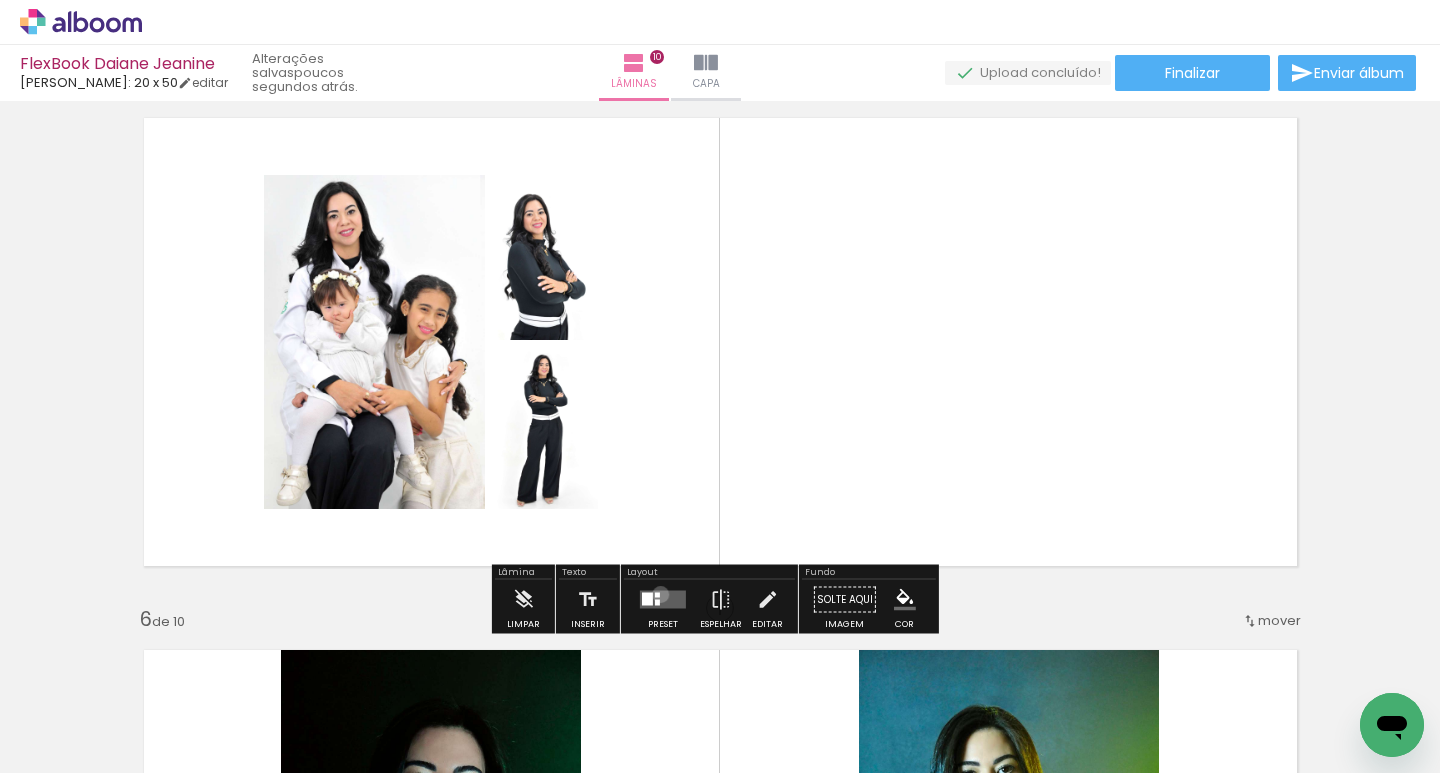 click at bounding box center (663, 600) 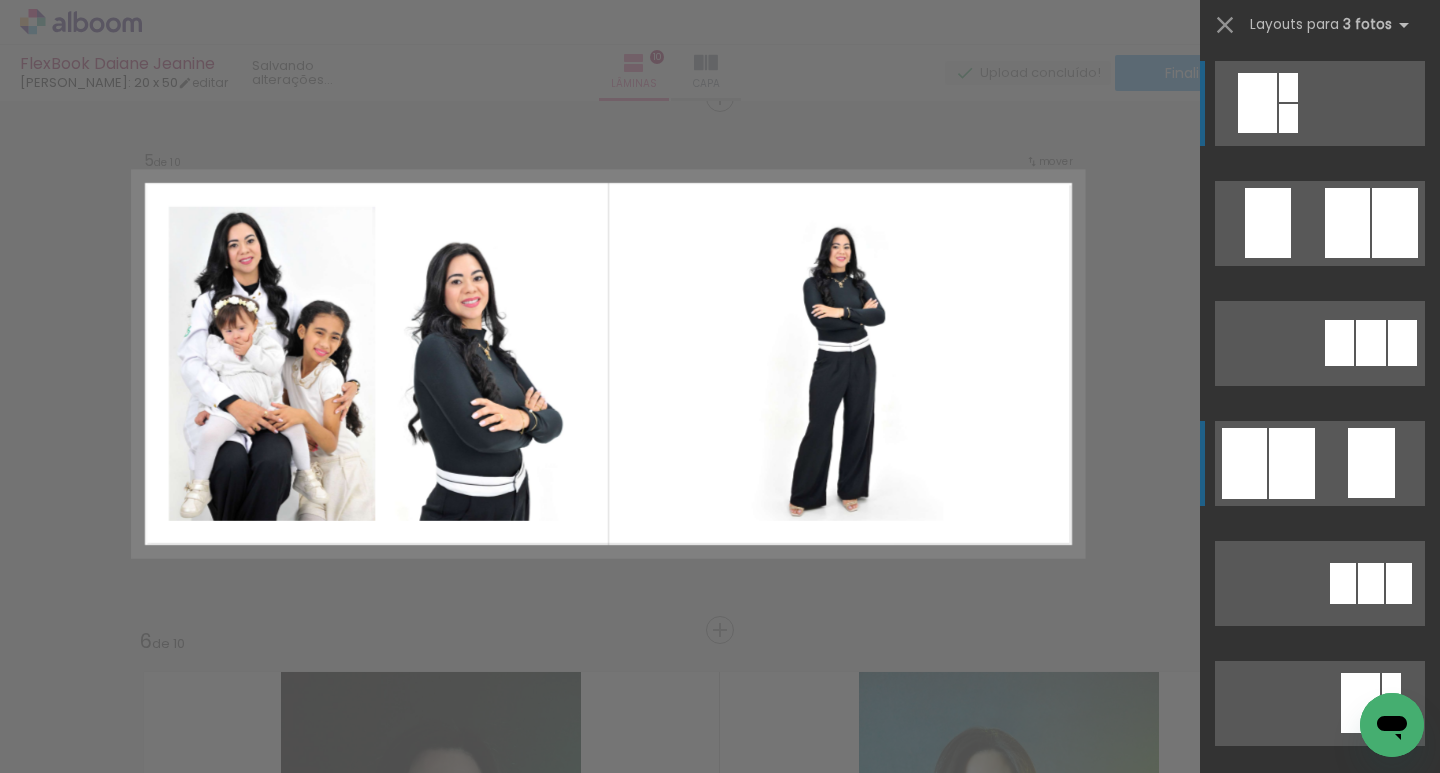 scroll, scrollTop: 2154, scrollLeft: 0, axis: vertical 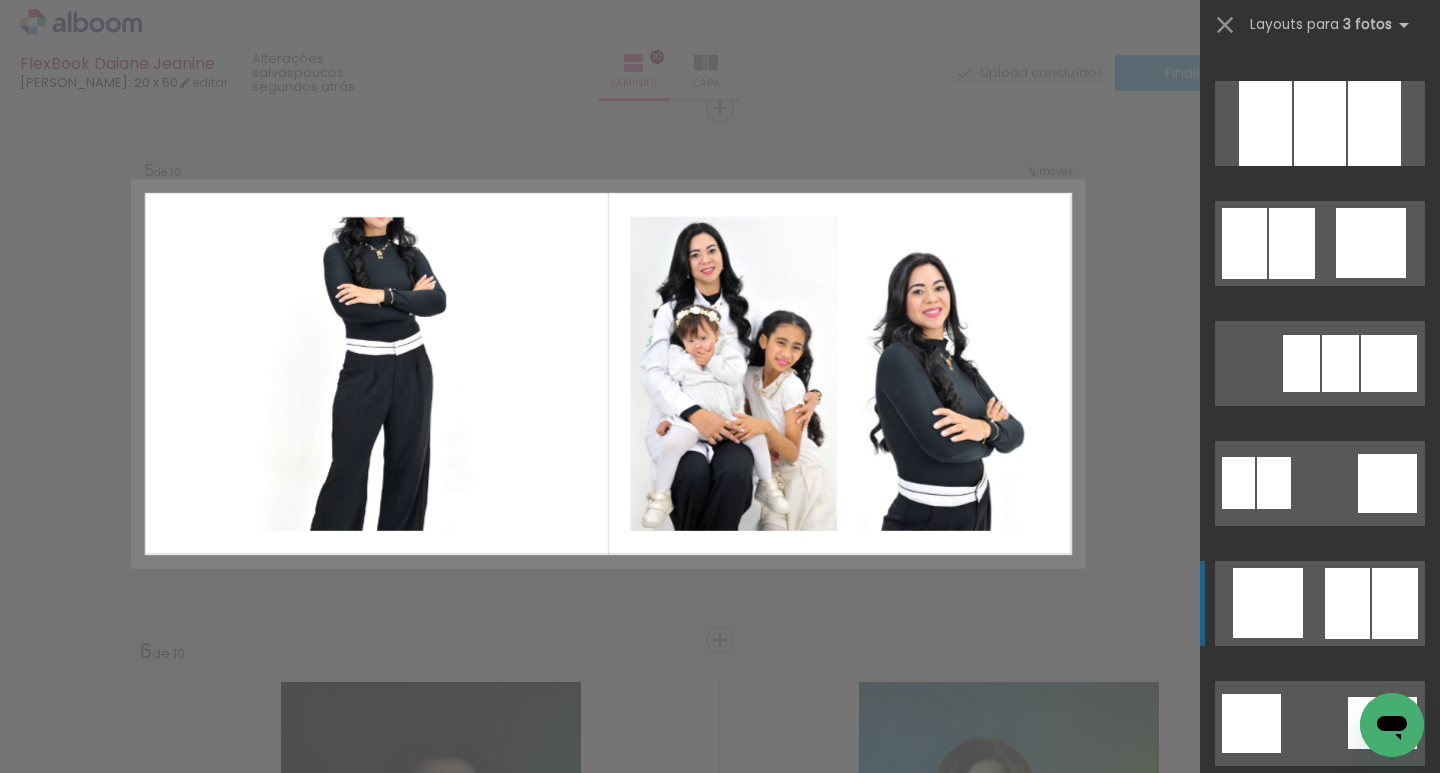 click at bounding box center (1320, 483) 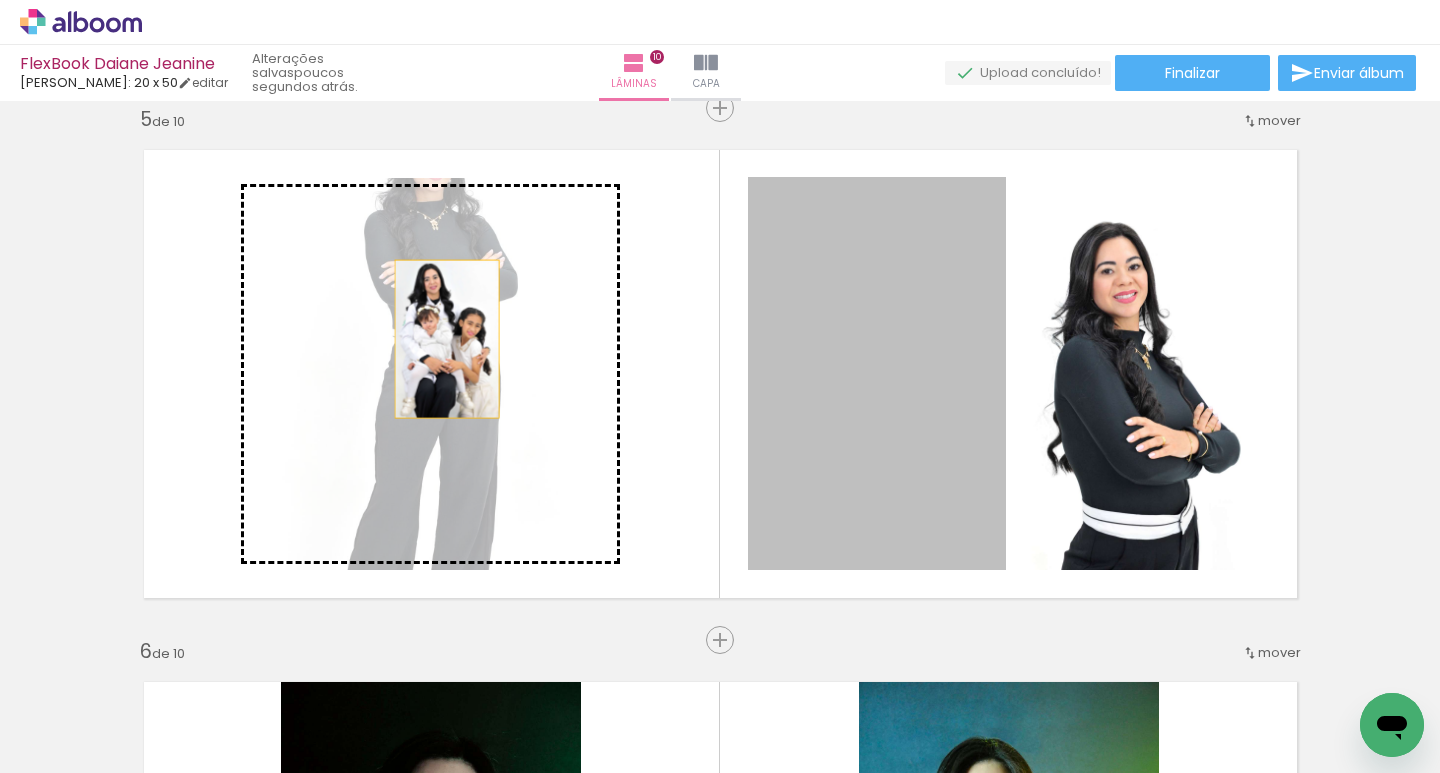 drag, startPoint x: 881, startPoint y: 378, endPoint x: 439, endPoint y: 339, distance: 443.71725 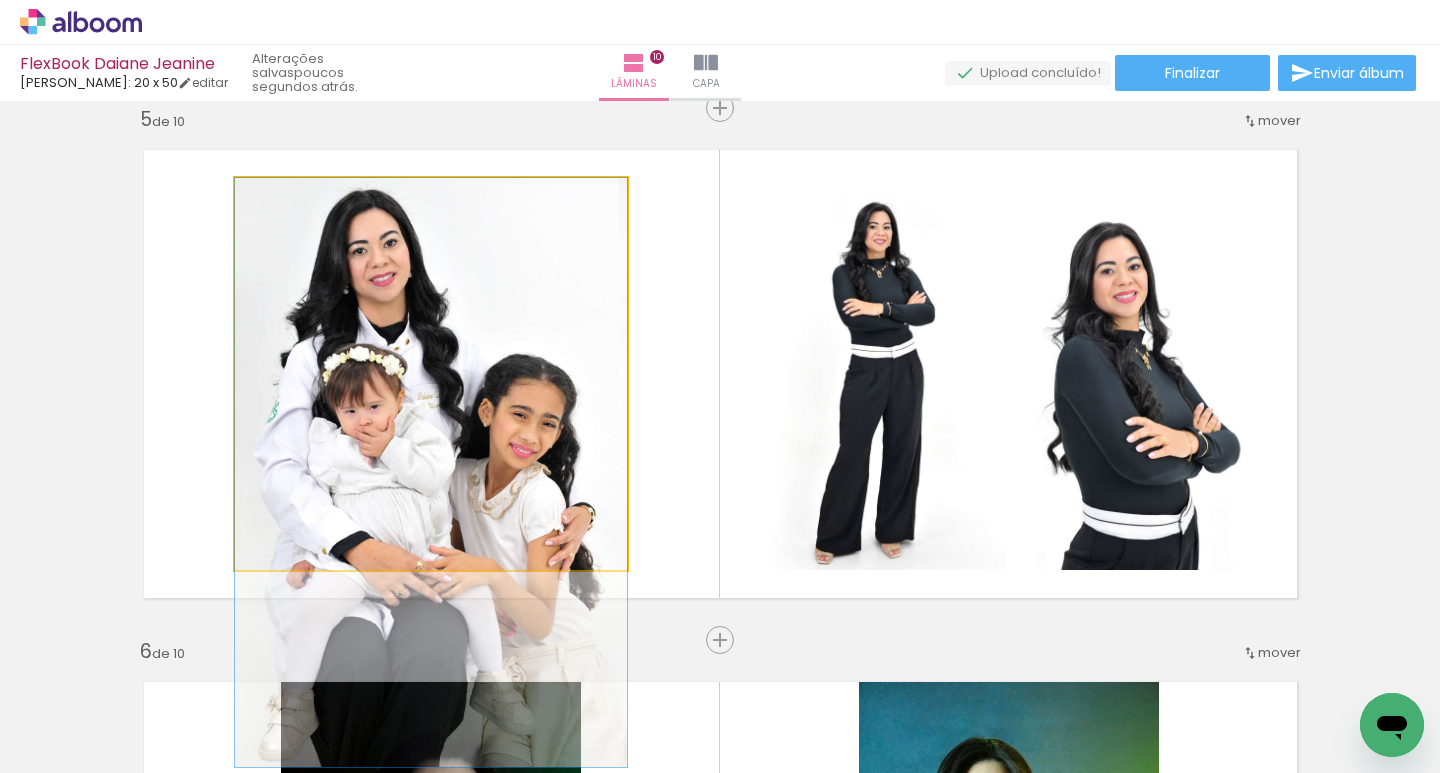 drag, startPoint x: 449, startPoint y: 279, endPoint x: 449, endPoint y: 383, distance: 104 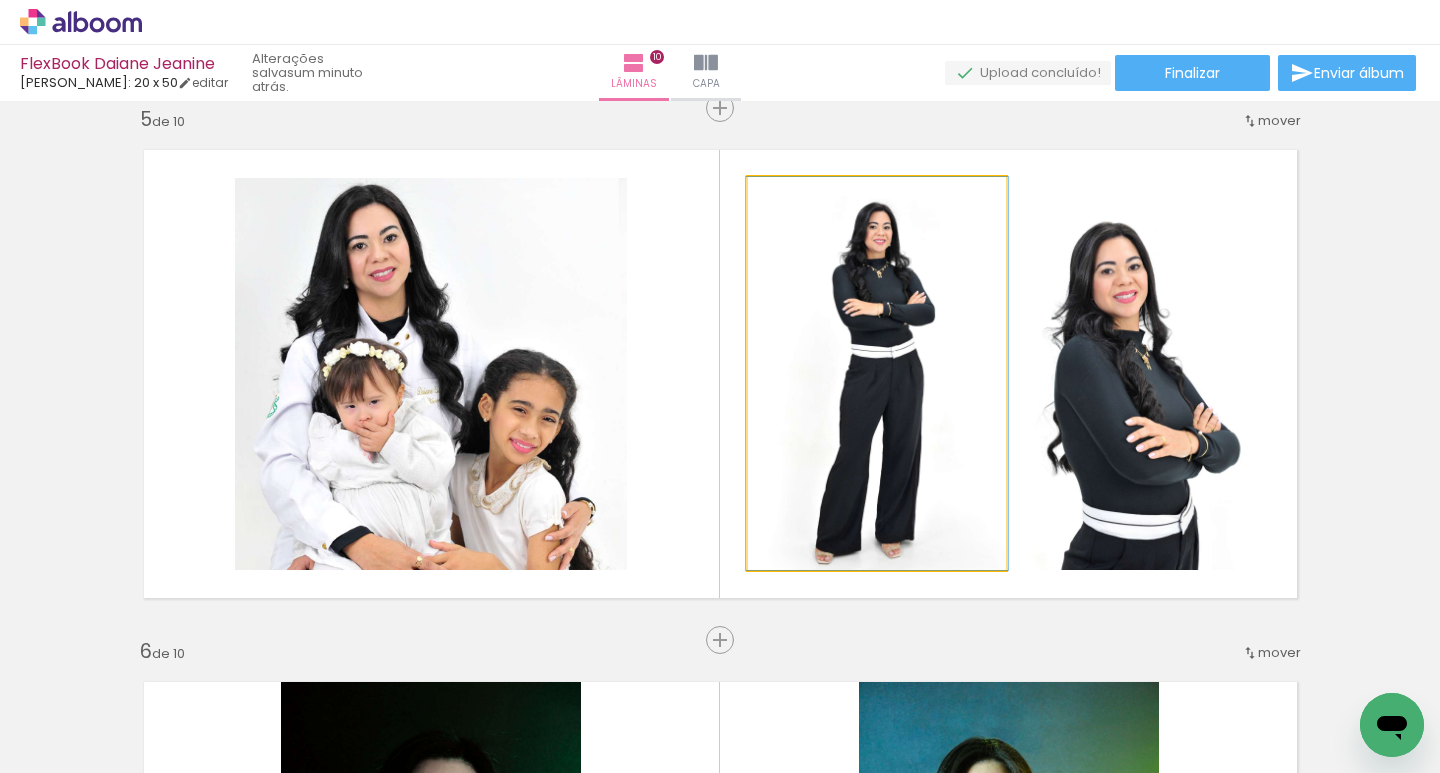 drag, startPoint x: 906, startPoint y: 326, endPoint x: 906, endPoint y: 300, distance: 26 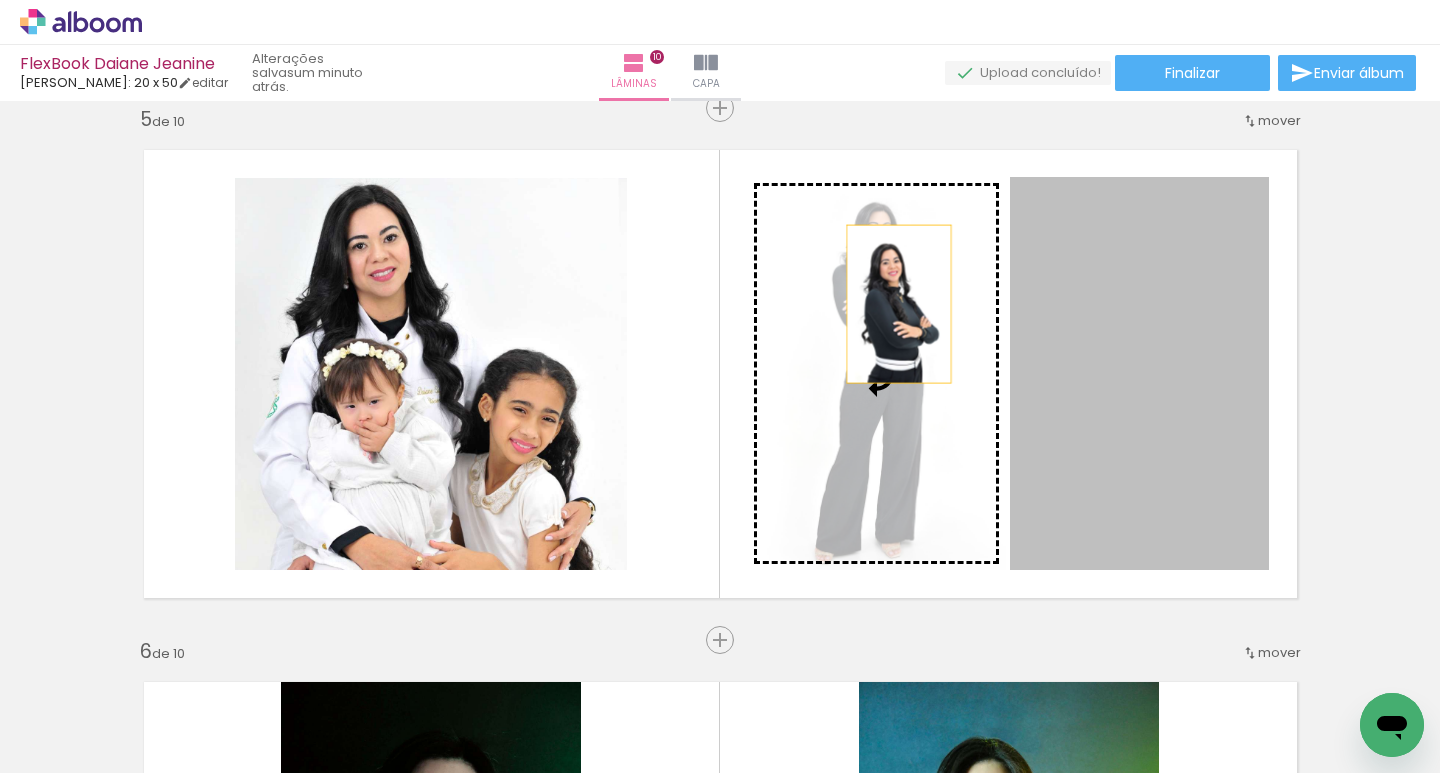 drag, startPoint x: 1115, startPoint y: 315, endPoint x: 891, endPoint y: 304, distance: 224.26993 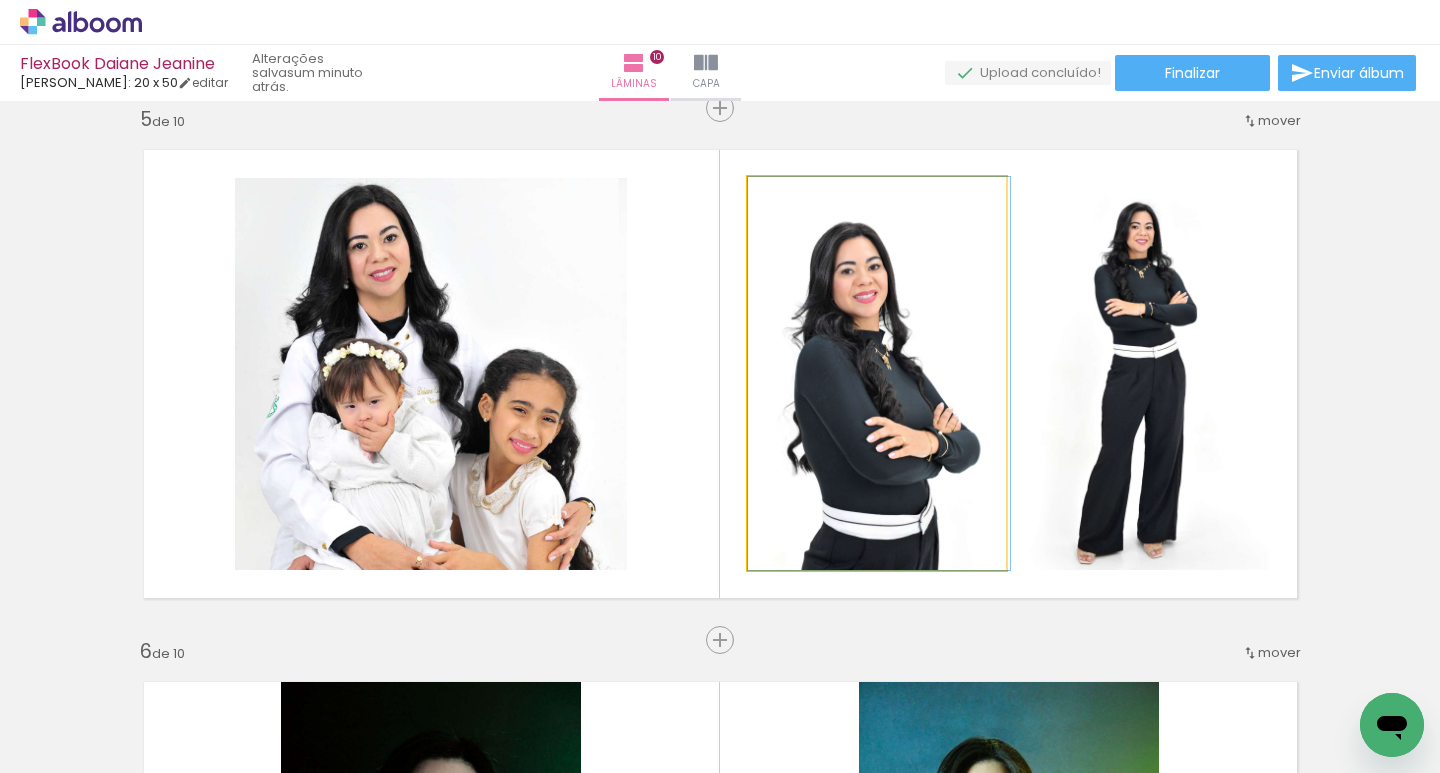 drag, startPoint x: 876, startPoint y: 355, endPoint x: 884, endPoint y: 319, distance: 36.878178 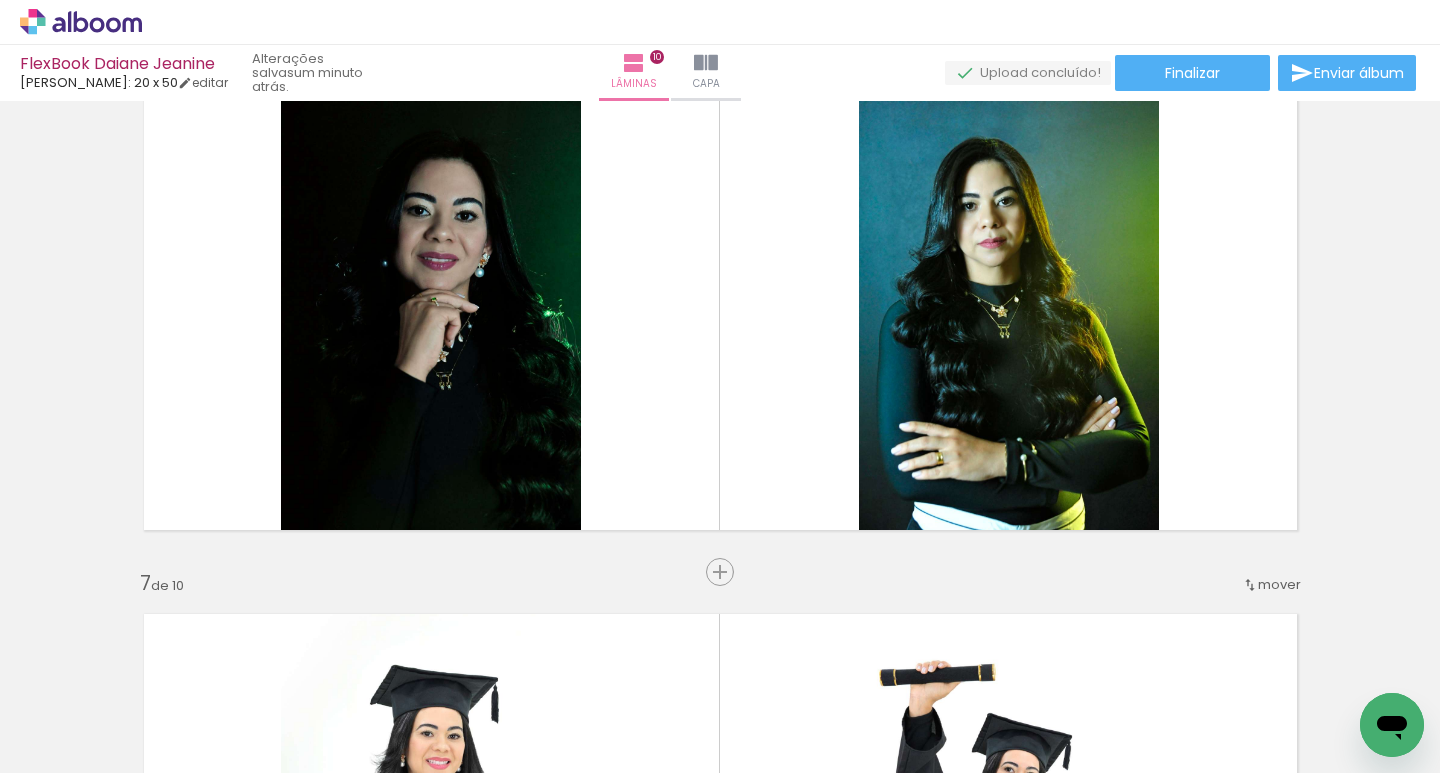 scroll, scrollTop: 2654, scrollLeft: 0, axis: vertical 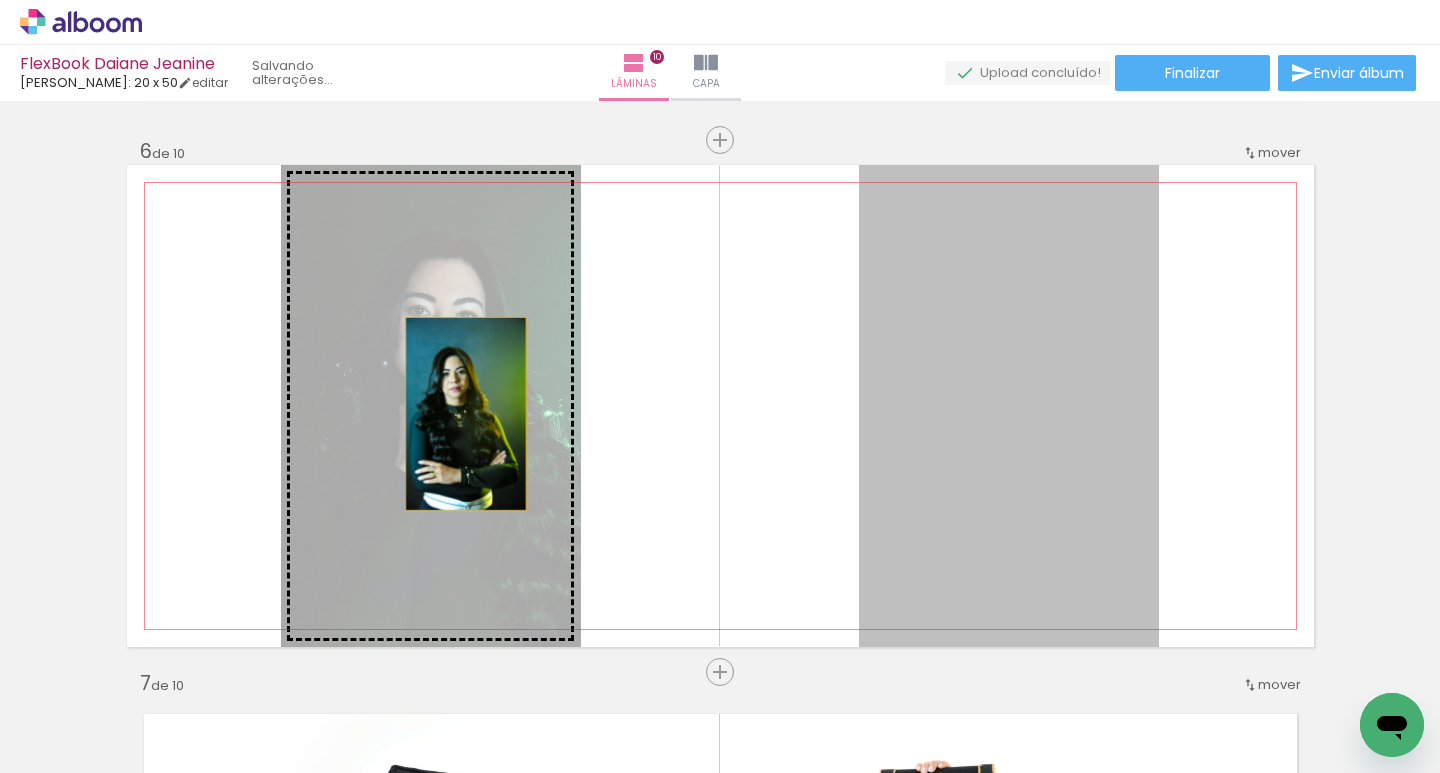 drag, startPoint x: 736, startPoint y: 420, endPoint x: 458, endPoint y: 414, distance: 278.06473 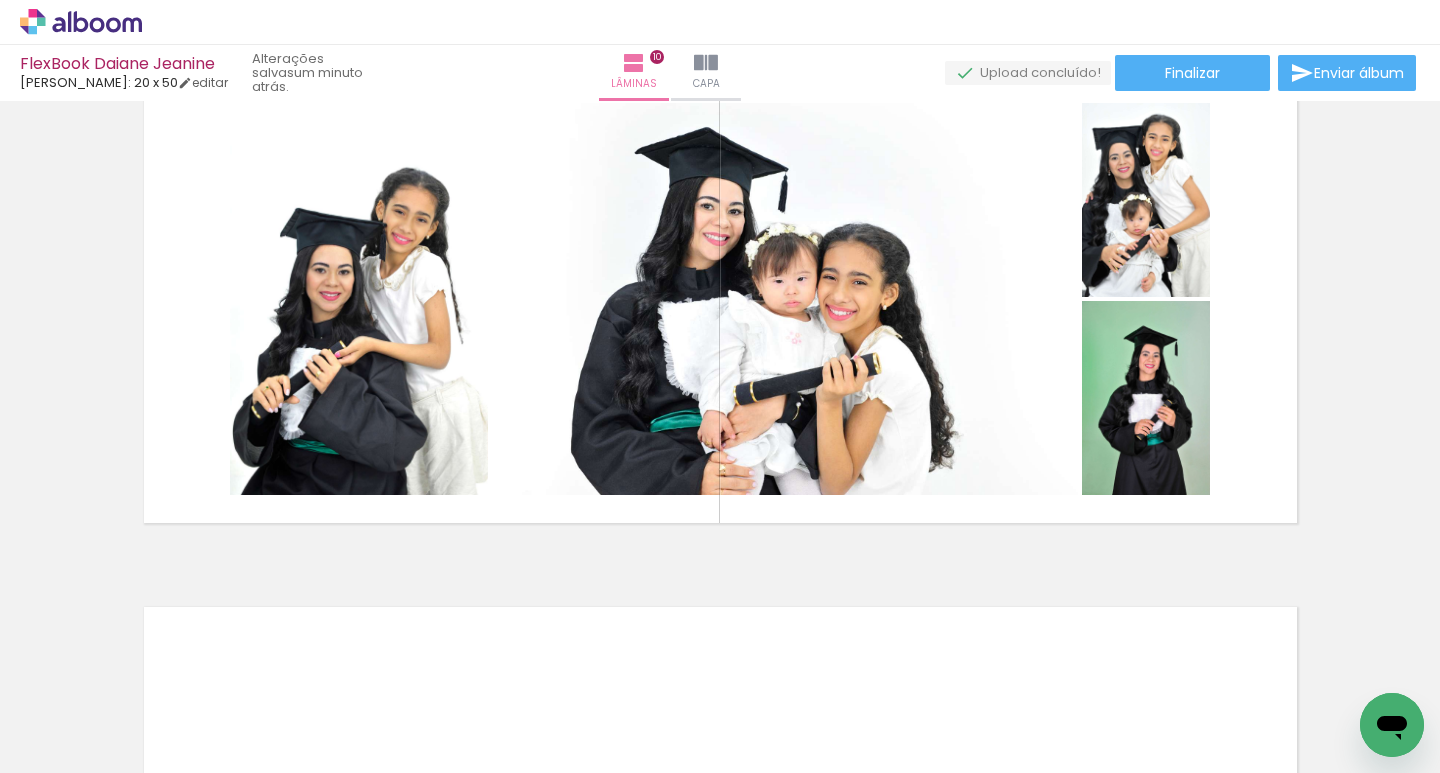 scroll, scrollTop: 4854, scrollLeft: 0, axis: vertical 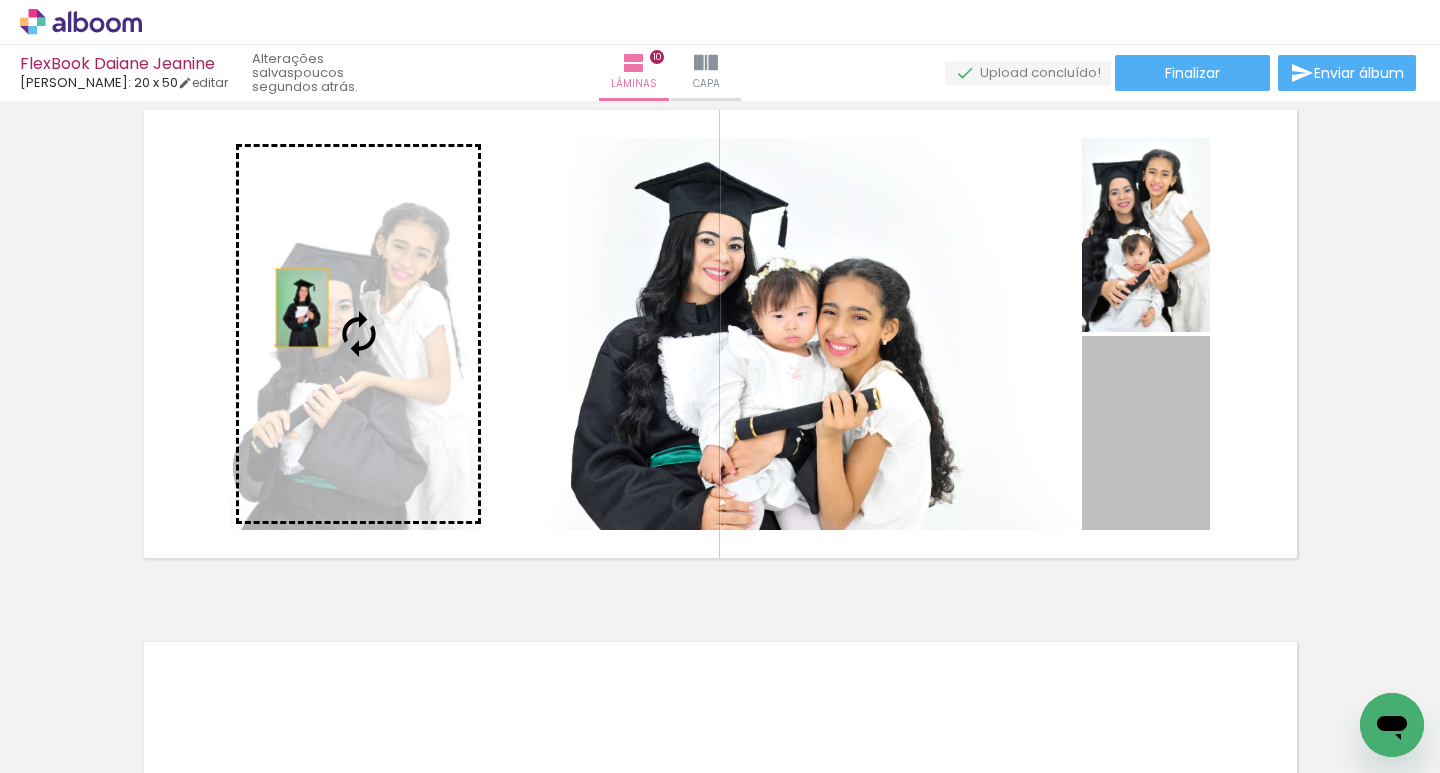 drag, startPoint x: 658, startPoint y: 377, endPoint x: 294, endPoint y: 308, distance: 370.48212 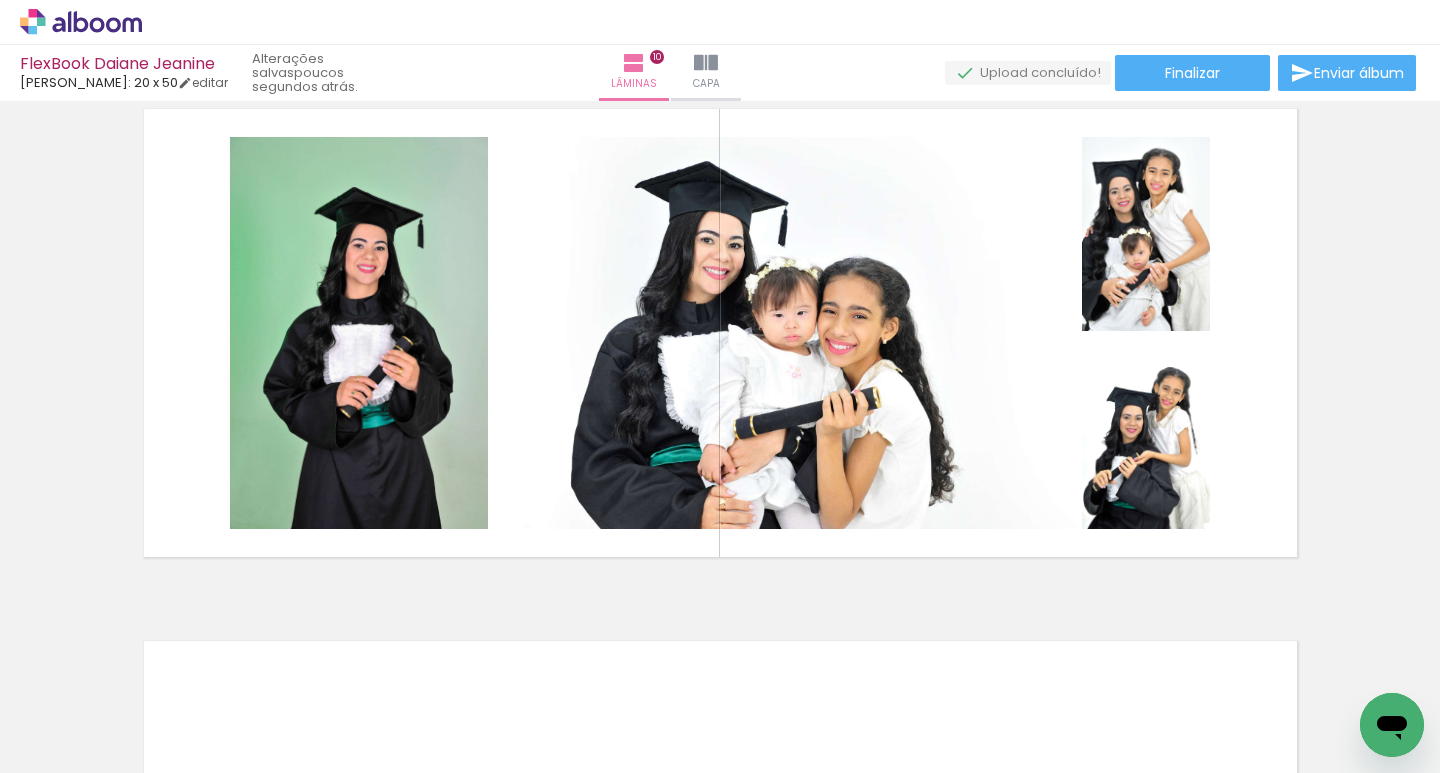 scroll, scrollTop: 4854, scrollLeft: 0, axis: vertical 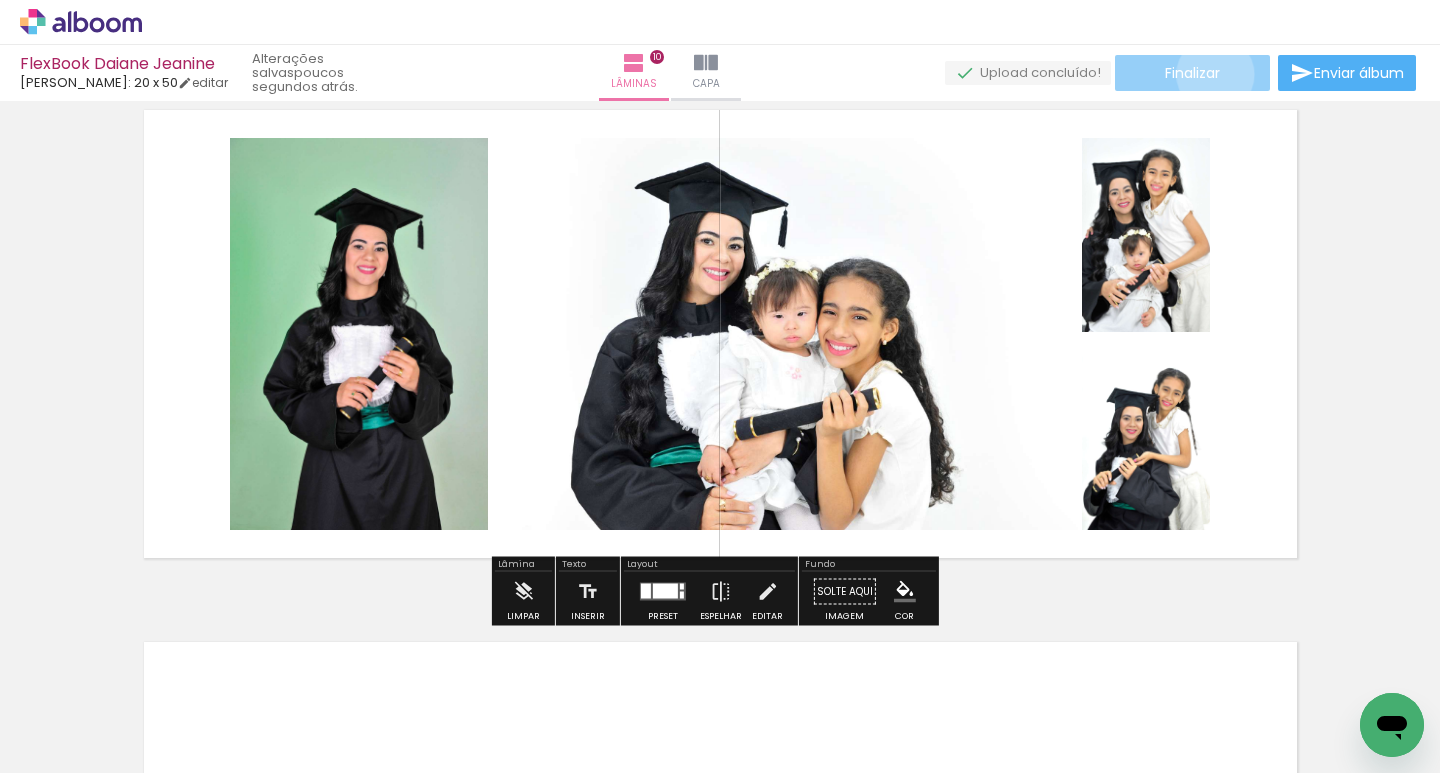 click on "Finalizar" 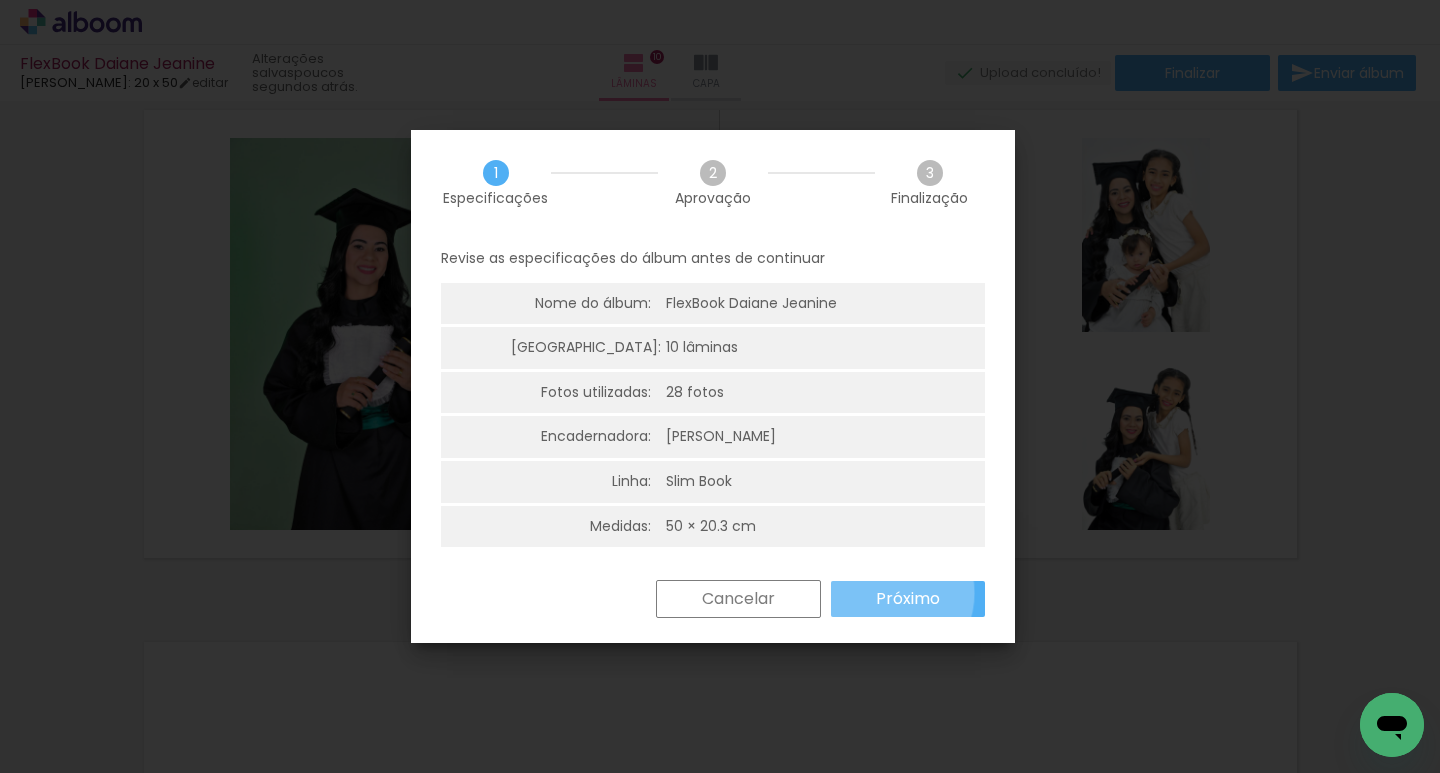 click on "Próximo" at bounding box center [0, 0] 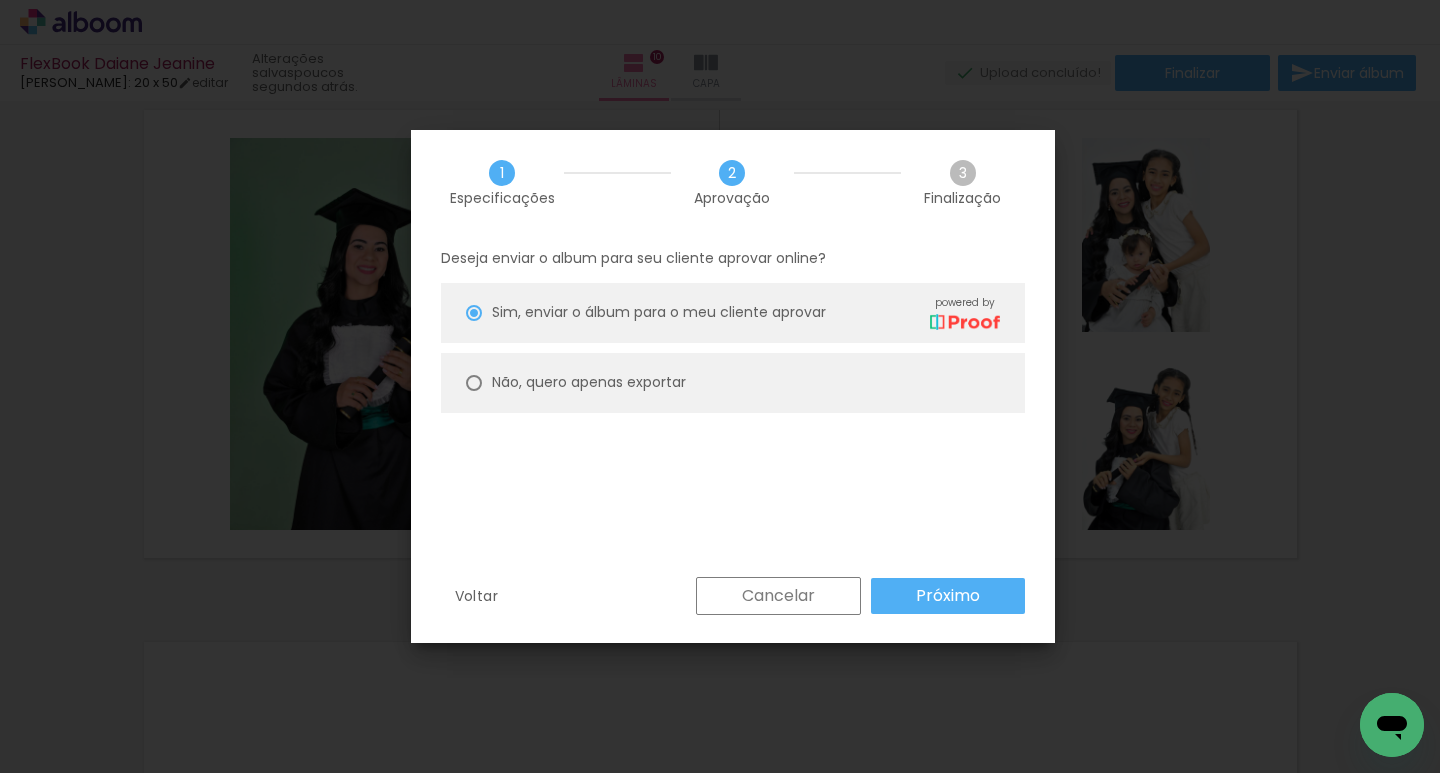 click on "Não, quero apenas exportar" at bounding box center (0, 0) 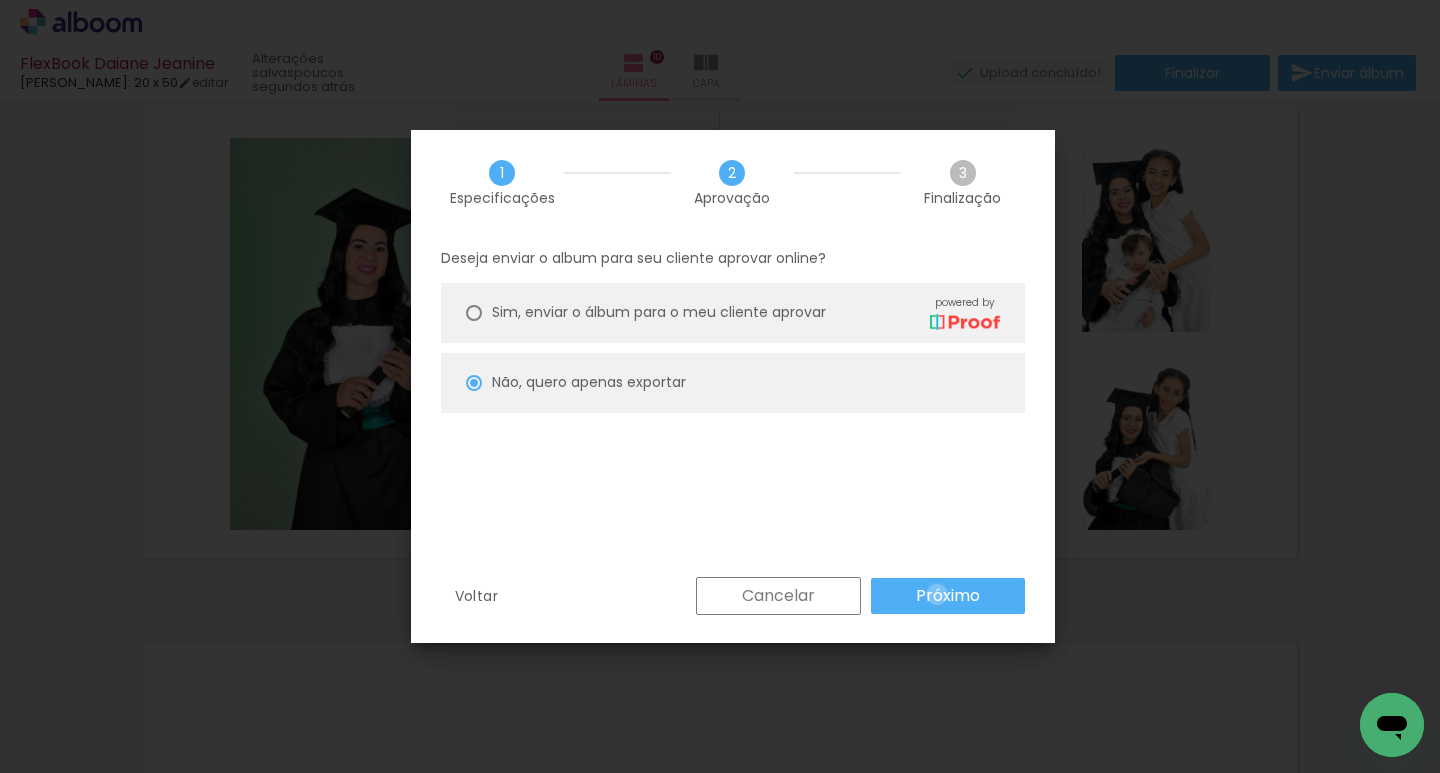 click on "Próximo" at bounding box center [0, 0] 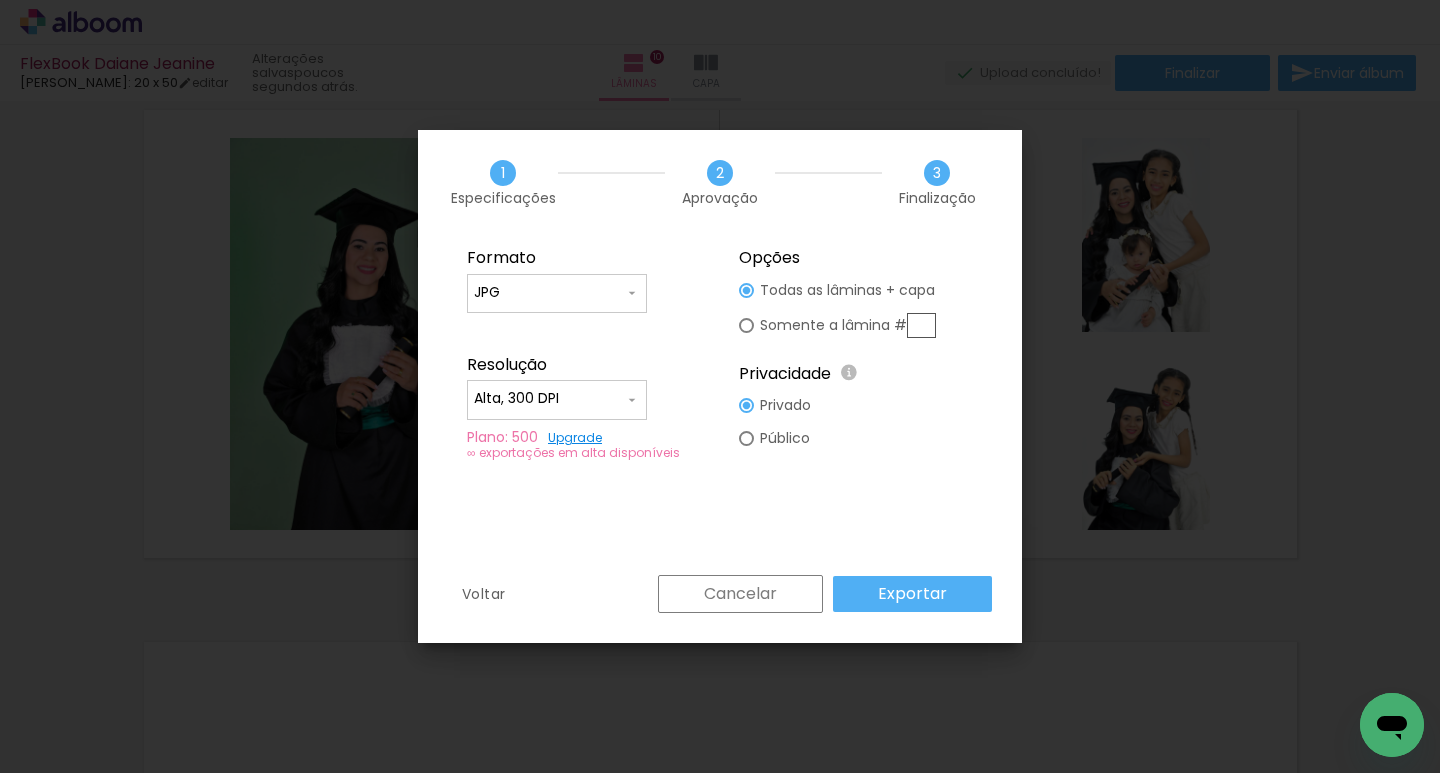 click on "Exportar" at bounding box center [0, 0] 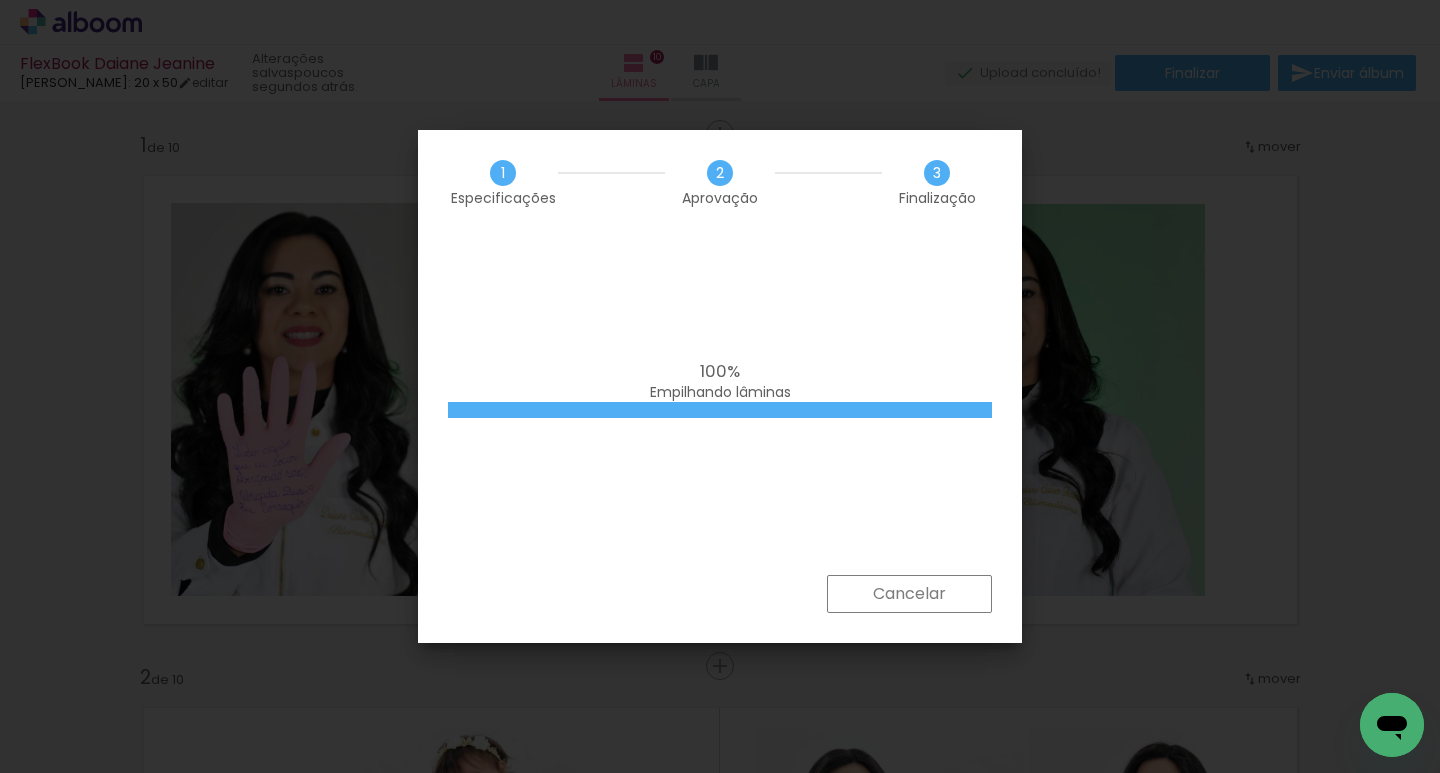 scroll, scrollTop: 0, scrollLeft: 0, axis: both 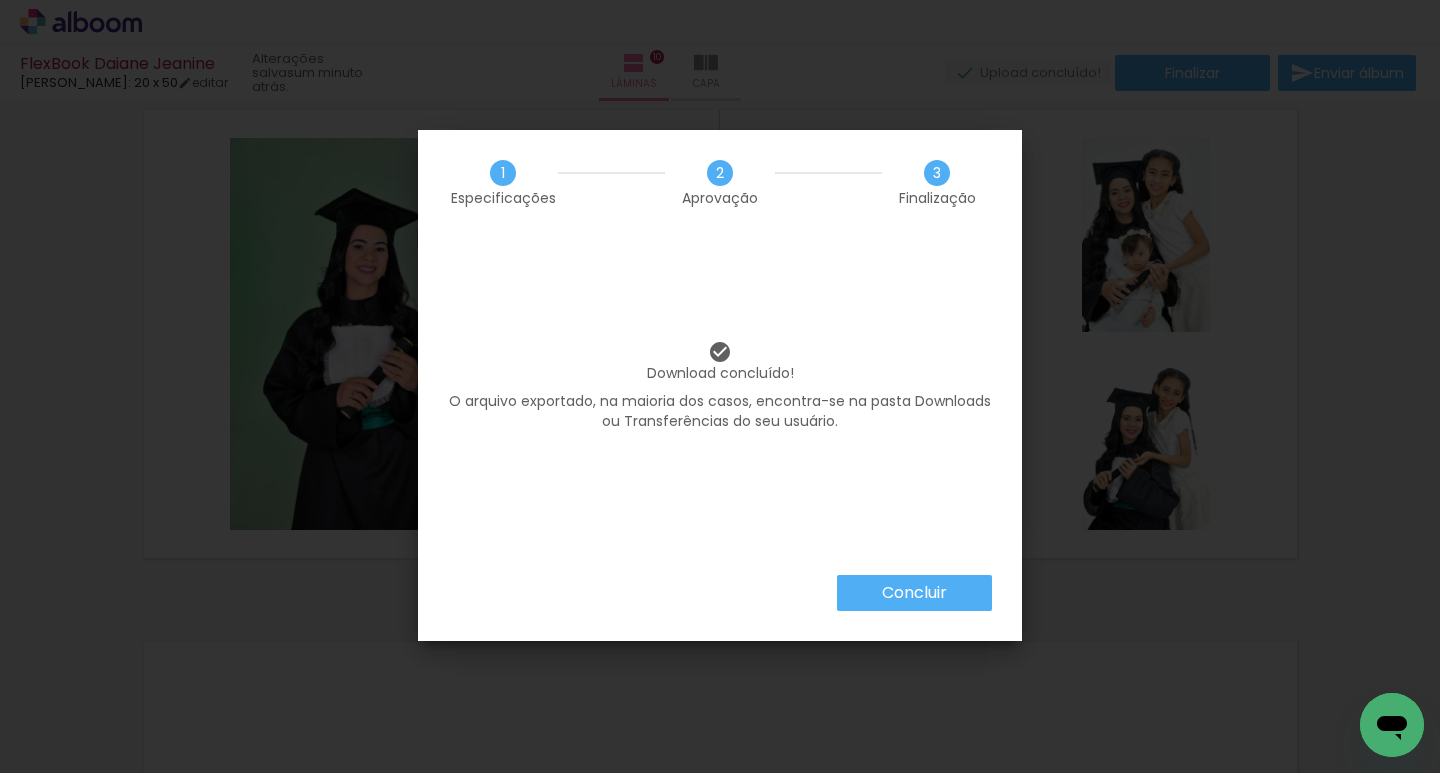click on "Concluir" at bounding box center [0, 0] 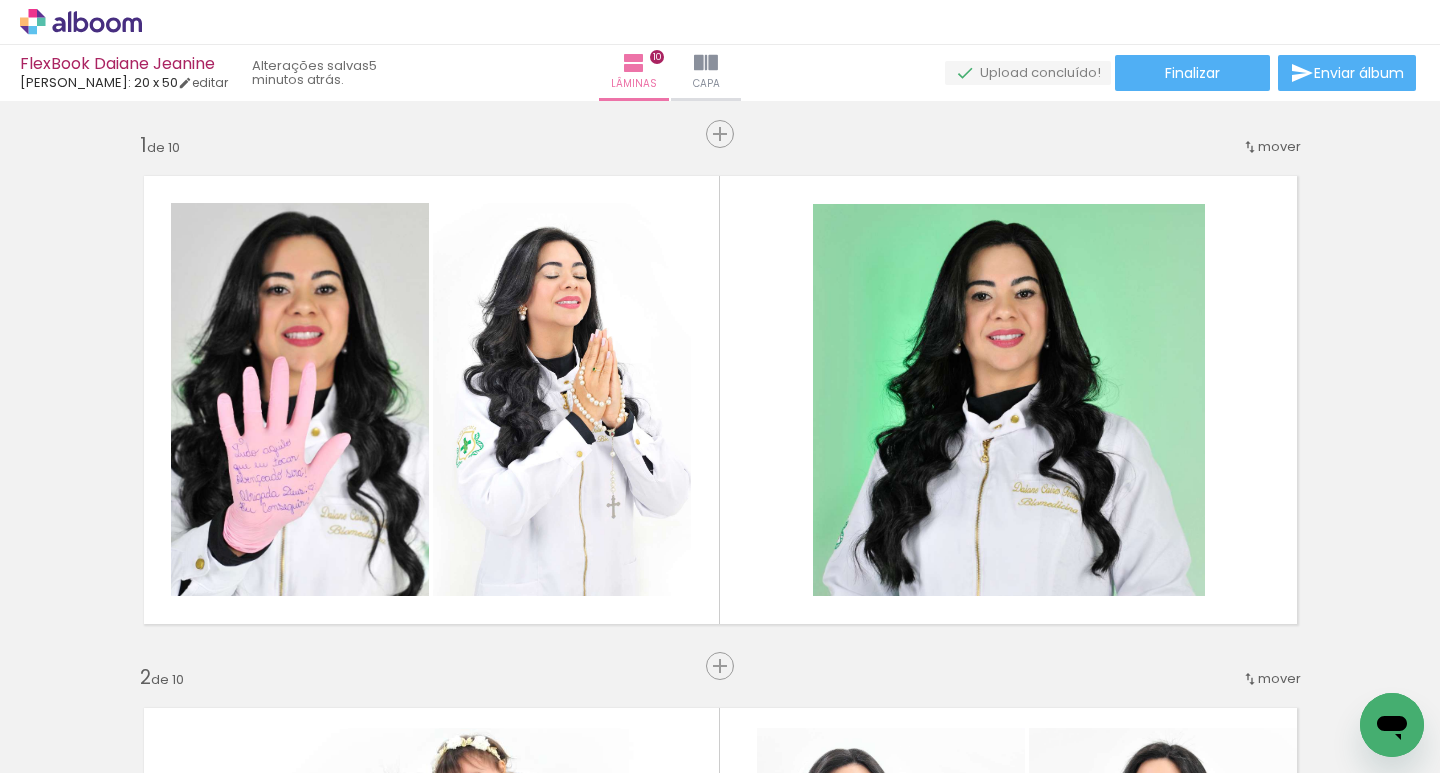 scroll, scrollTop: 0, scrollLeft: 0, axis: both 